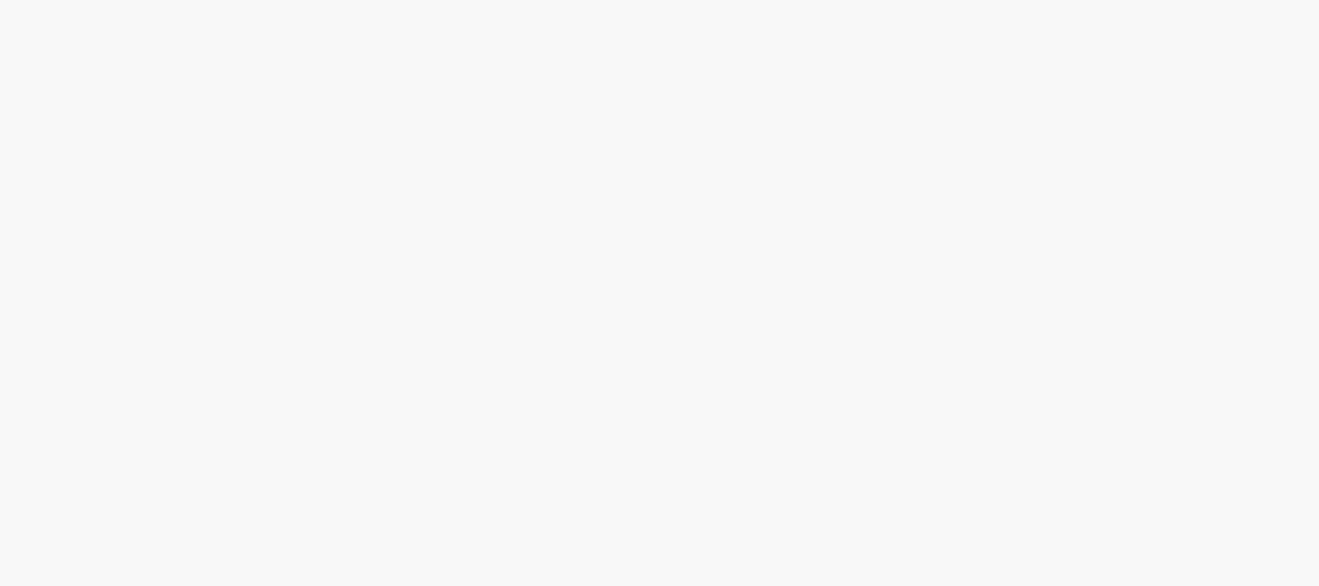 scroll, scrollTop: 0, scrollLeft: 0, axis: both 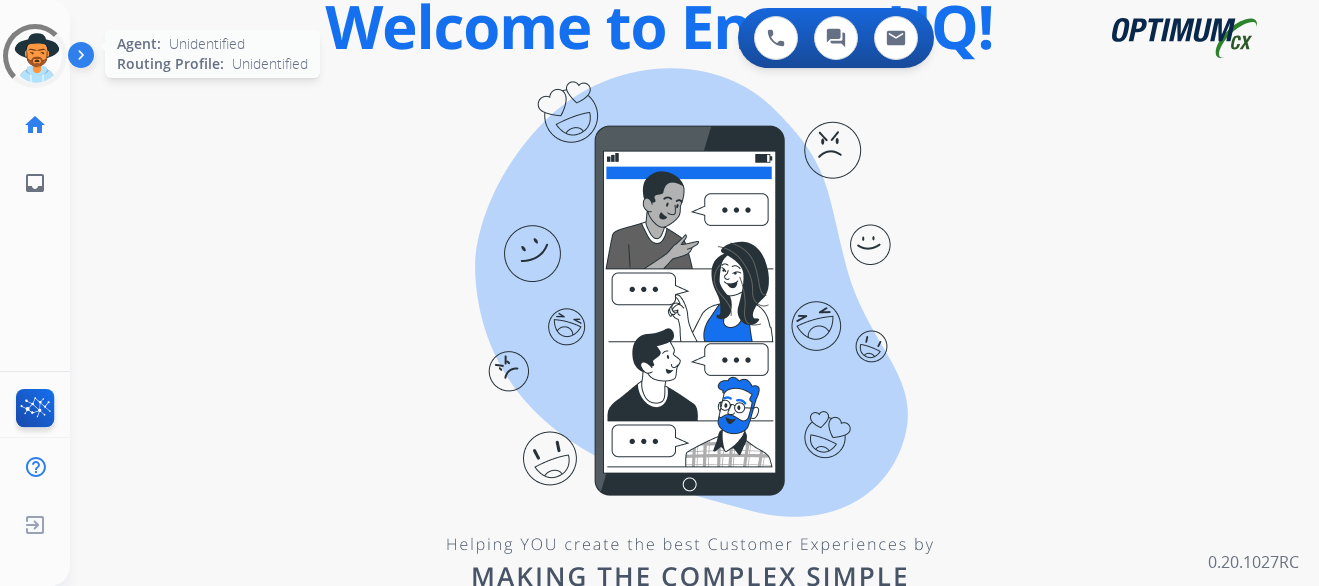 click 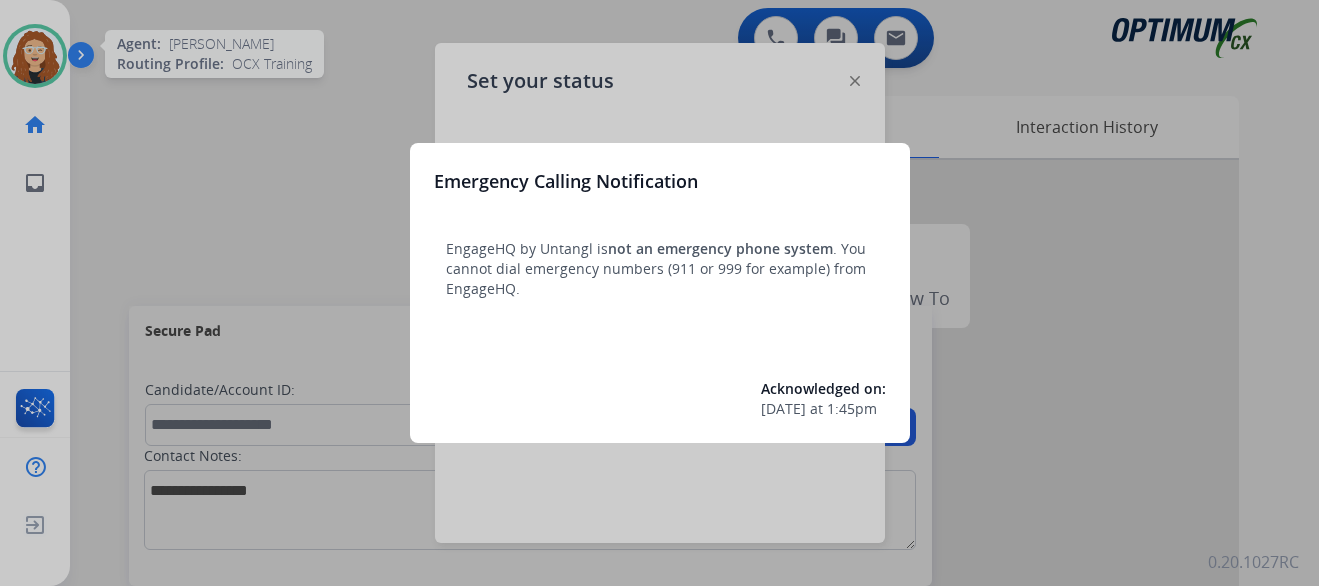 click at bounding box center (659, 293) 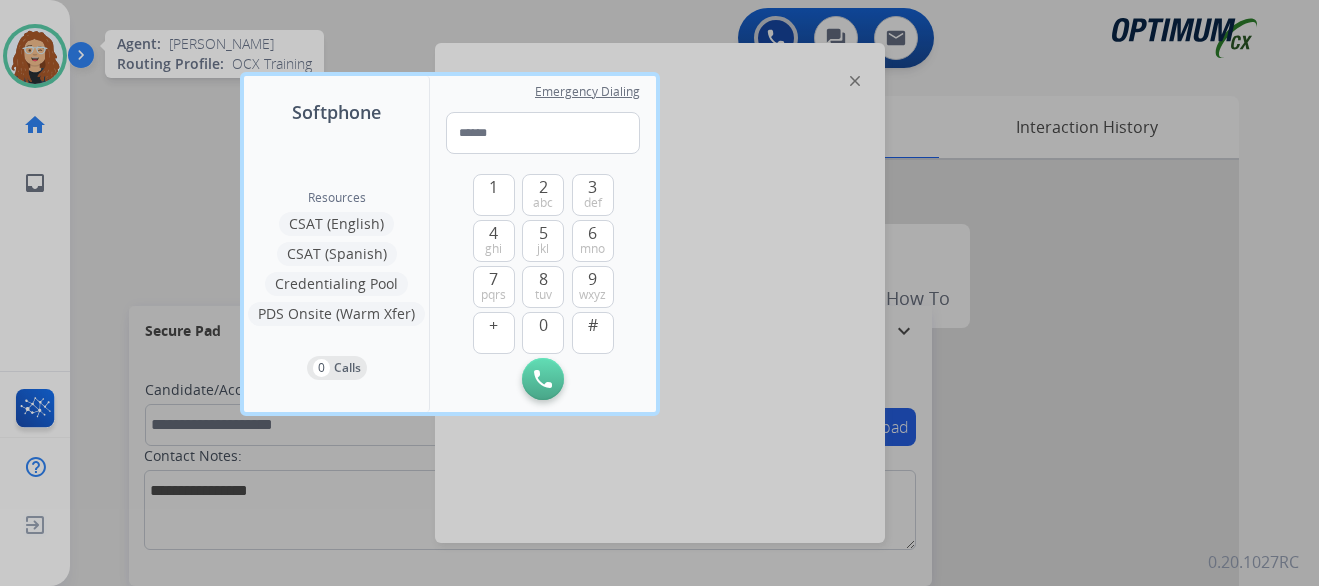 click at bounding box center [659, 293] 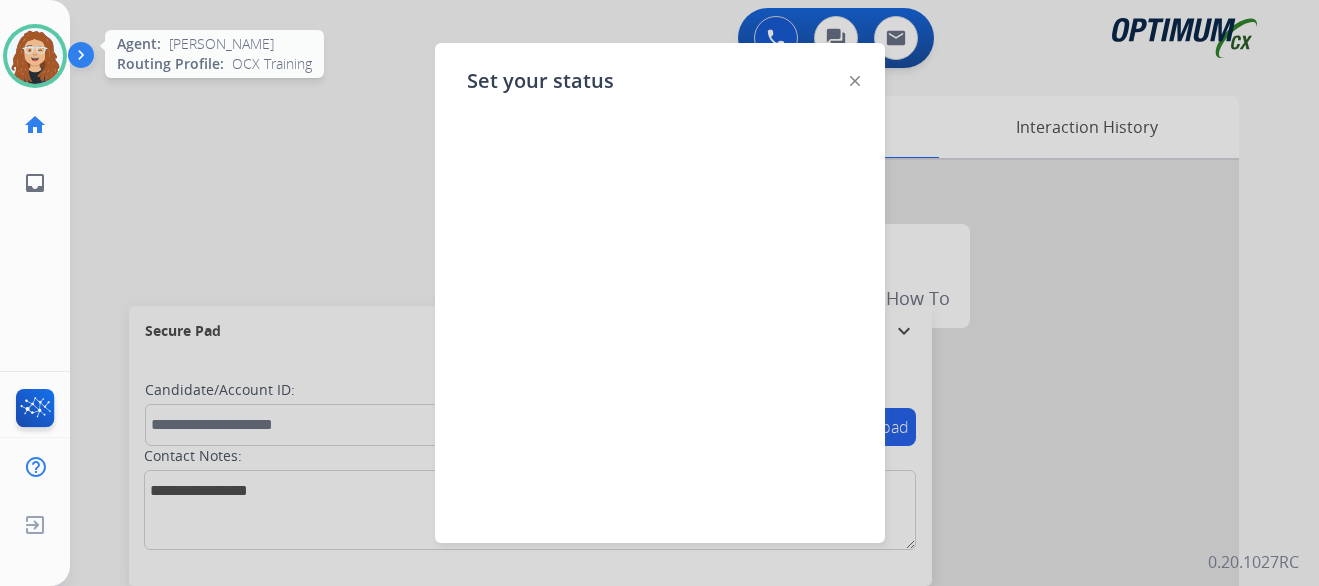 click 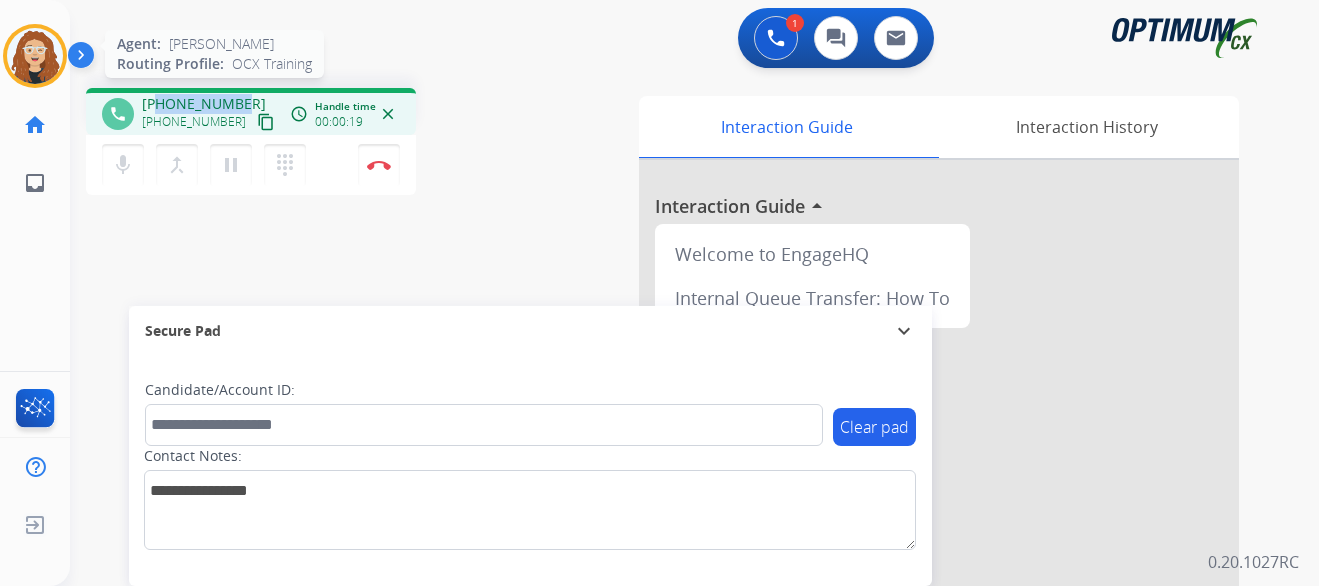 drag, startPoint x: 159, startPoint y: 106, endPoint x: 238, endPoint y: 98, distance: 79.40403 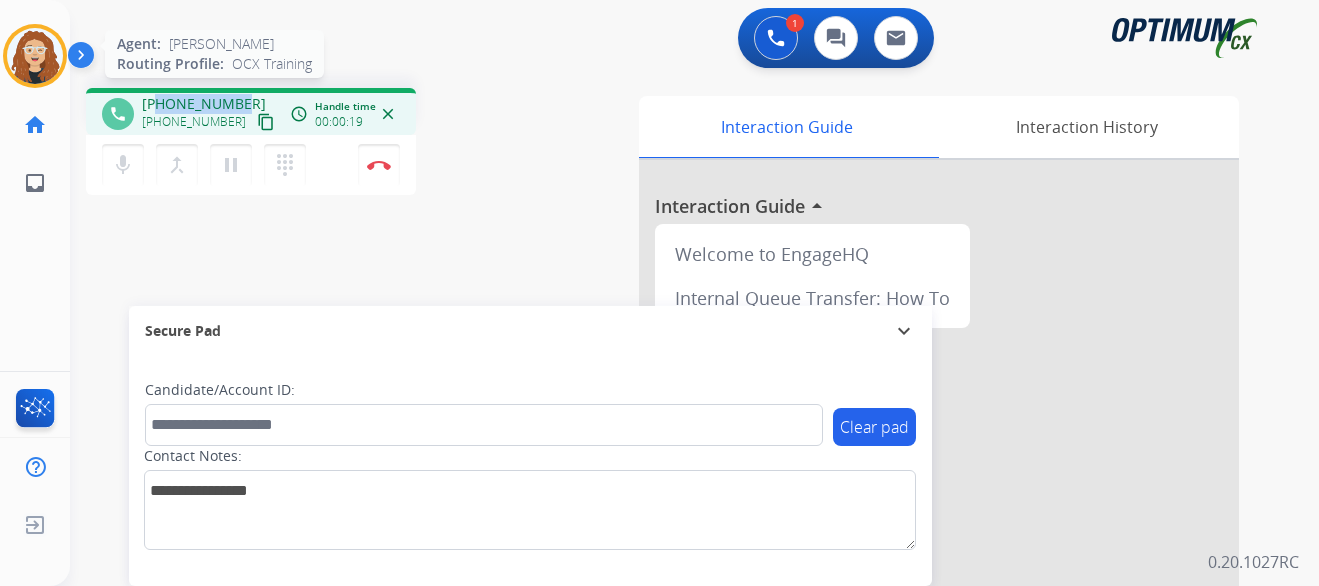 click on "[PHONE_NUMBER]" at bounding box center [204, 104] 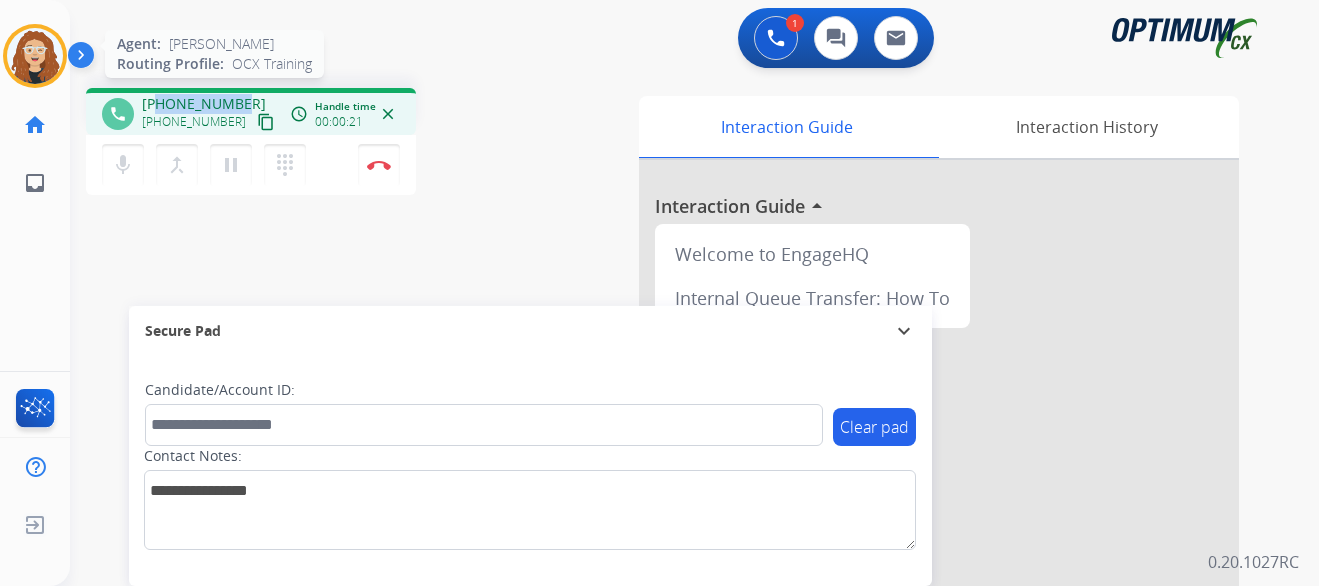 copy on "8608057996" 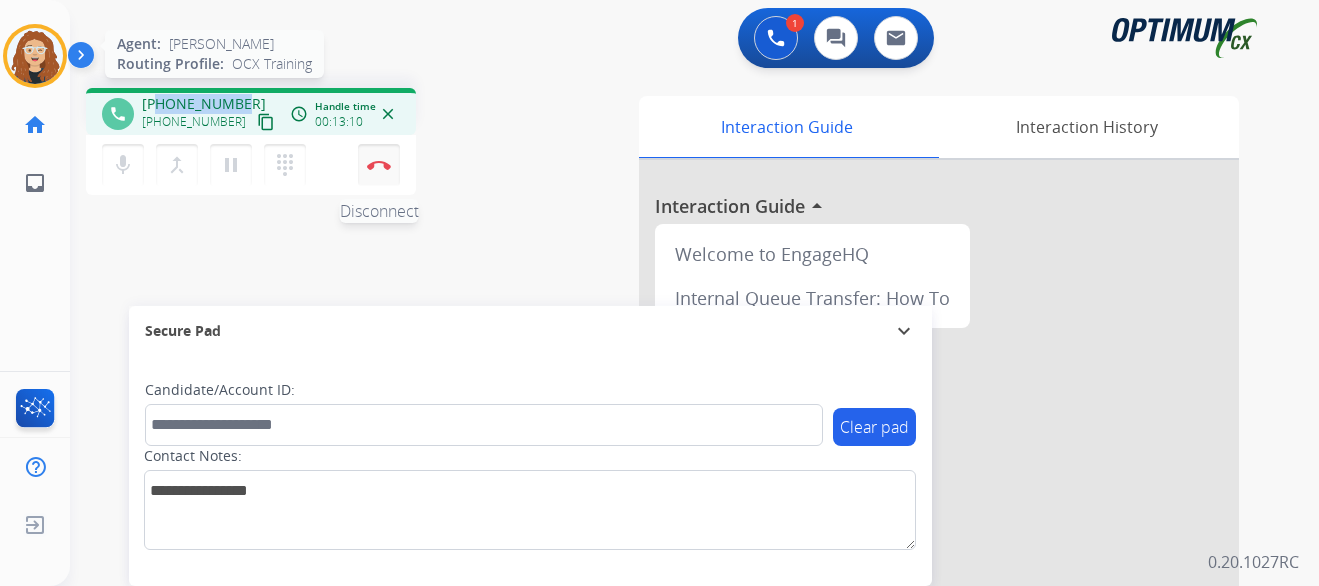 click on "Disconnect" at bounding box center [379, 165] 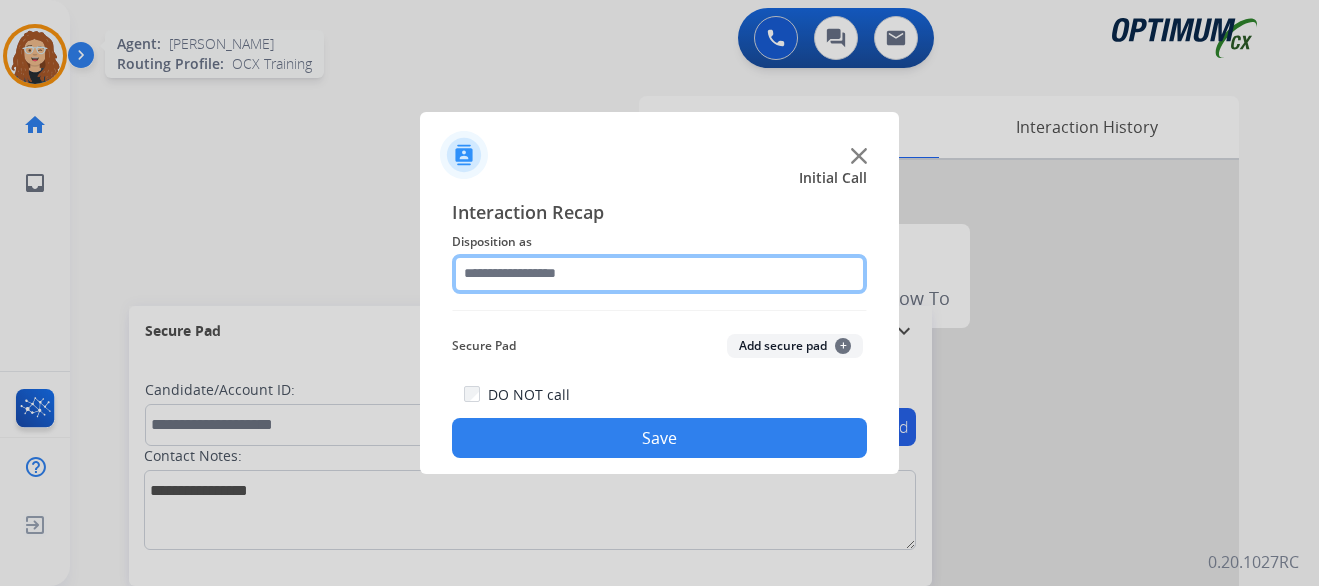click 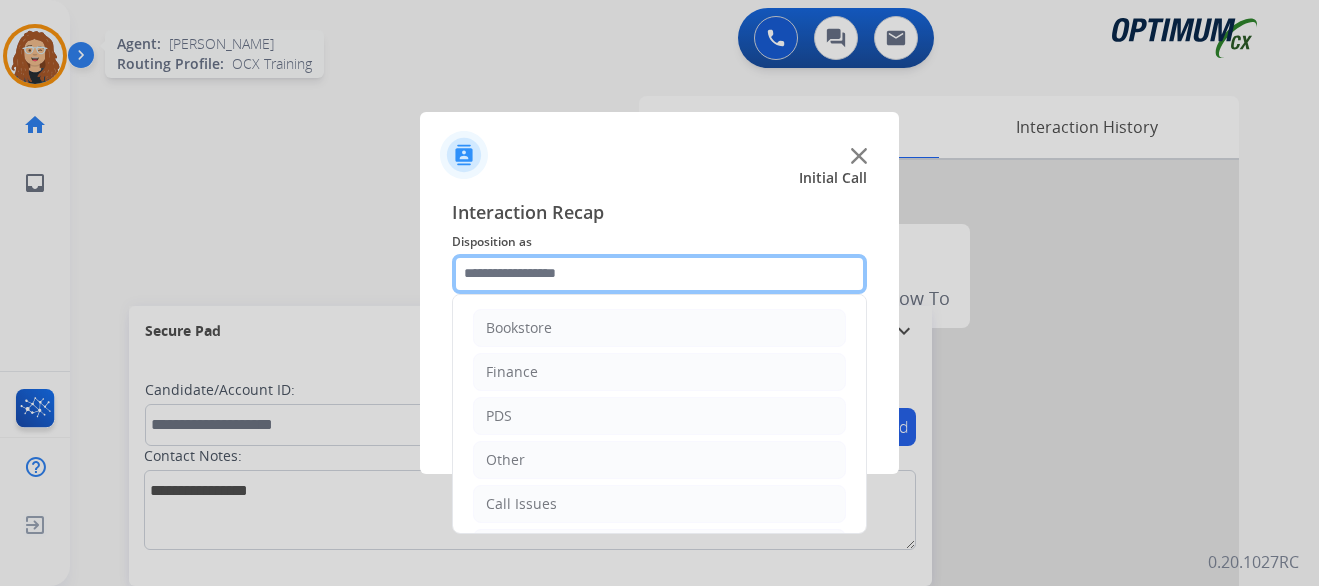 scroll, scrollTop: 136, scrollLeft: 0, axis: vertical 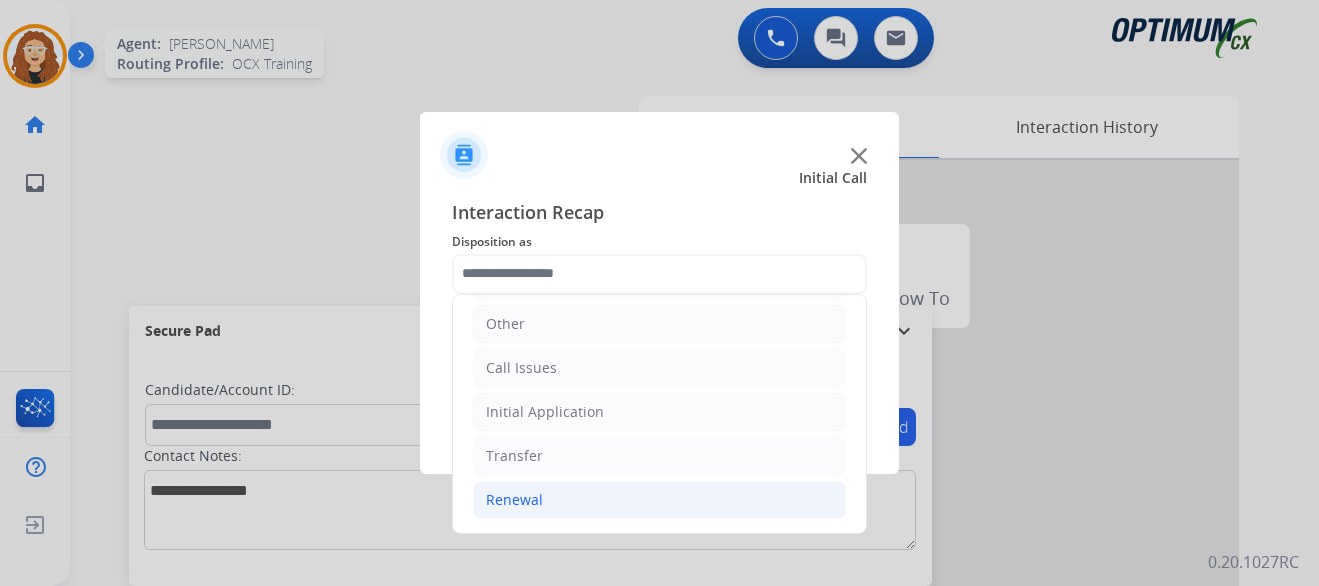 drag, startPoint x: 583, startPoint y: 498, endPoint x: 650, endPoint y: 496, distance: 67.02985 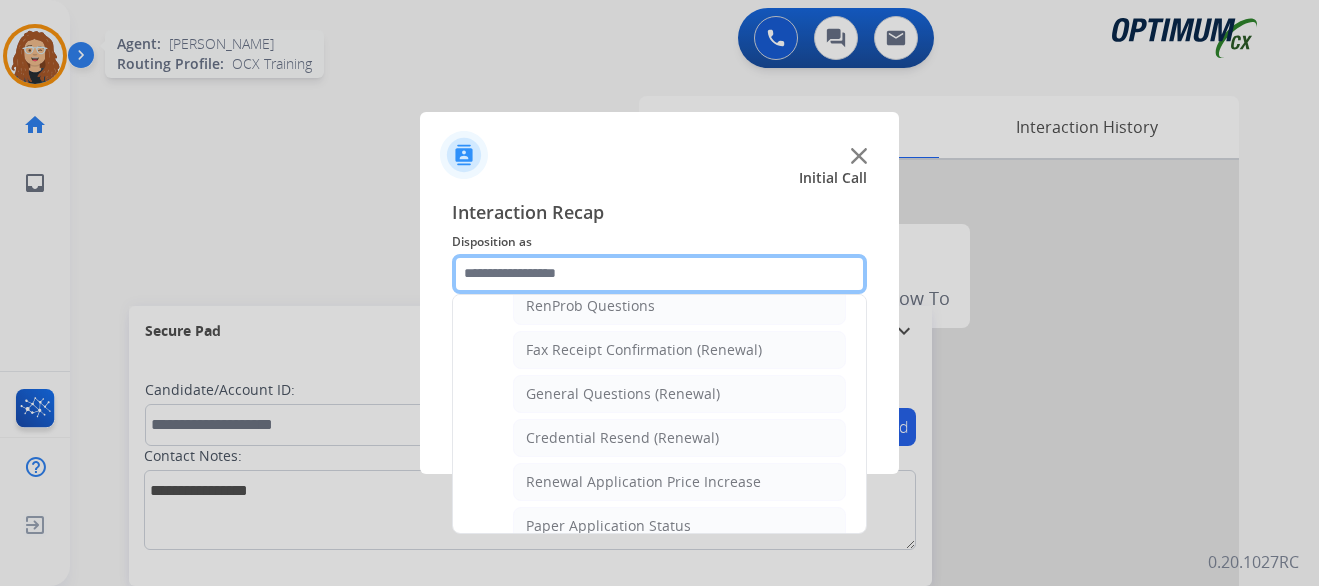 scroll, scrollTop: 522, scrollLeft: 0, axis: vertical 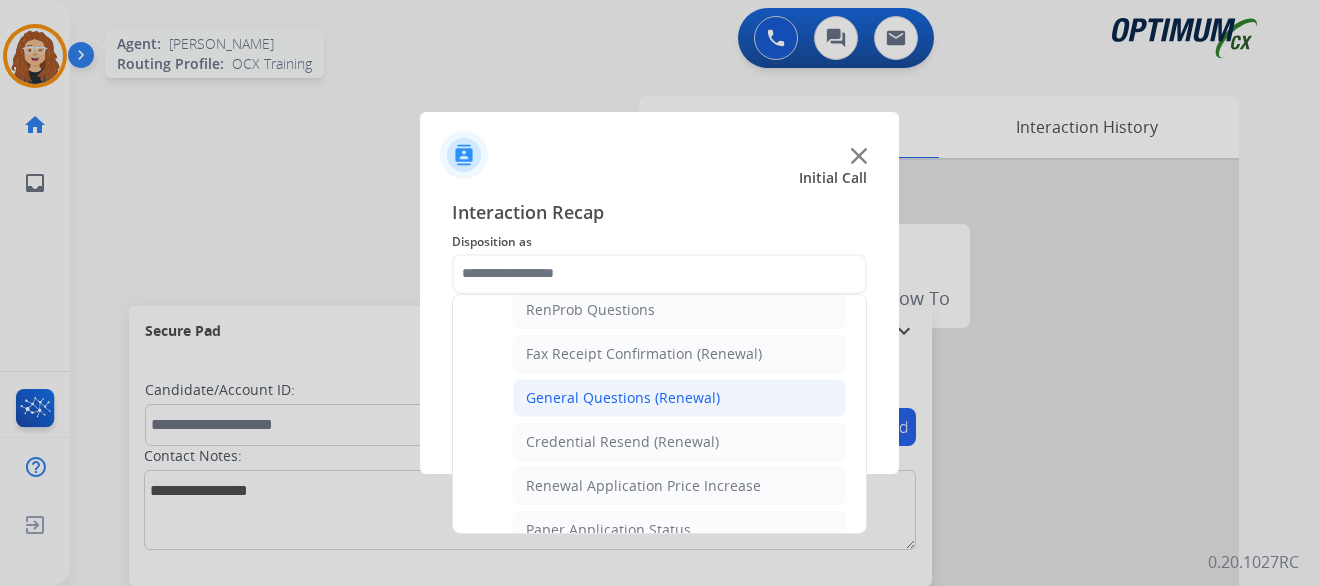 click on "General Questions (Renewal)" 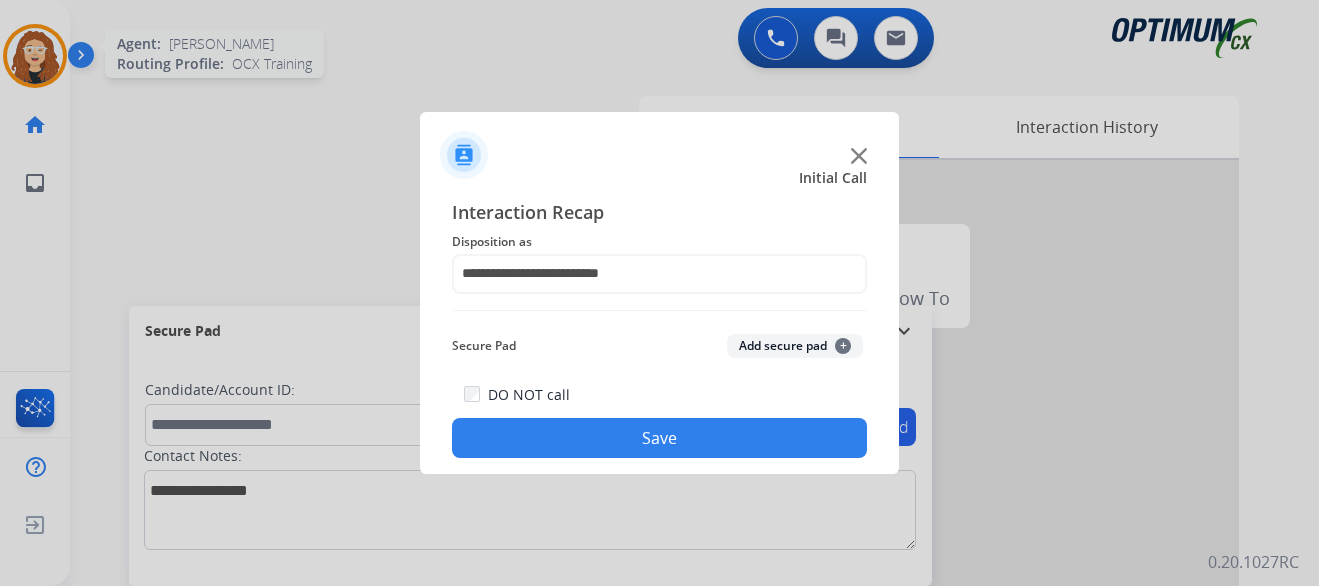 click on "Save" 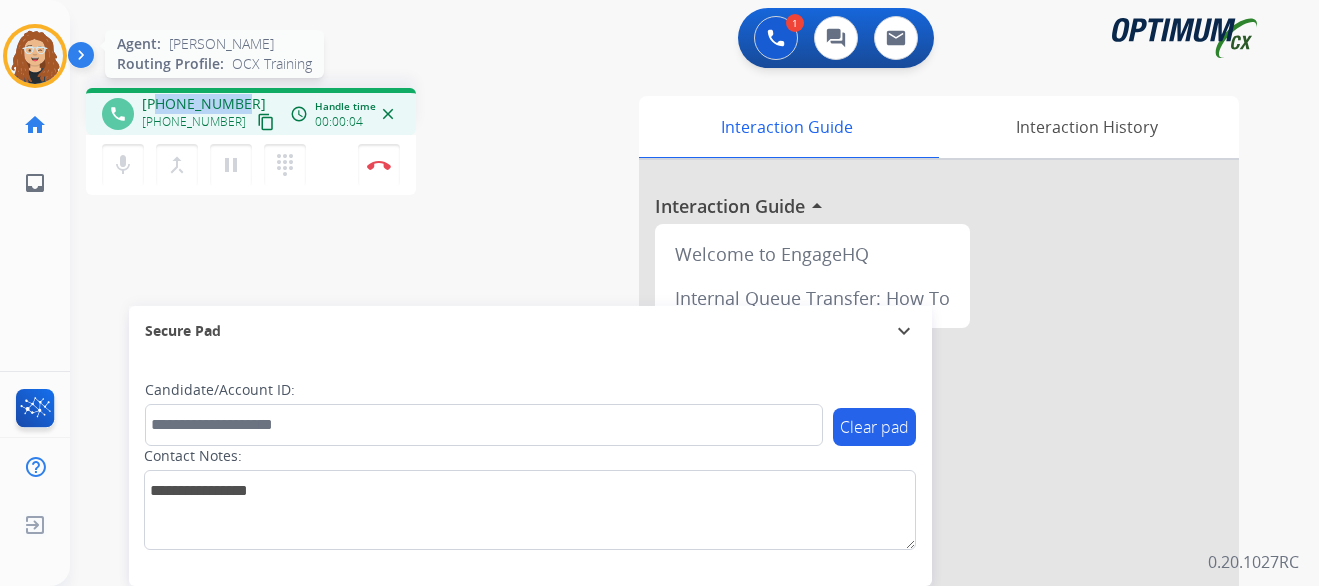 drag, startPoint x: 159, startPoint y: 100, endPoint x: 240, endPoint y: 96, distance: 81.09871 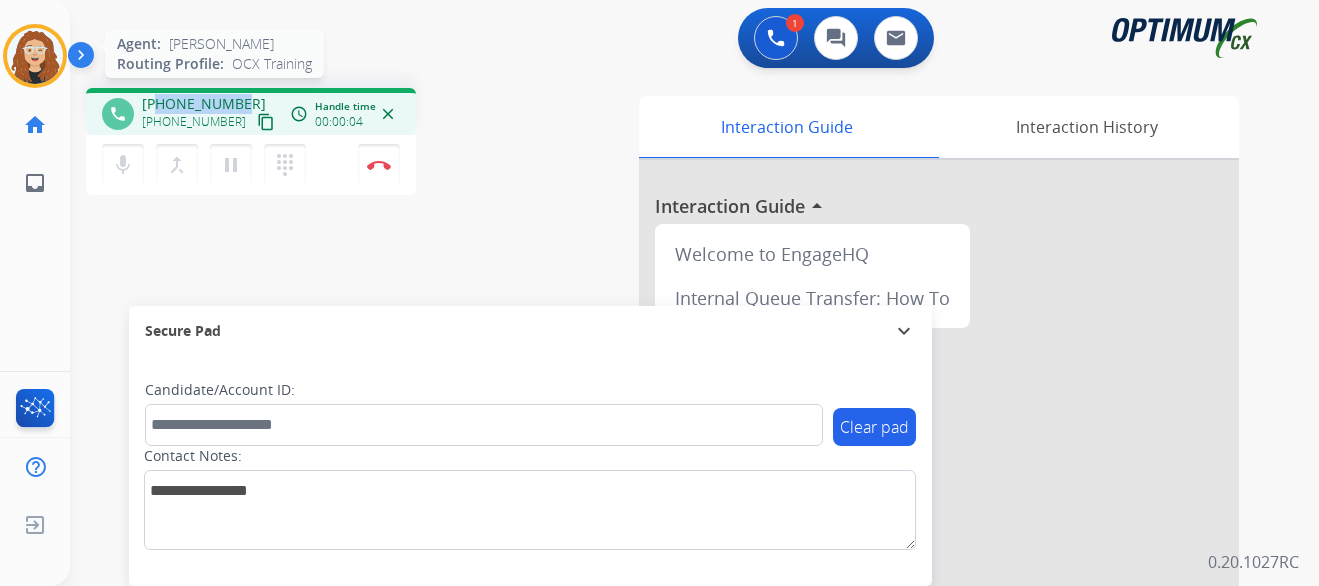 click on "[PHONE_NUMBER] [PHONE_NUMBER] content_copy" at bounding box center (210, 114) 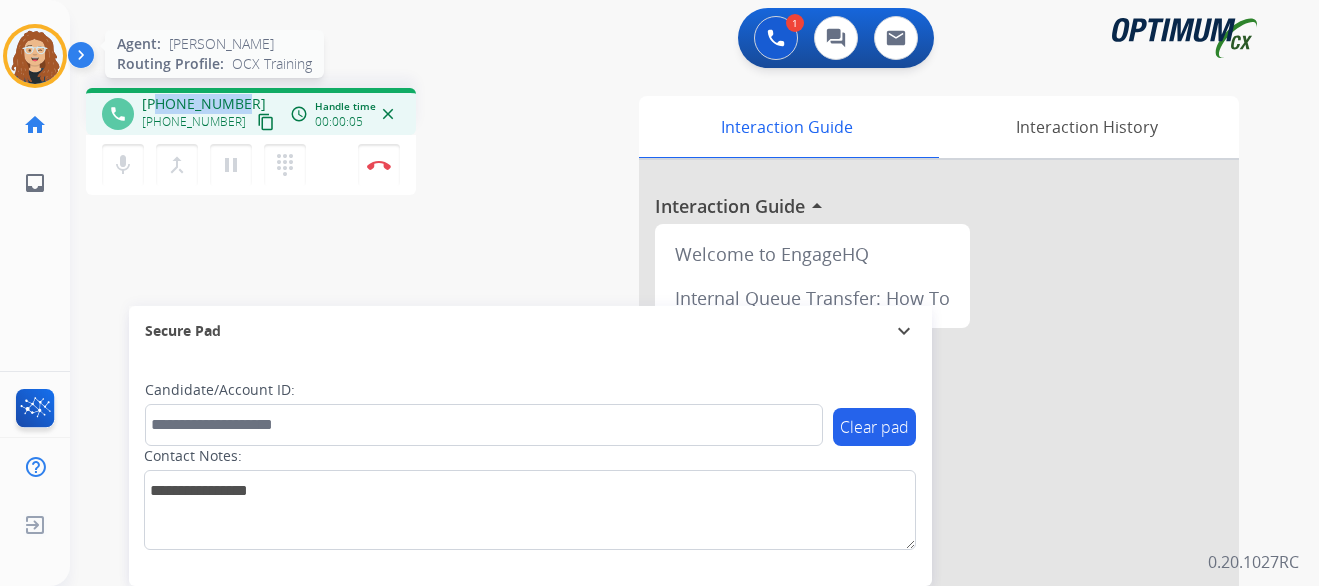 copy on "9015708076" 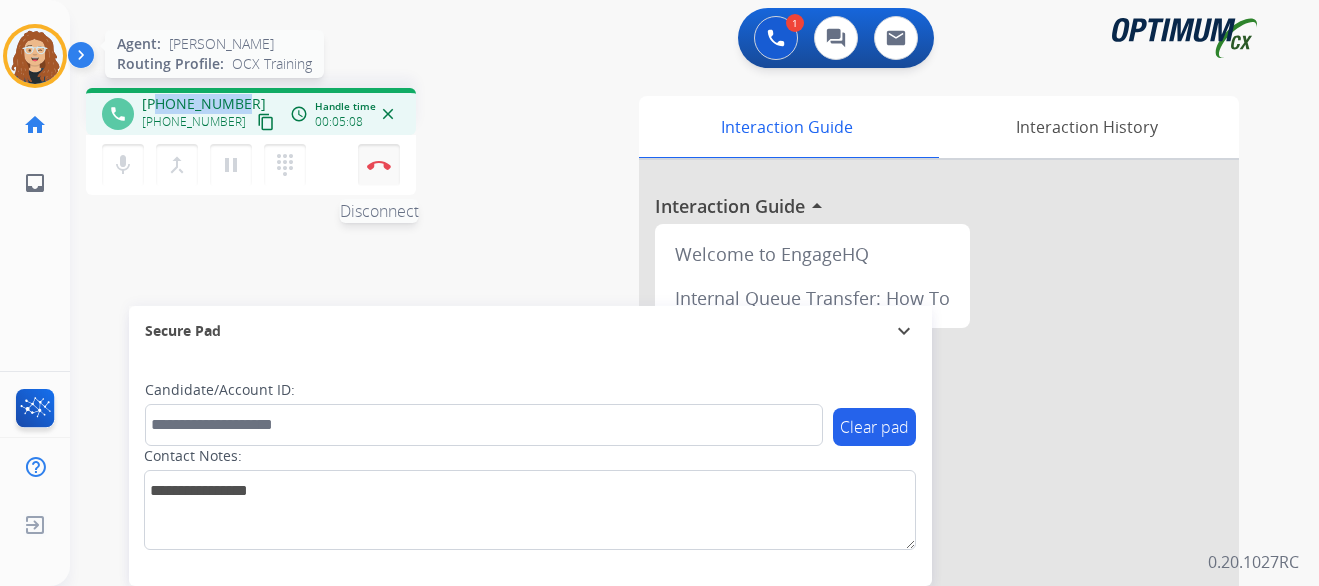 click on "Disconnect" at bounding box center [379, 165] 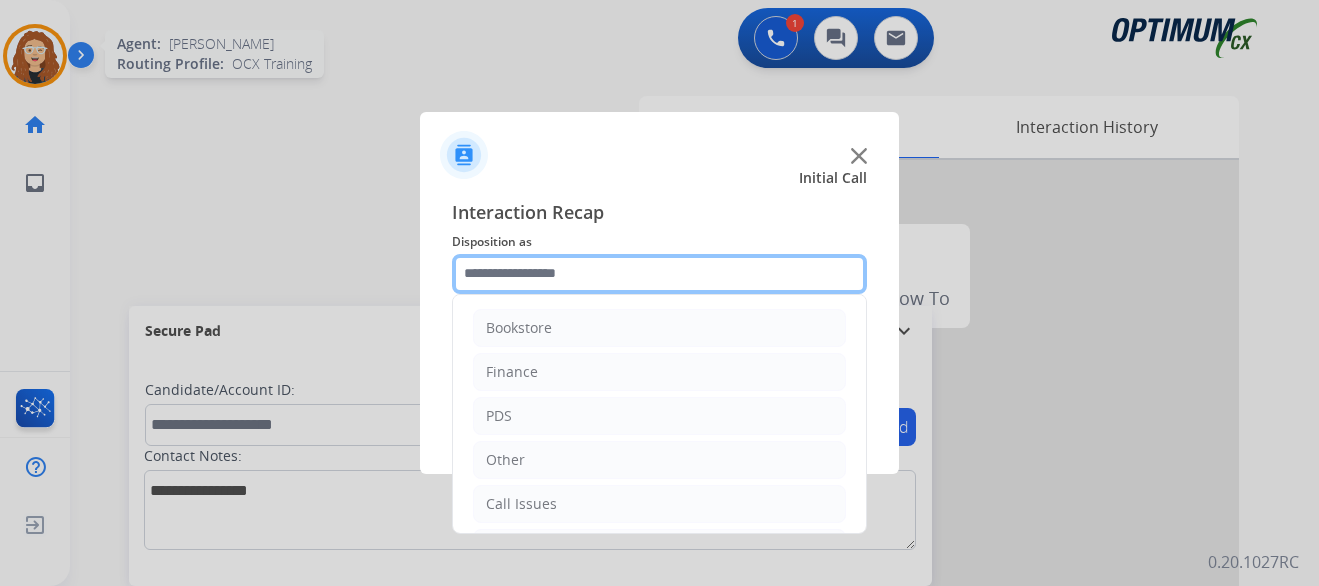 click 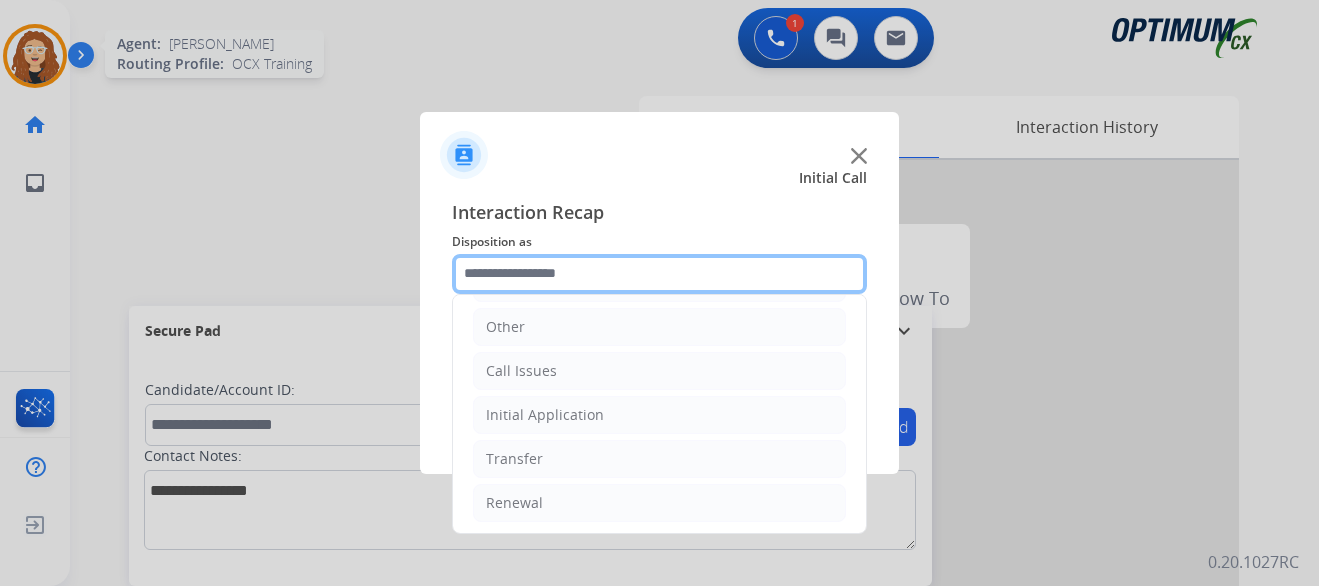 scroll, scrollTop: 136, scrollLeft: 0, axis: vertical 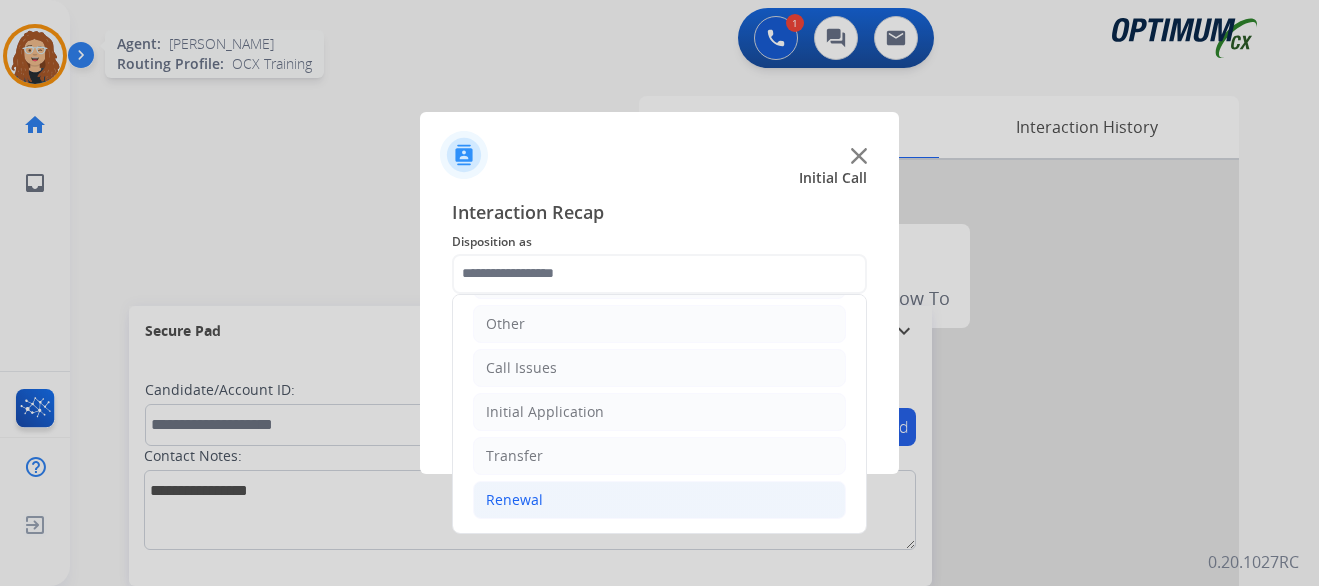 click on "Renewal" 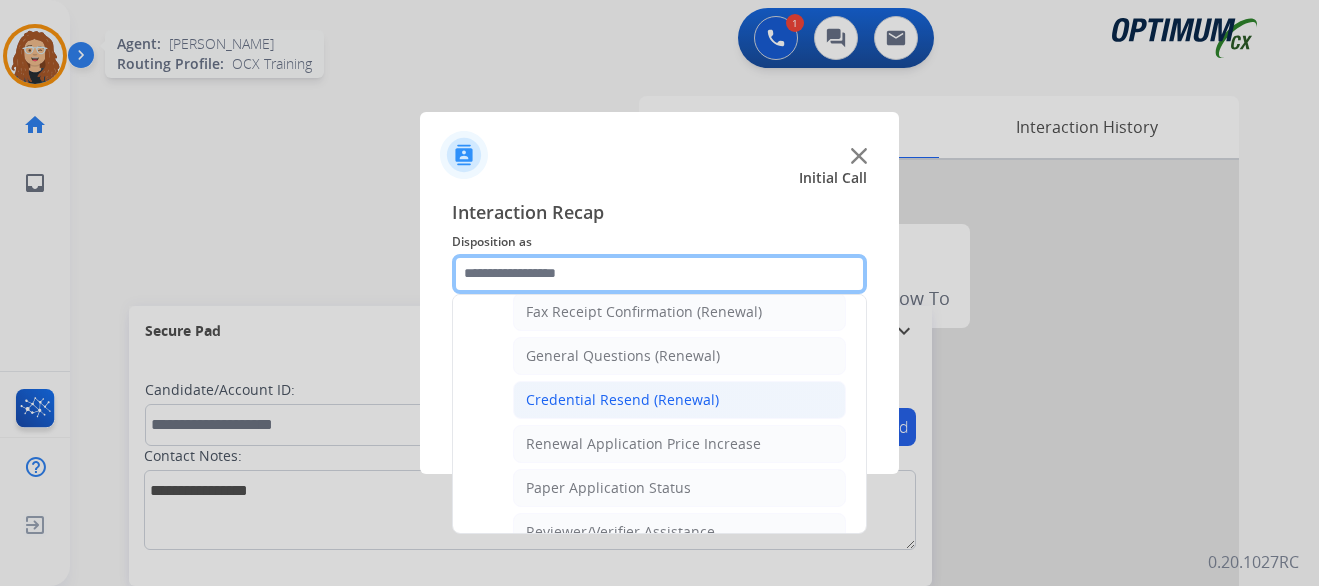 scroll, scrollTop: 569, scrollLeft: 0, axis: vertical 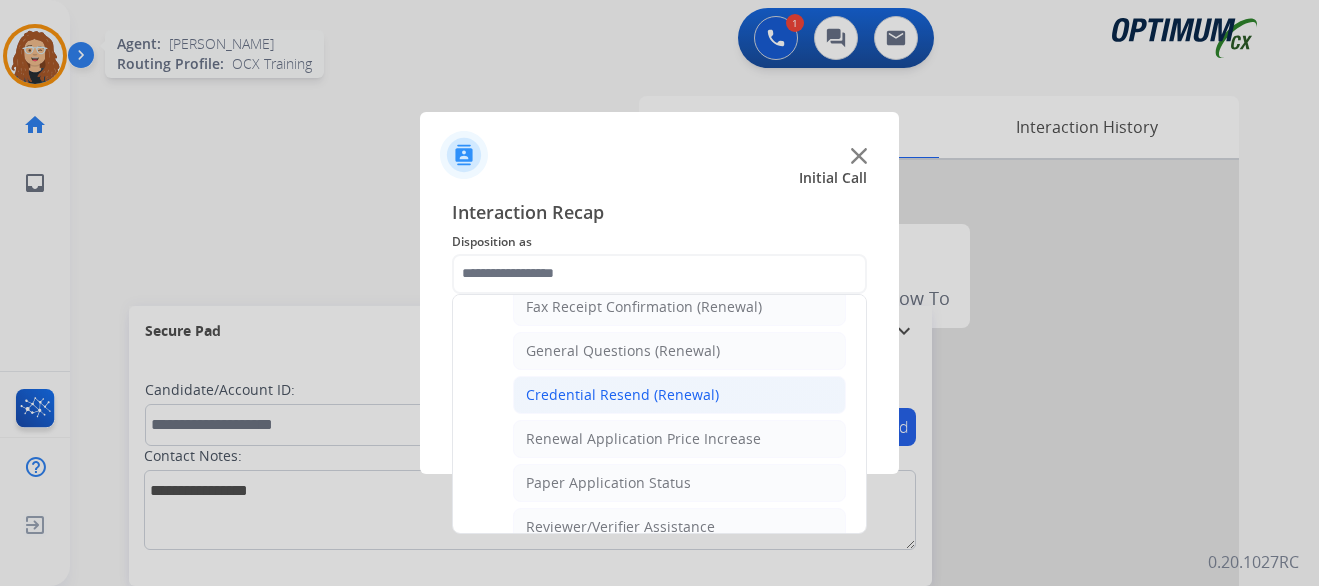 click on "Credential Resend (Renewal)" 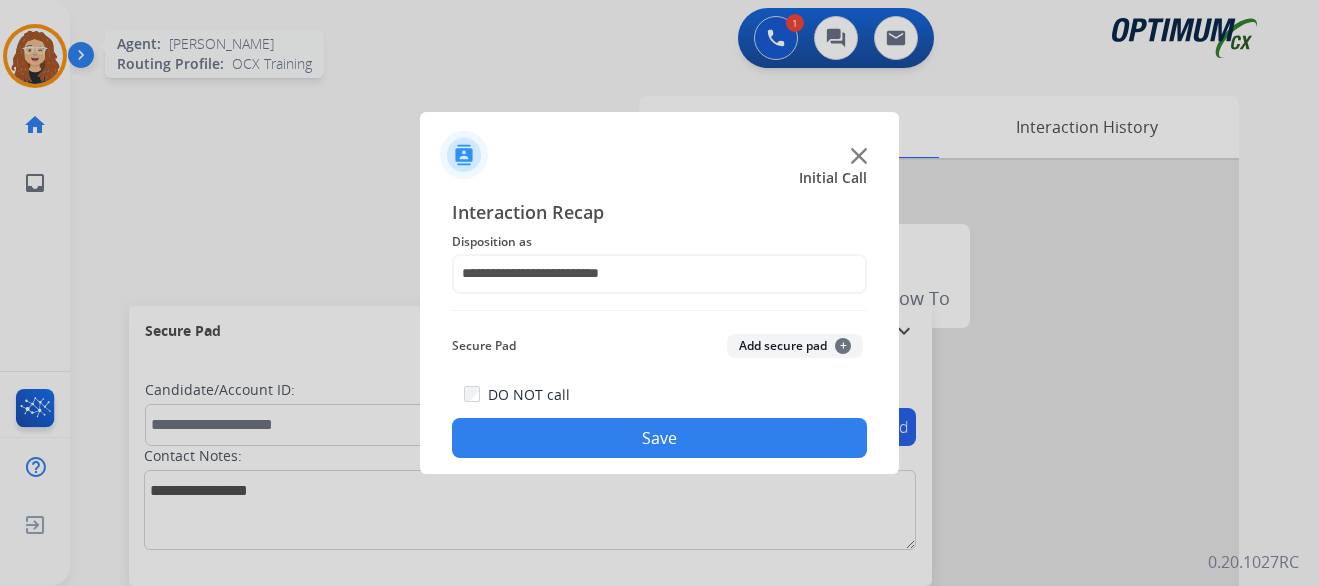click on "Save" 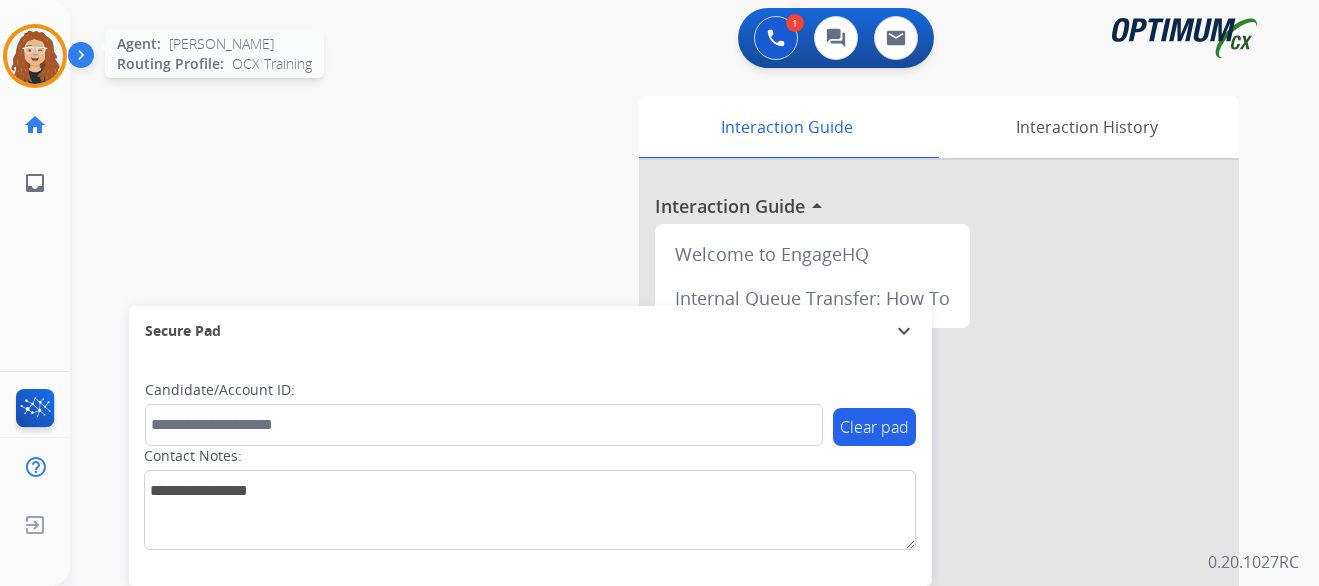 click at bounding box center [35, 56] 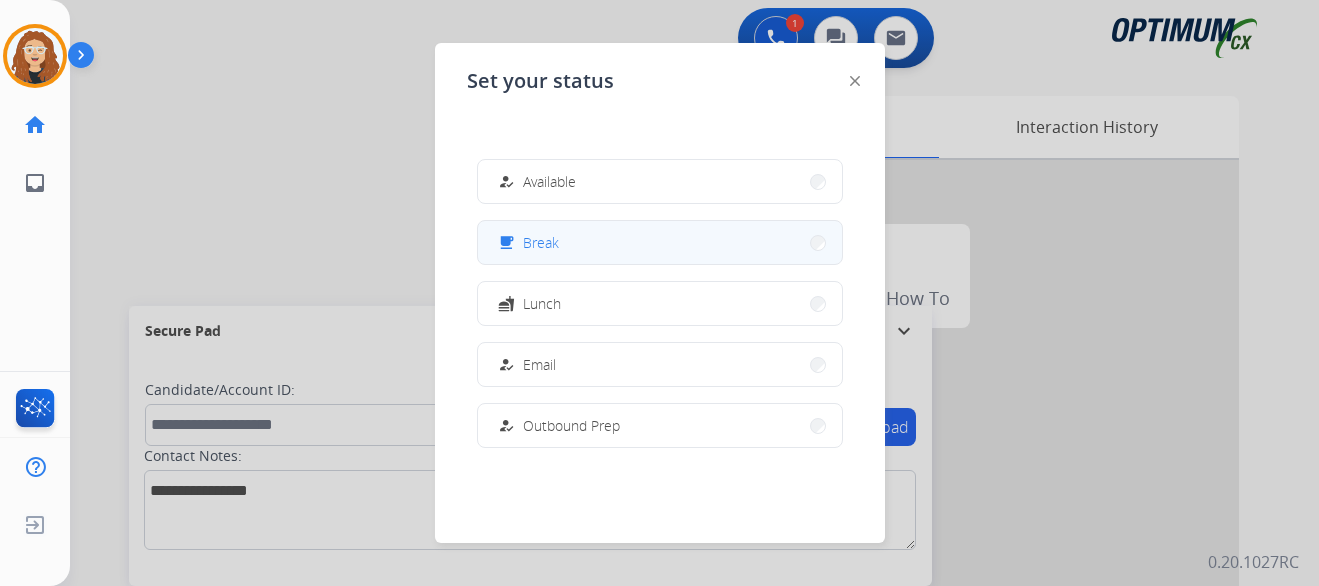click on "free_breakfast Break" at bounding box center (660, 242) 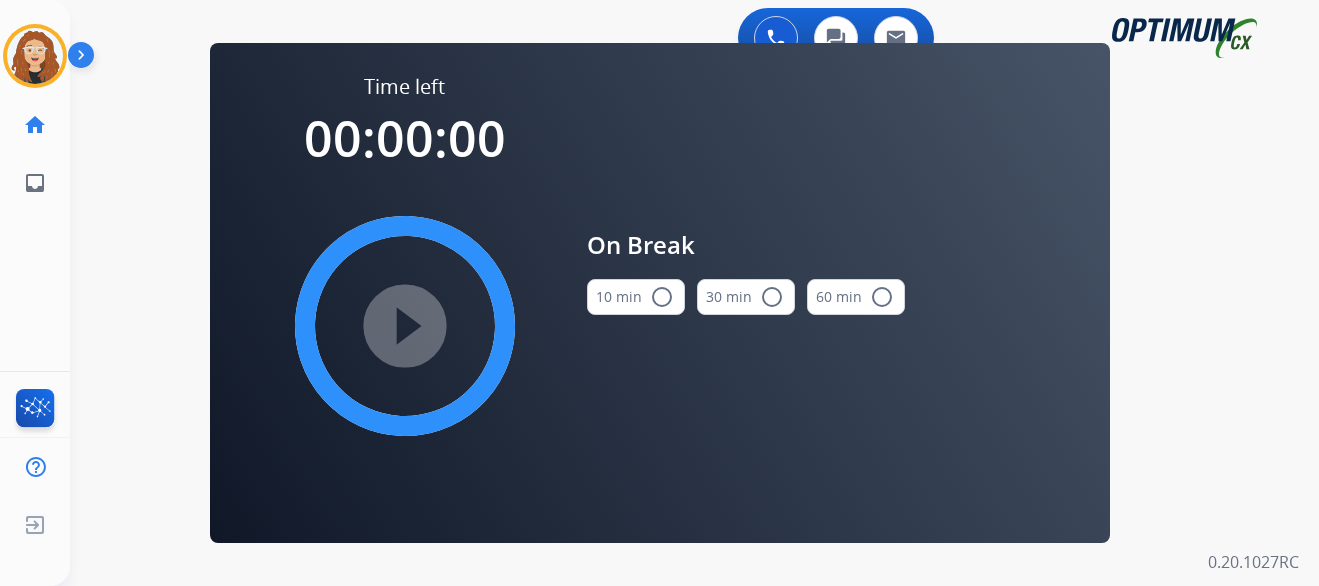 click on "radio_button_unchecked" at bounding box center (662, 297) 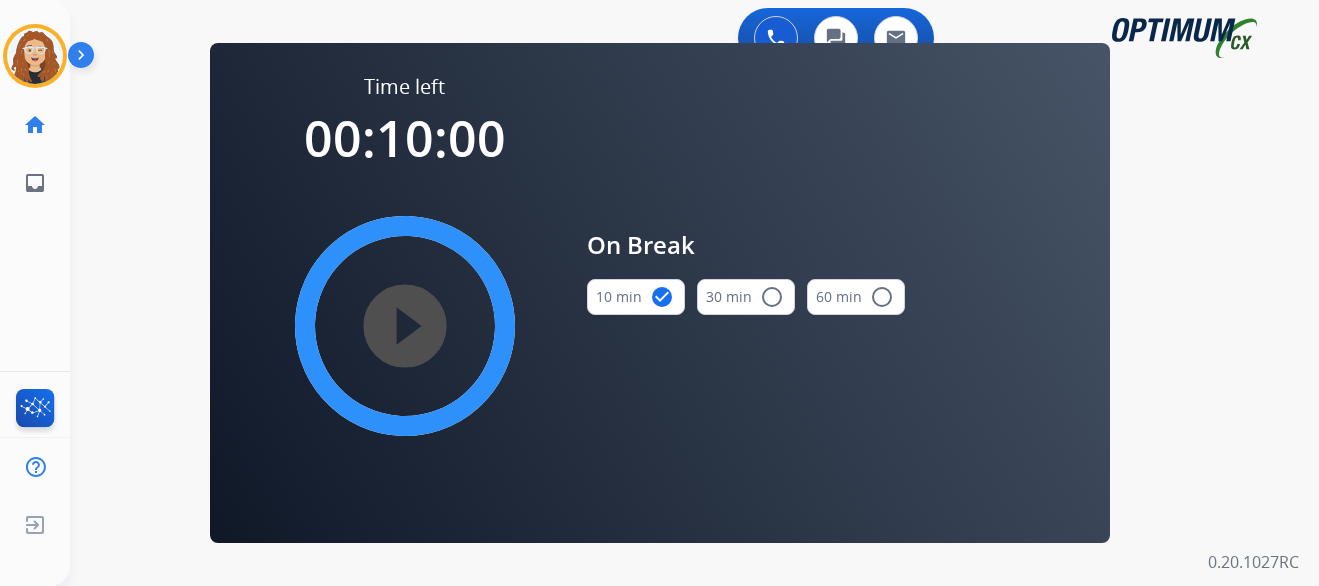 click on "play_circle_filled" at bounding box center [405, 326] 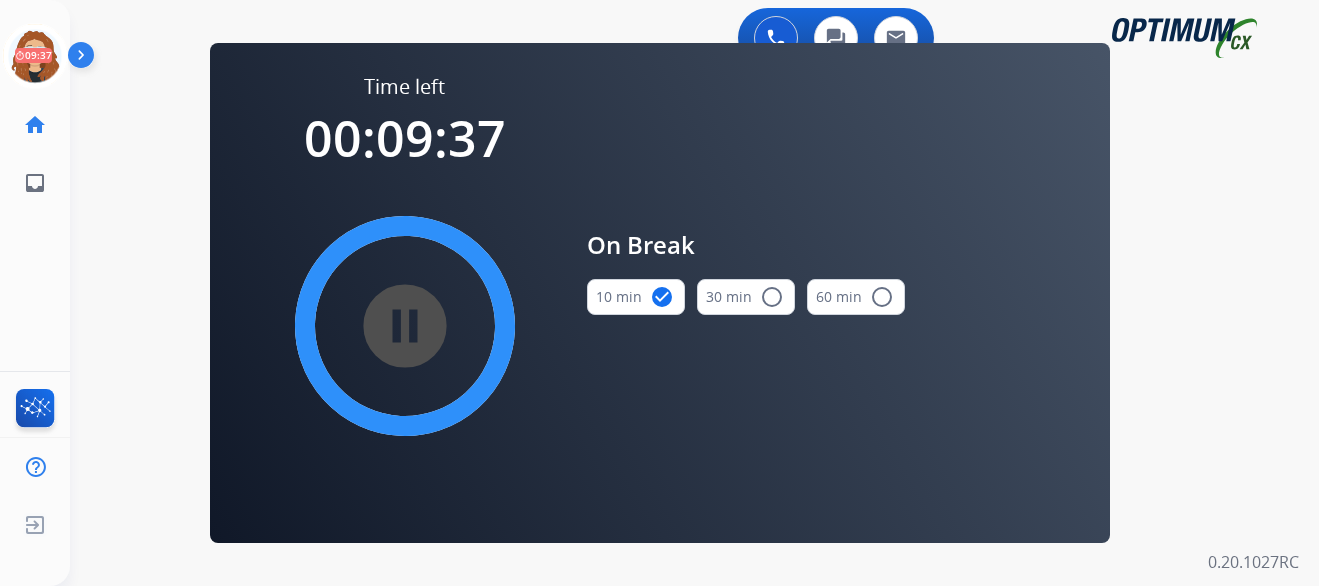 click on "0 Voice Interactions  0  Chat Interactions   0  Email Interactions swap_horiz Break voice bridge close_fullscreen Connect 3-Way Call merge_type Separate 3-Way Call Time left 00:09:37 pause_circle_filled On Break  10 min  check_circle  30 min  radio_button_unchecked  60 min  radio_button_unchecked  Interaction Guide   Interaction History  Interaction Guide arrow_drop_up  Welcome to EngageHQ   Internal Queue Transfer: How To  Secure Pad expand_more Clear pad Candidate/Account ID: Contact Notes:                  0.20.1027RC" at bounding box center [694, 293] 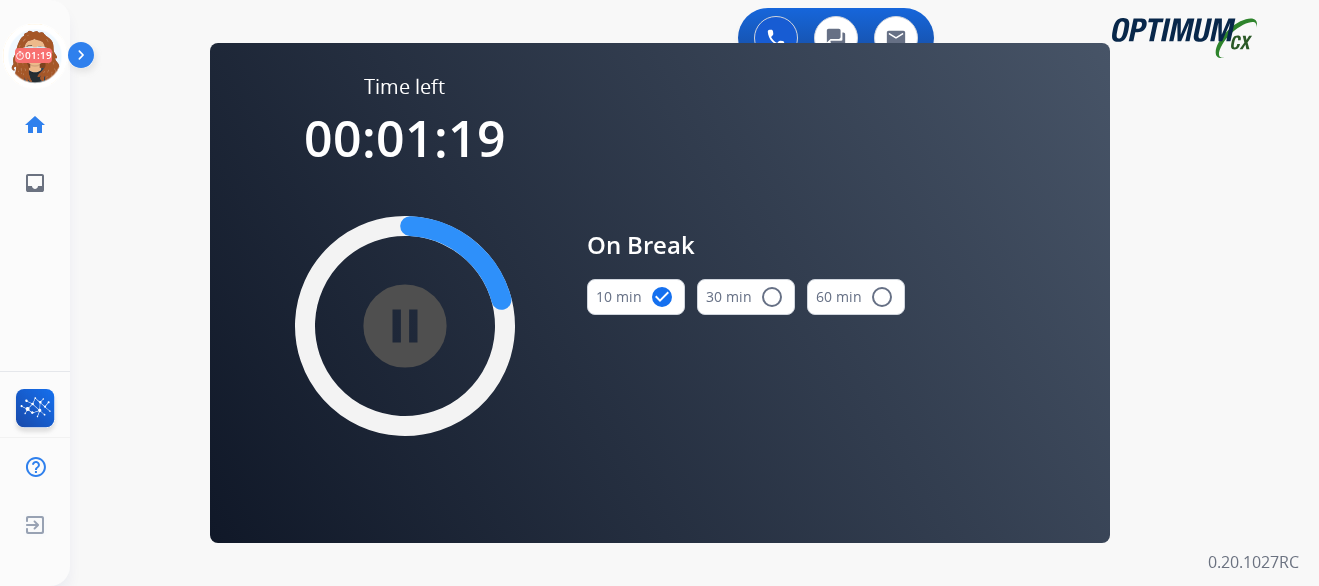click on "0 Voice Interactions  0  Chat Interactions   0  Email Interactions swap_horiz Break voice bridge close_fullscreen Connect 3-Way Call merge_type Separate 3-Way Call Time left 00:01:19 pause_circle_filled On Break  10 min  check_circle  30 min  radio_button_unchecked  60 min  radio_button_unchecked  Interaction Guide   Interaction History  Interaction Guide arrow_drop_up  Welcome to EngageHQ   Internal Queue Transfer: How To  Secure Pad expand_more Clear pad Candidate/Account ID: Contact Notes:                  0.20.1027RC" at bounding box center [694, 293] 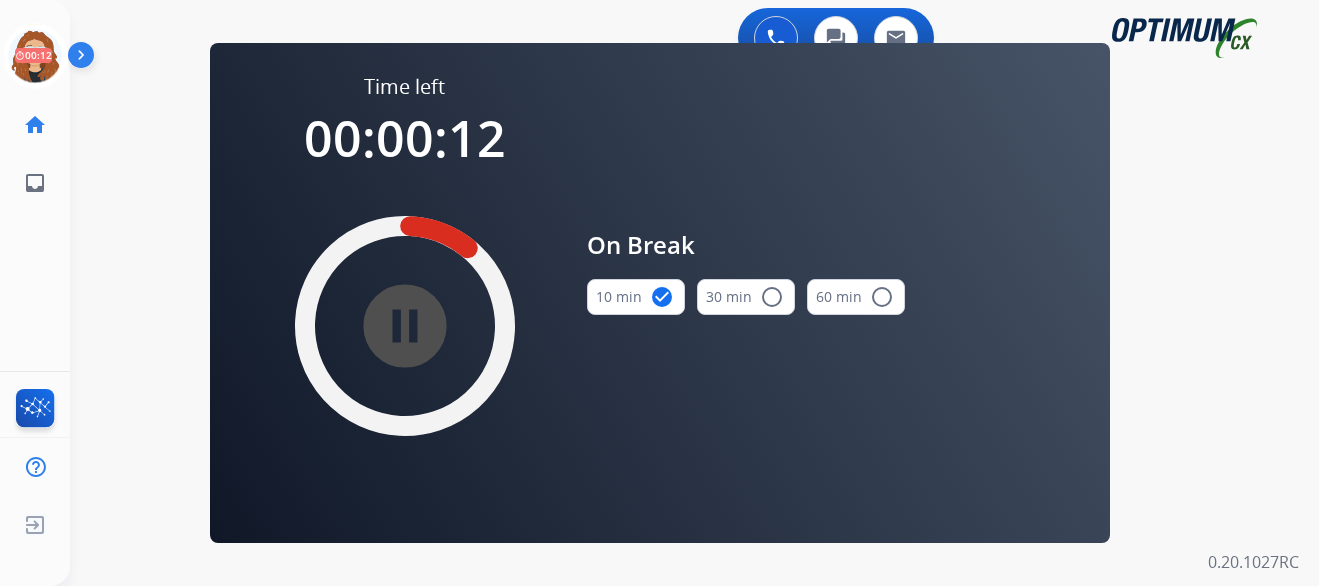 click on "0 Voice Interactions  0  Chat Interactions   0  Email Interactions swap_horiz Break voice bridge close_fullscreen Connect 3-Way Call merge_type Separate 3-Way Call Time left 00:00:12 pause_circle_filled On Break  10 min  check_circle  30 min  radio_button_unchecked  60 min  radio_button_unchecked  Interaction Guide   Interaction History  Interaction Guide arrow_drop_up  Welcome to EngageHQ   Internal Queue Transfer: How To  Secure Pad expand_more Clear pad Candidate/Account ID: Contact Notes:                  0.20.1027RC" at bounding box center [694, 293] 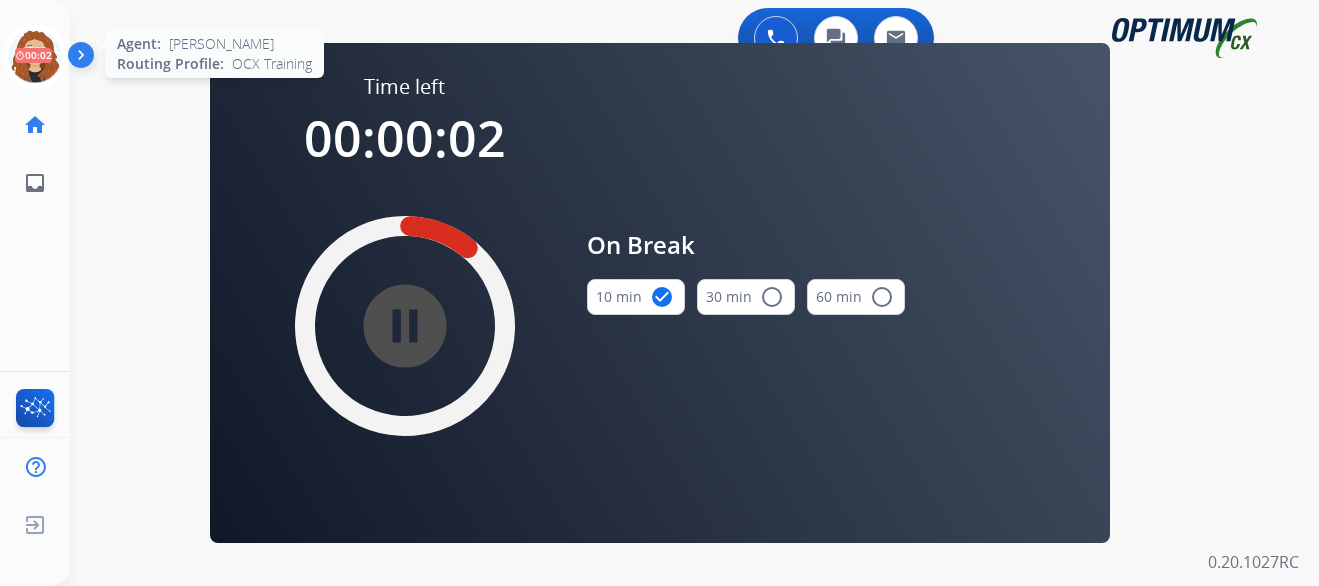 click 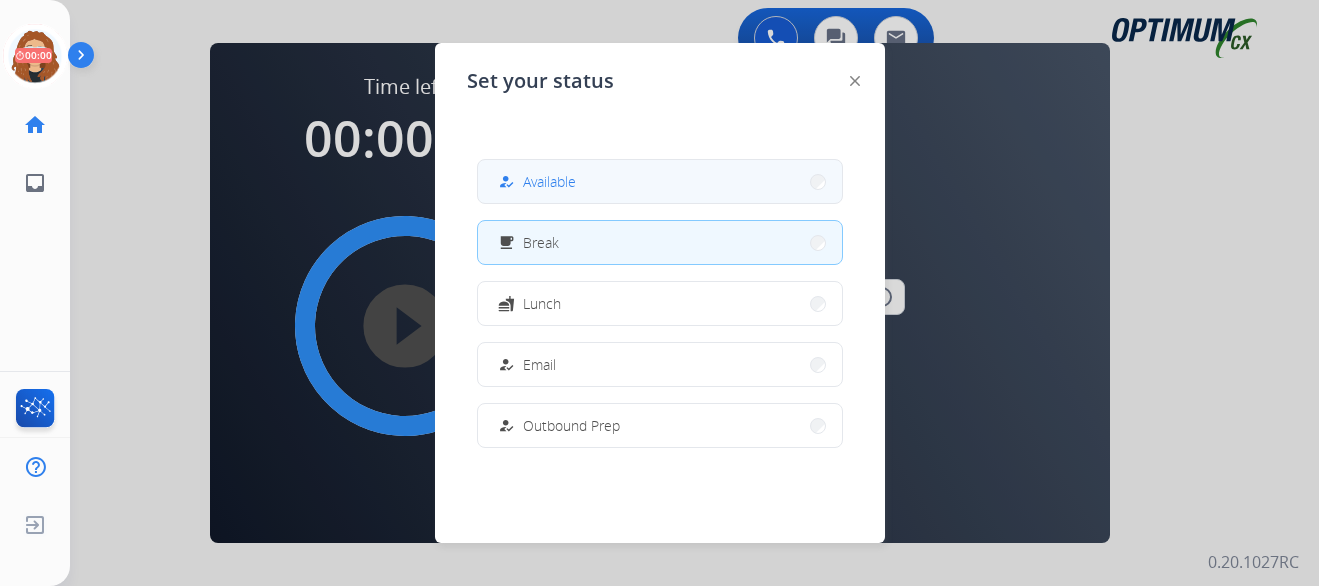 click on "how_to_reg Available" at bounding box center [660, 181] 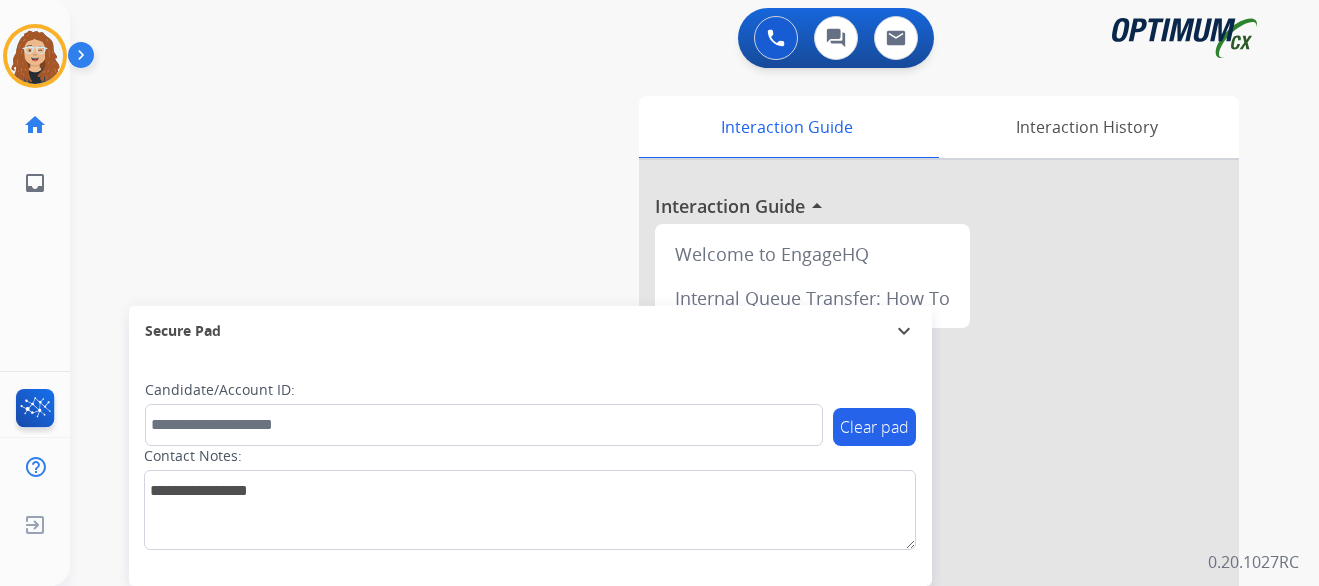 click on "swap_horiz Break voice bridge close_fullscreen Connect 3-Way Call merge_type Separate 3-Way Call  Interaction Guide   Interaction History  Interaction Guide arrow_drop_up  Welcome to EngageHQ   Internal Queue Transfer: How To  Secure Pad expand_more Clear pad Candidate/Account ID: Contact Notes:" at bounding box center [670, 489] 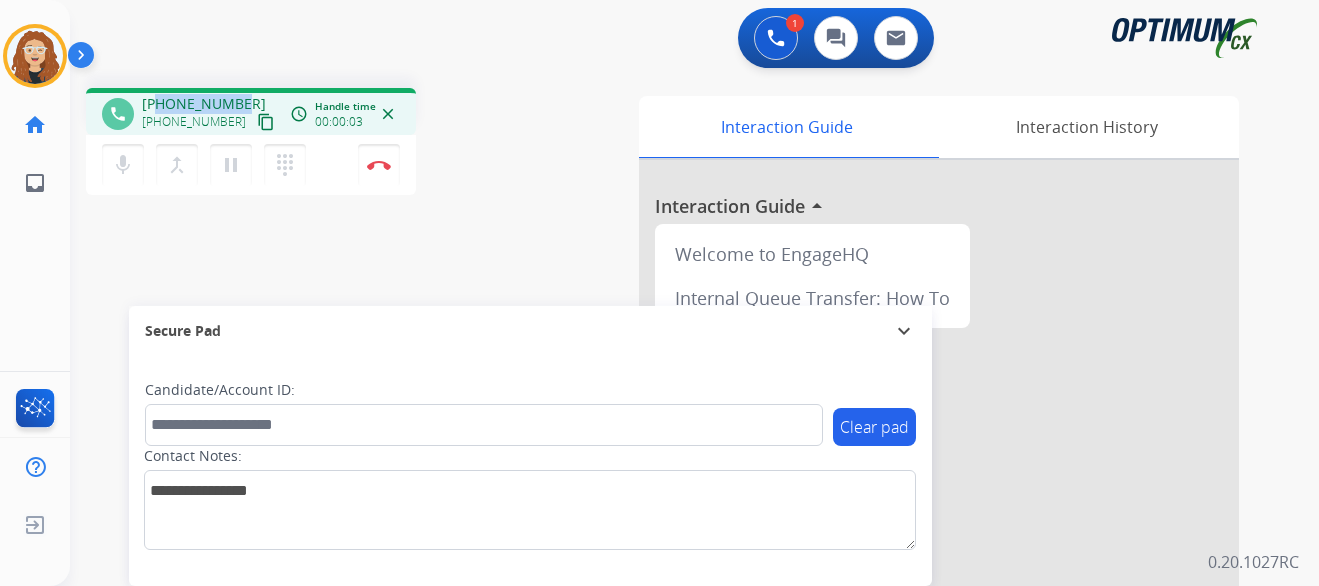 drag, startPoint x: 160, startPoint y: 101, endPoint x: 227, endPoint y: 103, distance: 67.02985 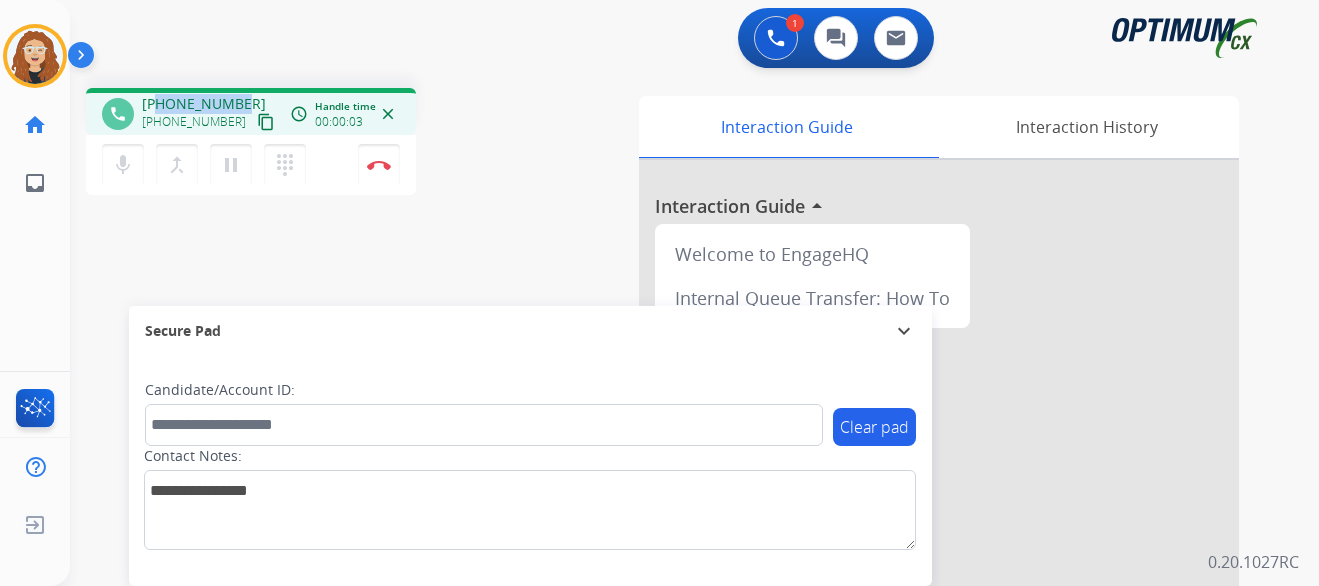 click on "[PHONE_NUMBER] [PHONE_NUMBER] content_copy" at bounding box center [210, 114] 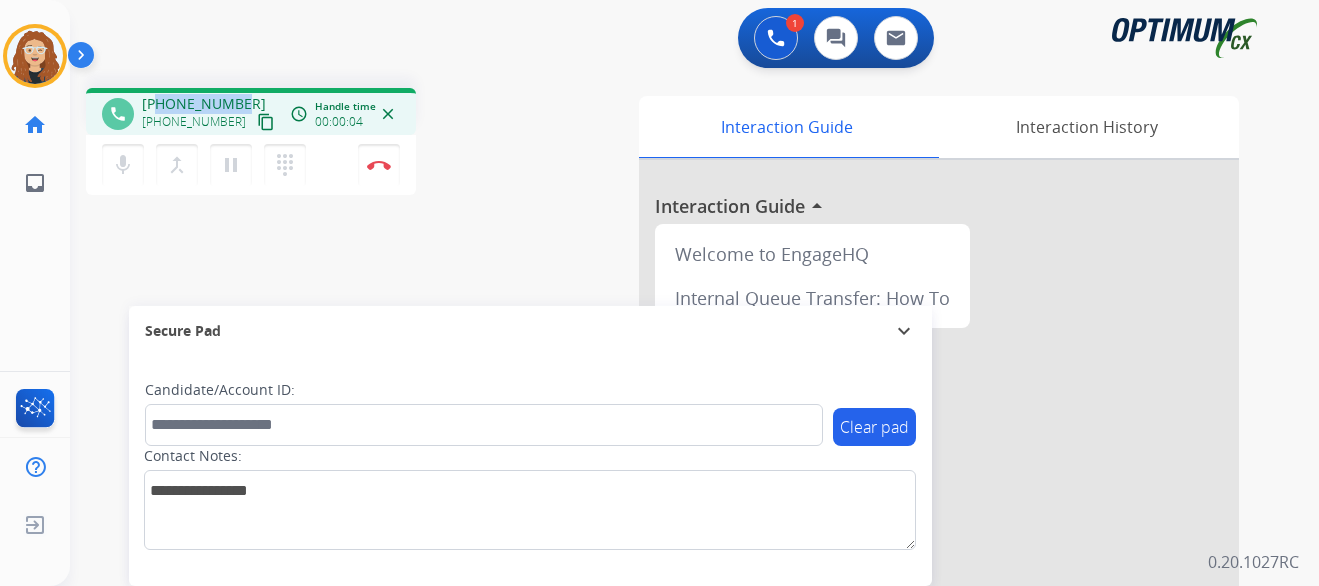 copy on "6026869948" 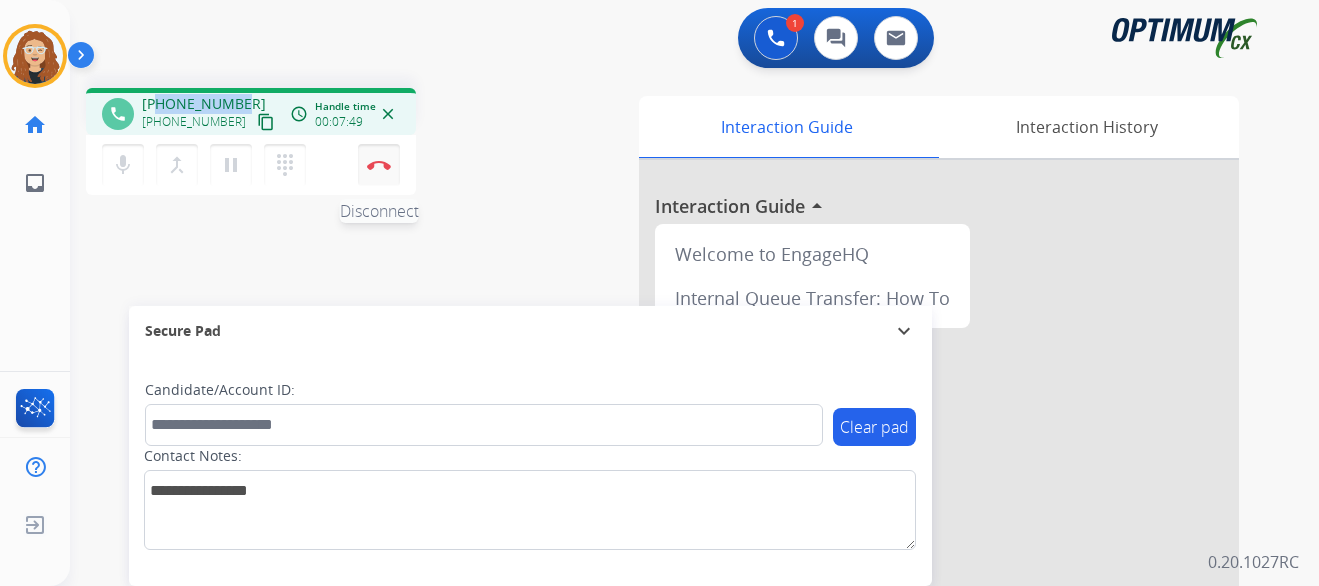 click at bounding box center (379, 165) 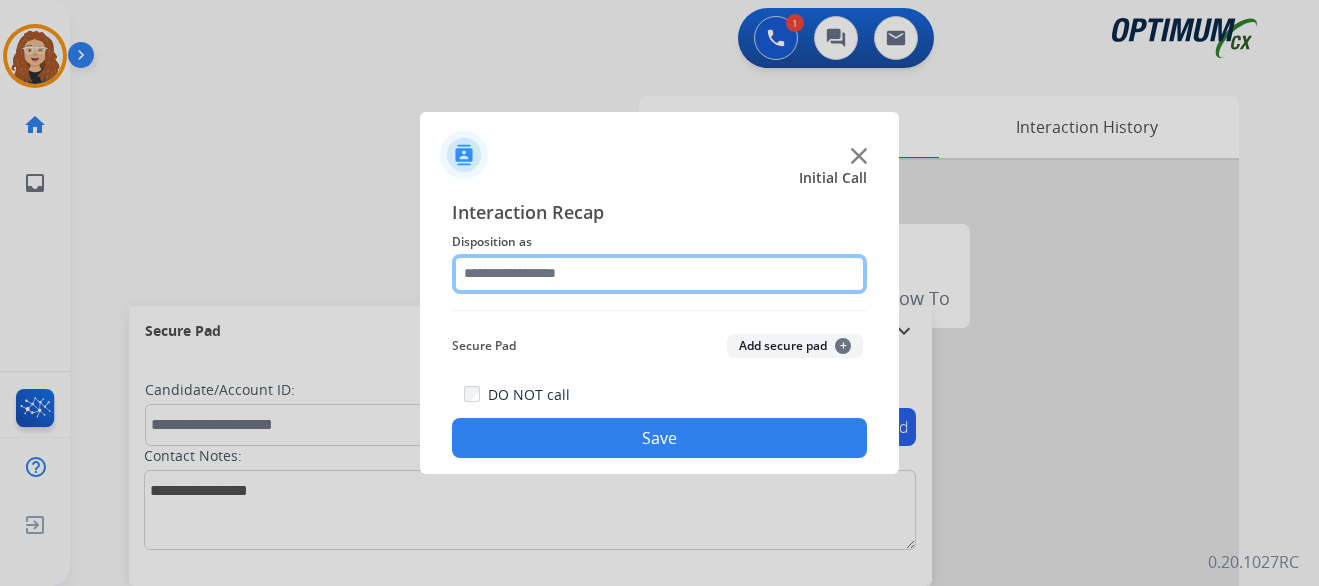 click 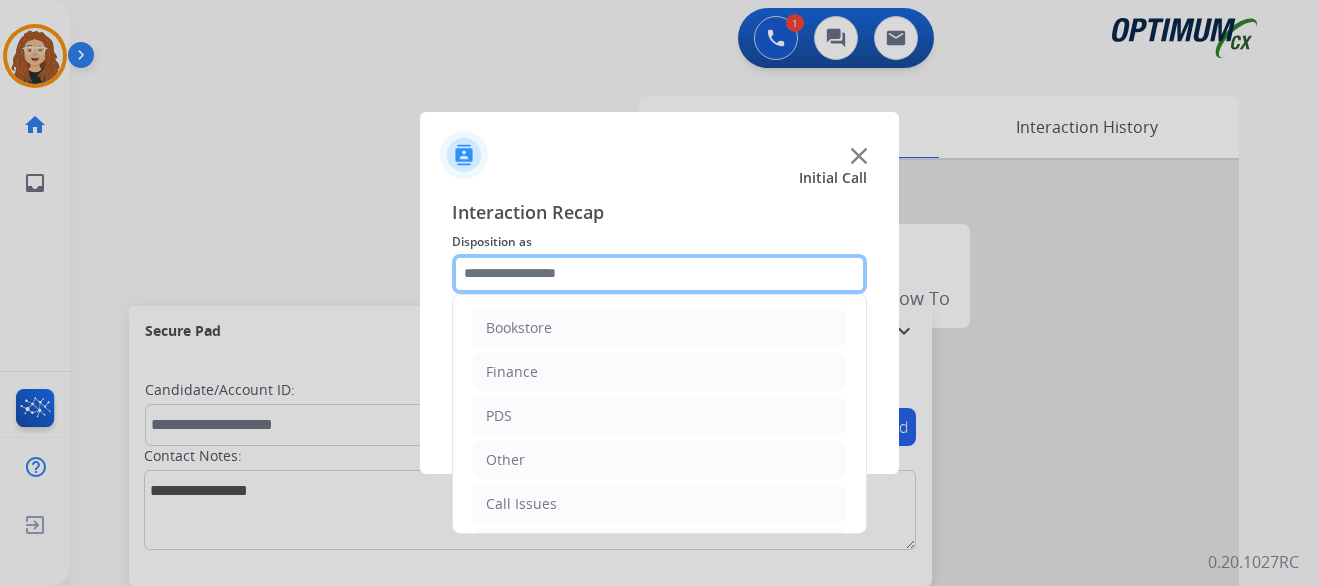 scroll, scrollTop: 136, scrollLeft: 0, axis: vertical 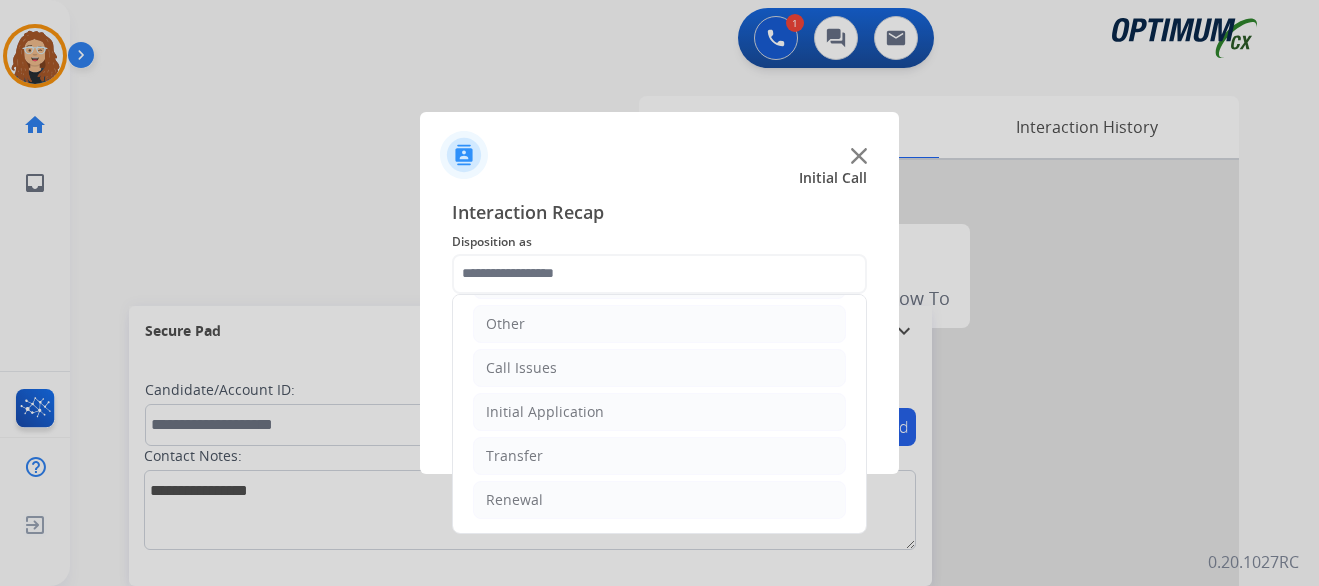drag, startPoint x: 634, startPoint y: 493, endPoint x: 779, endPoint y: 477, distance: 145.88008 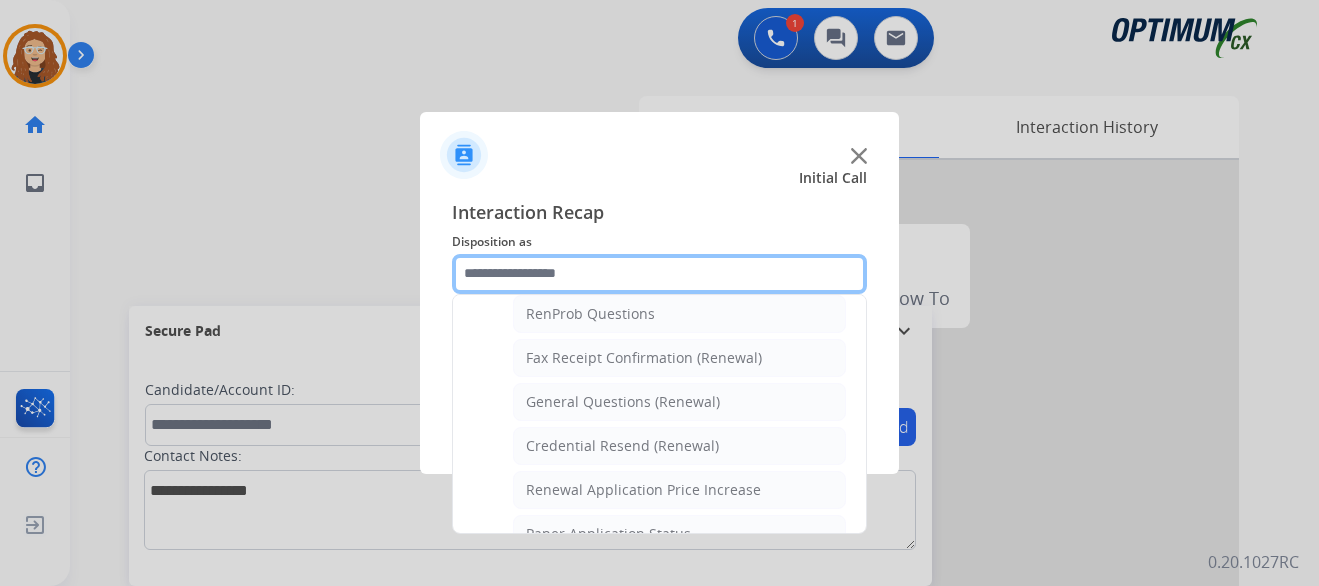 scroll, scrollTop: 531, scrollLeft: 0, axis: vertical 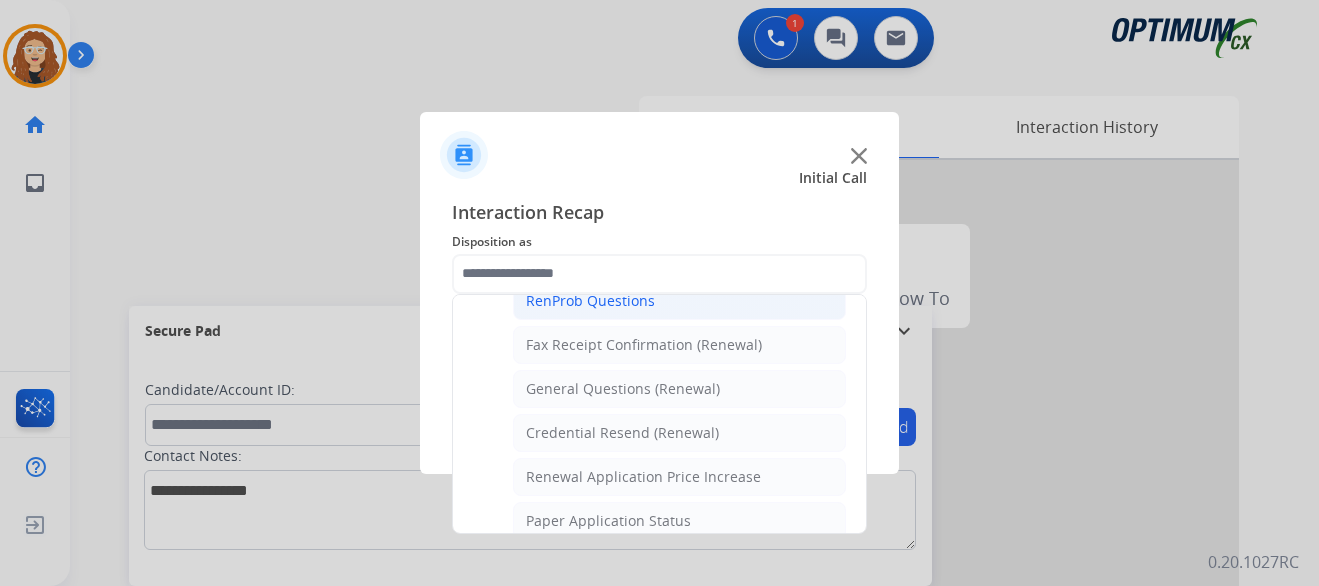 click on "RenProb Questions" 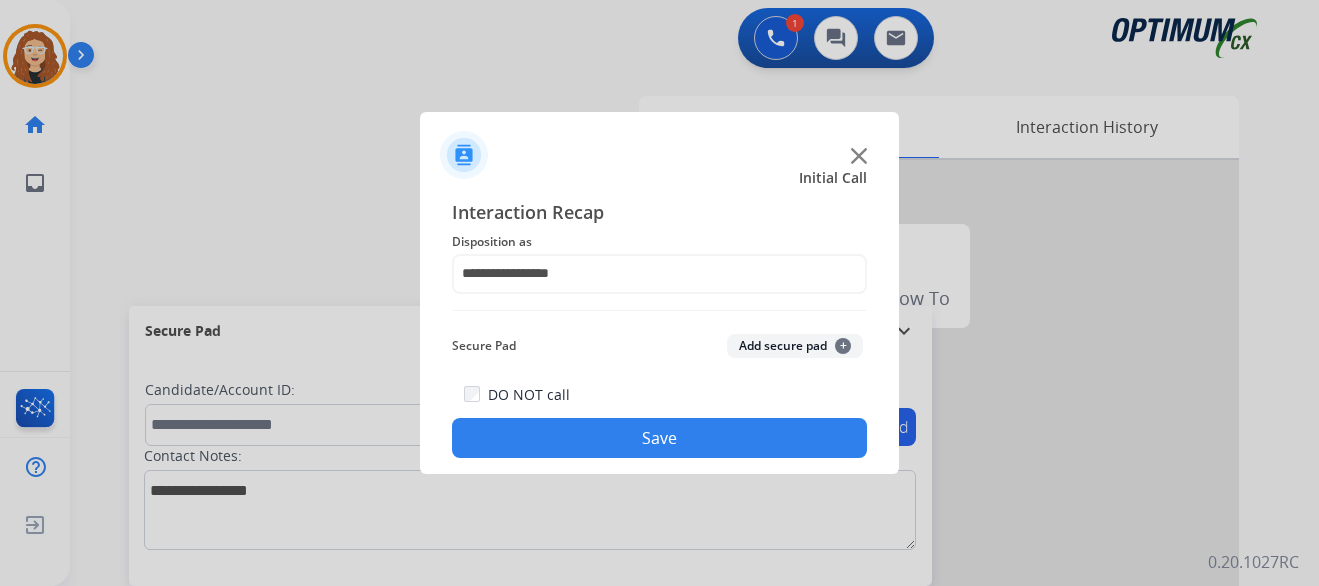 click on "Save" 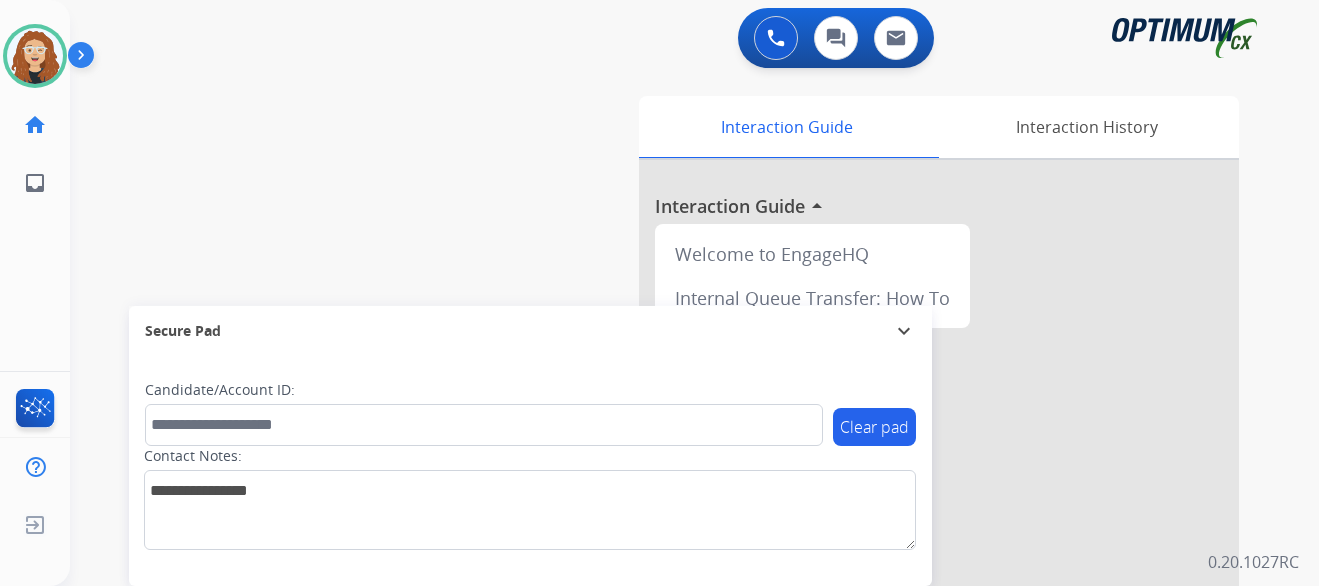 click on "swap_horiz Break voice bridge close_fullscreen Connect 3-Way Call merge_type Separate 3-Way Call  Interaction Guide   Interaction History  Interaction Guide arrow_drop_up  Welcome to EngageHQ   Internal Queue Transfer: How To  Secure Pad expand_more Clear pad Candidate/Account ID: Contact Notes:" at bounding box center [670, 489] 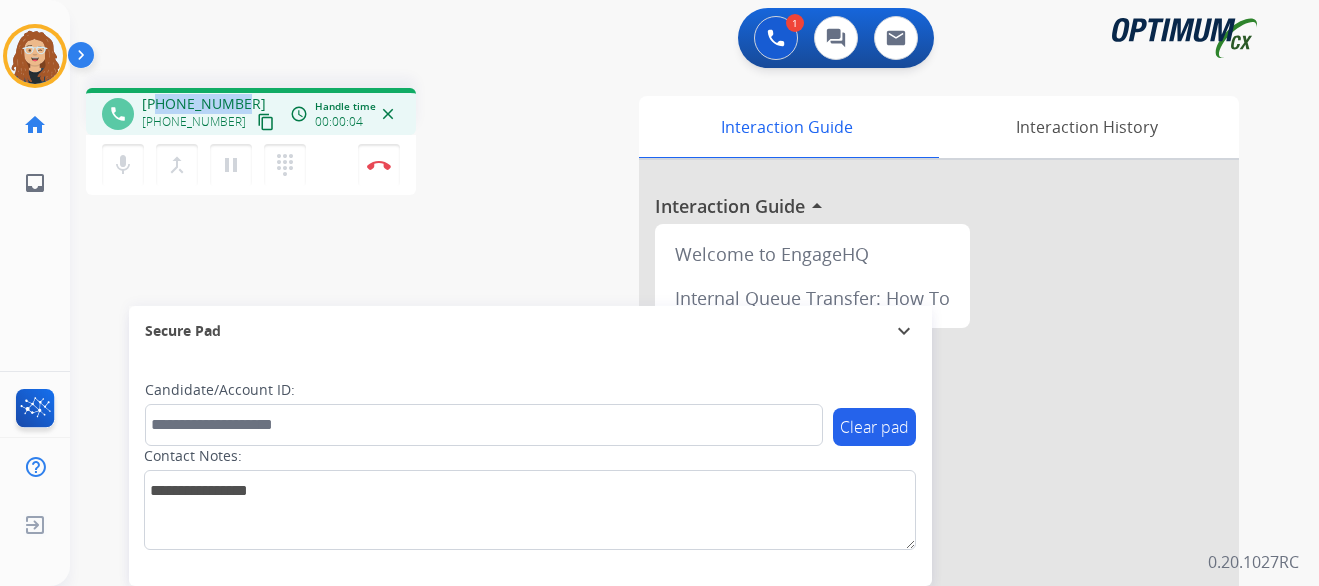 drag, startPoint x: 159, startPoint y: 103, endPoint x: 234, endPoint y: 100, distance: 75.059975 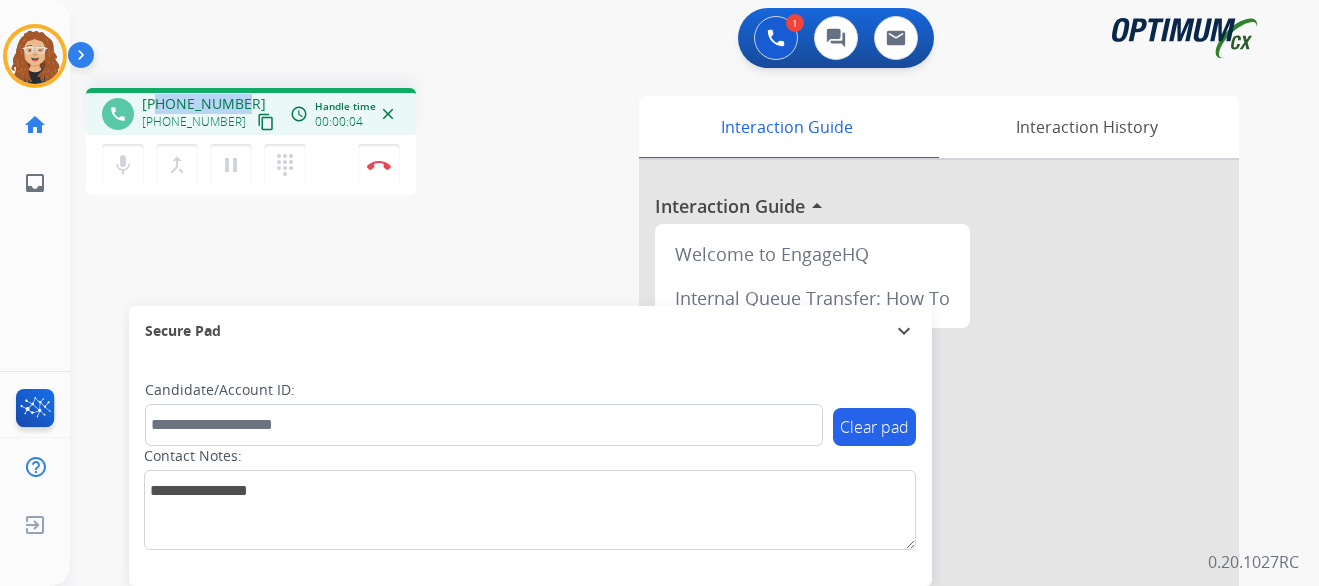 click on "[PHONE_NUMBER] [PHONE_NUMBER] content_copy" at bounding box center [210, 114] 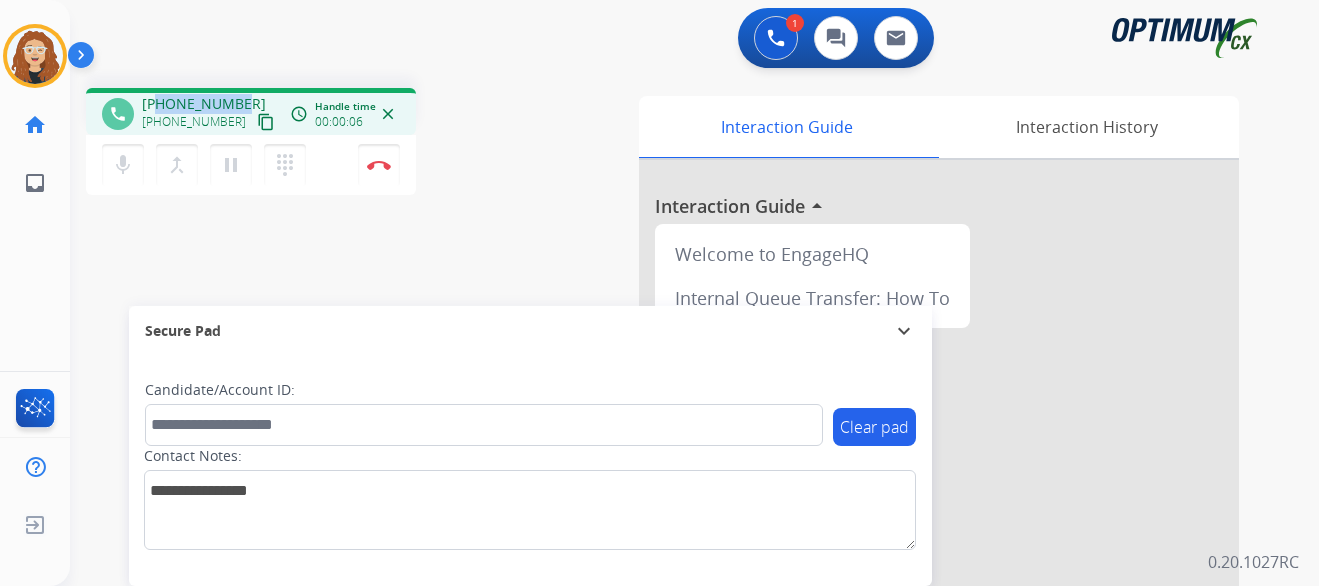 copy on "7735176234" 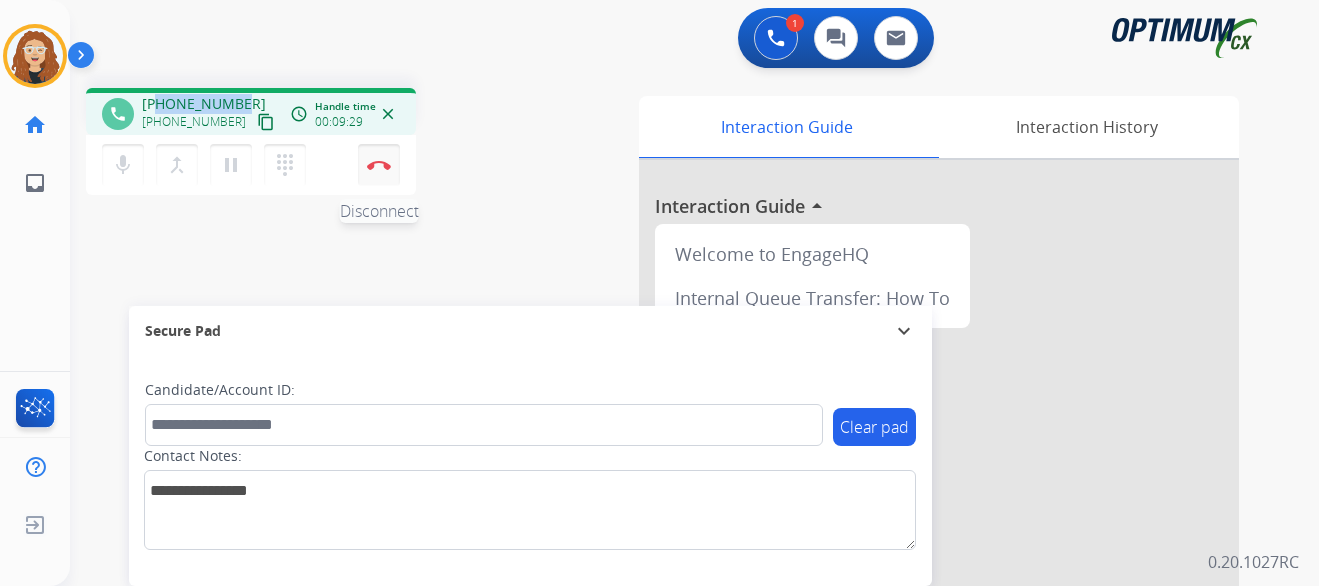 click at bounding box center [379, 165] 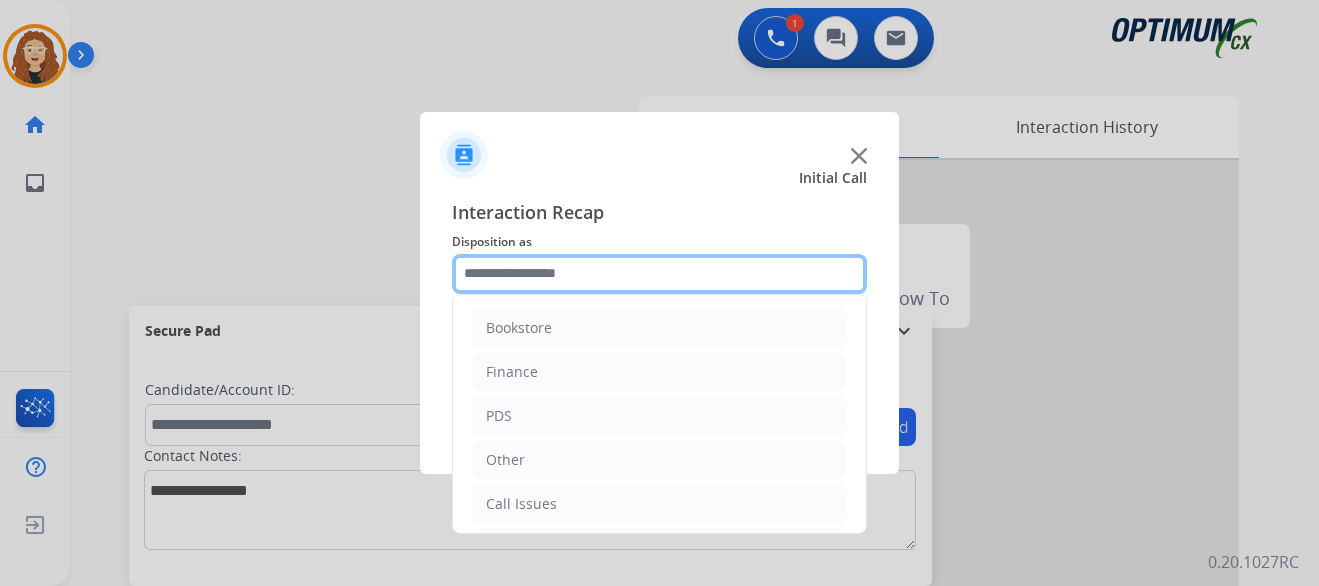 click 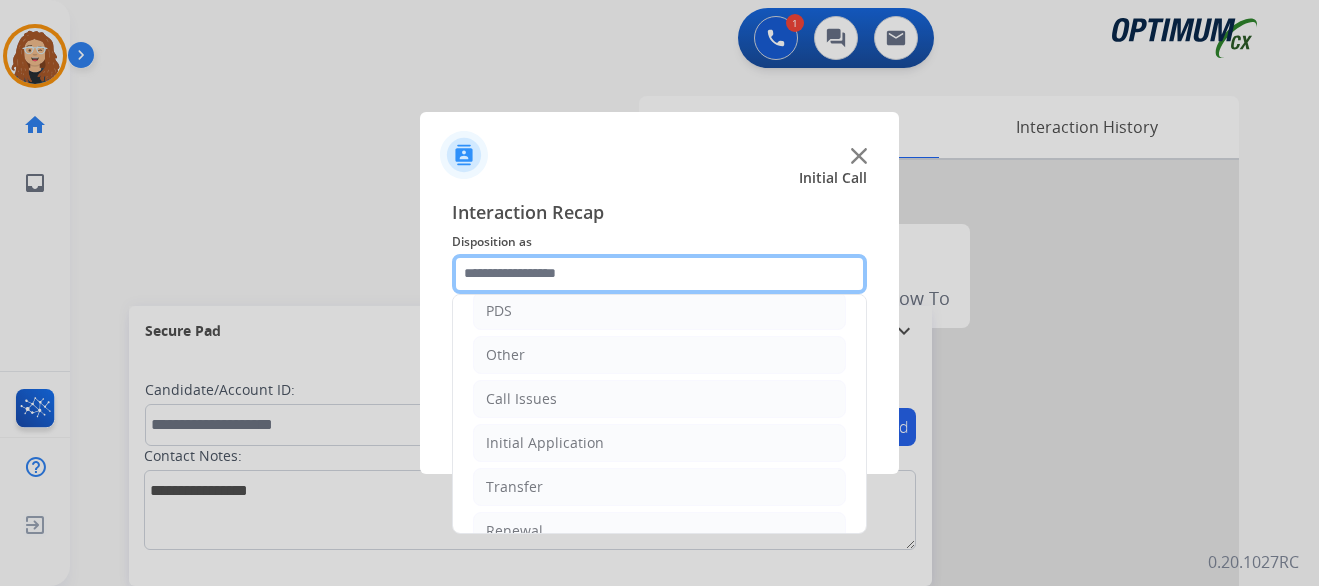 scroll, scrollTop: 136, scrollLeft: 0, axis: vertical 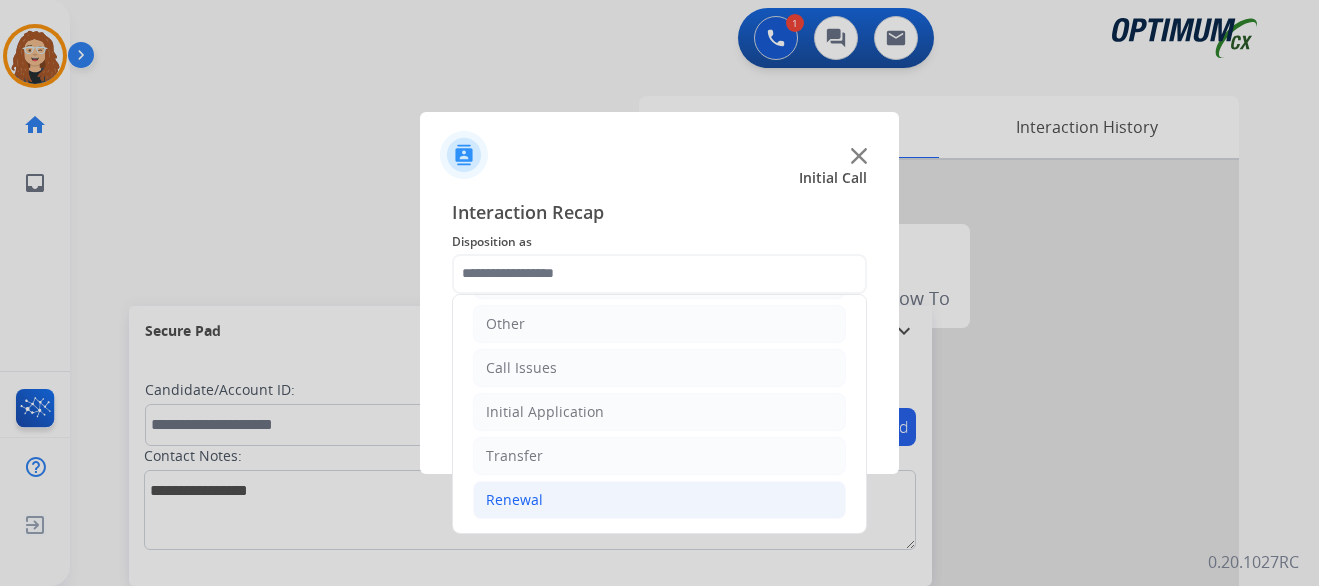 click on "Renewal" 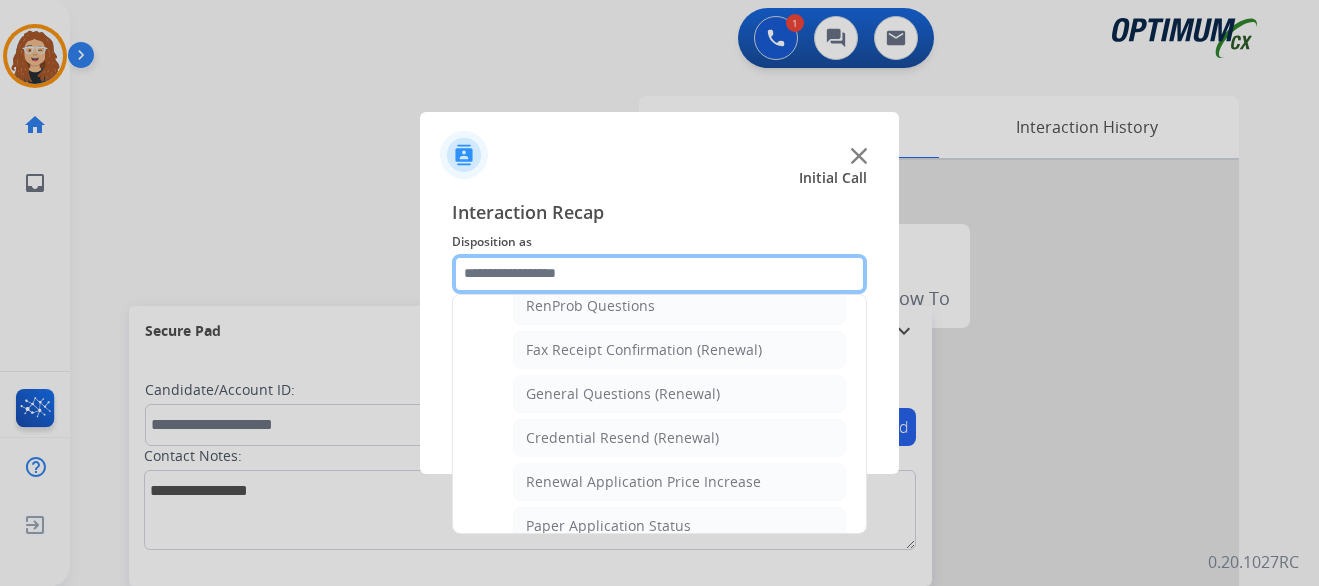 scroll, scrollTop: 531, scrollLeft: 0, axis: vertical 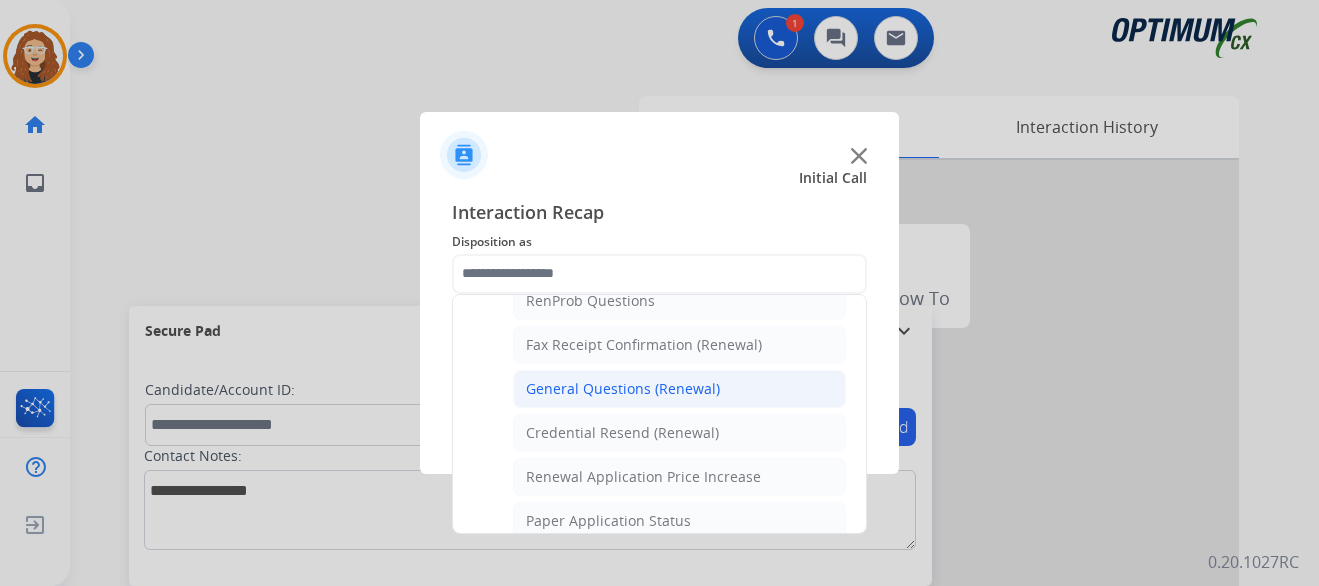 click on "General Questions (Renewal)" 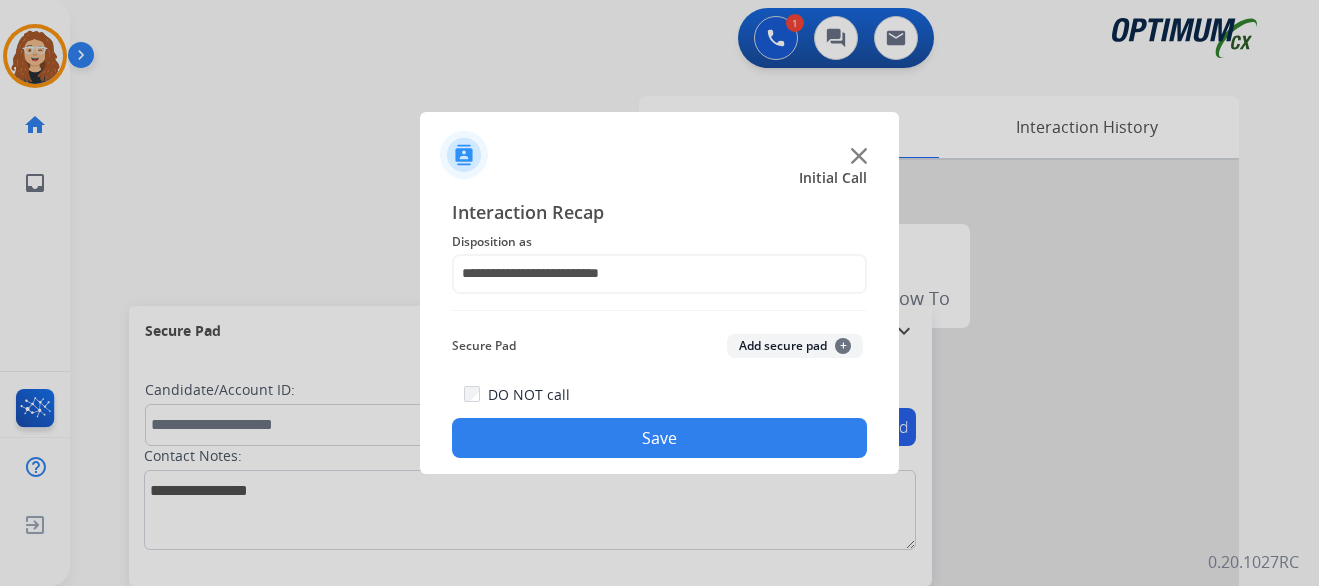 click on "Save" 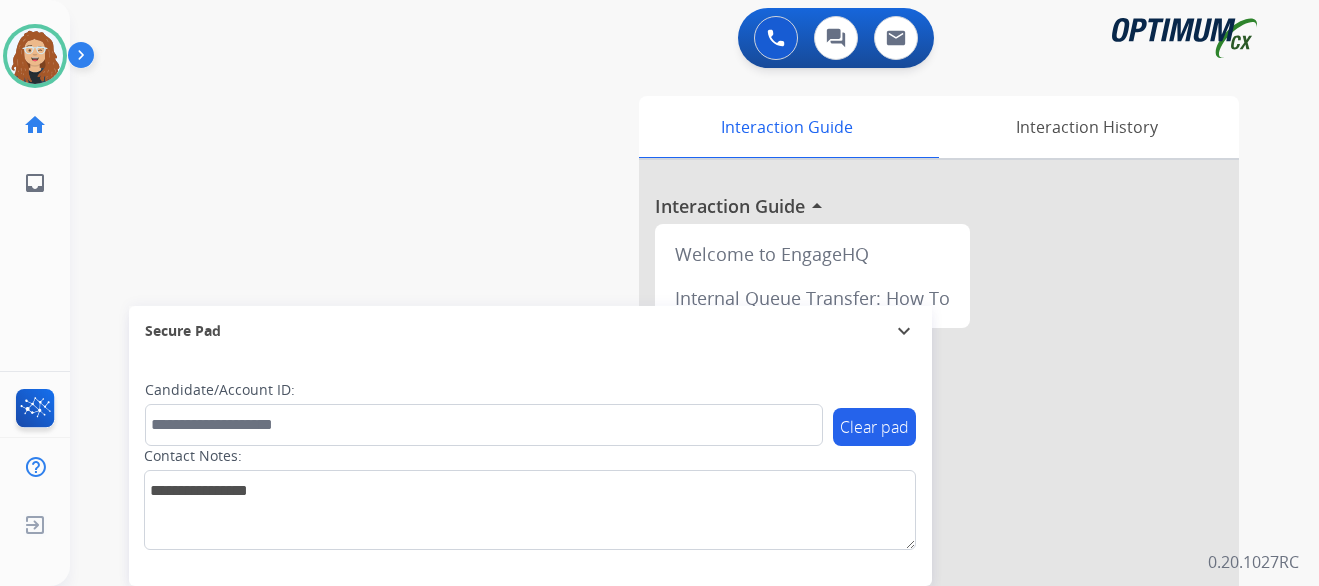 click on "swap_horiz Break voice bridge close_fullscreen Connect 3-Way Call merge_type Separate 3-Way Call  Interaction Guide   Interaction History  Interaction Guide arrow_drop_up  Welcome to EngageHQ   Internal Queue Transfer: How To  Secure Pad expand_more Clear pad Candidate/Account ID: Contact Notes:" at bounding box center (670, 489) 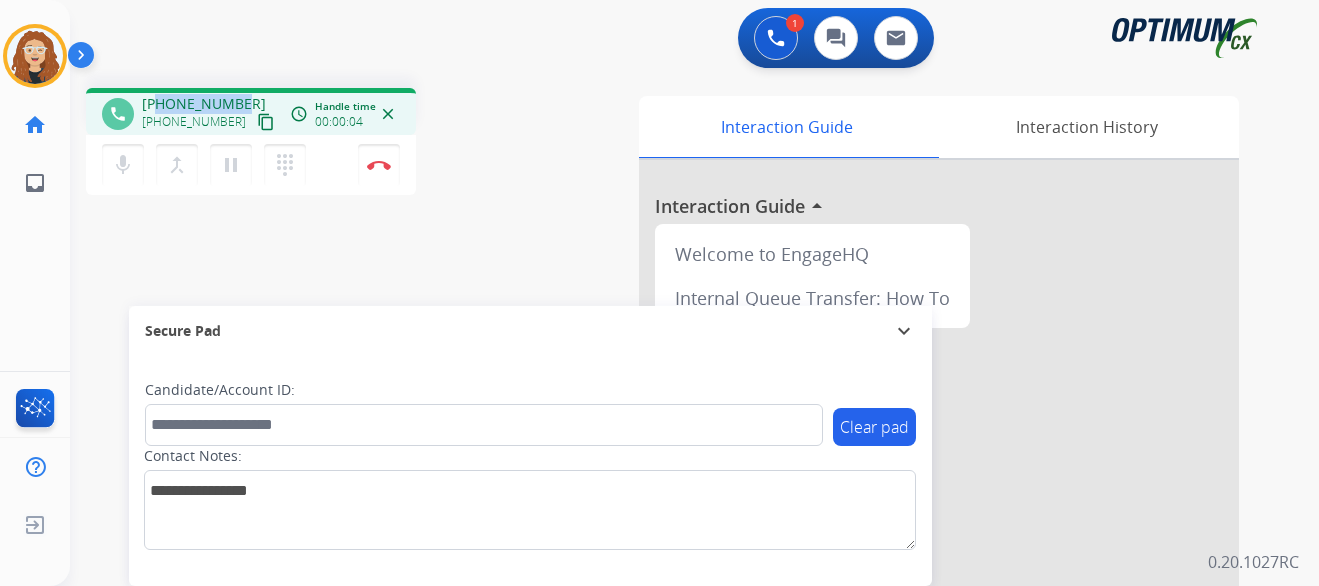drag, startPoint x: 159, startPoint y: 104, endPoint x: 234, endPoint y: 102, distance: 75.026665 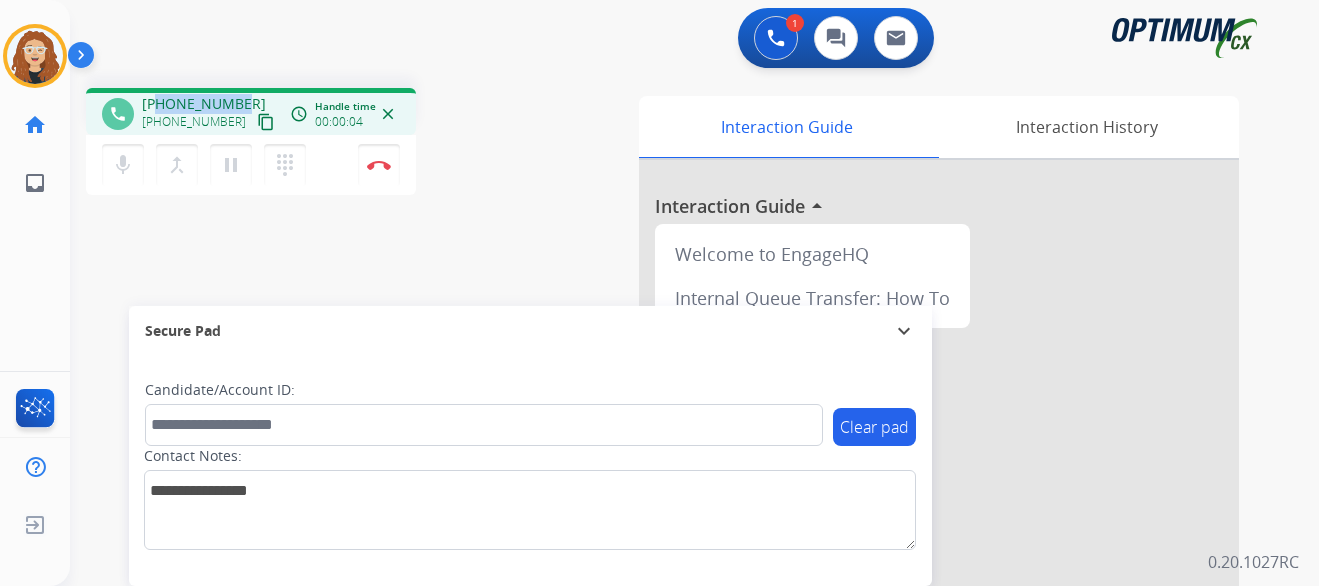 click on "[PHONE_NUMBER] [PHONE_NUMBER] content_copy" at bounding box center (210, 114) 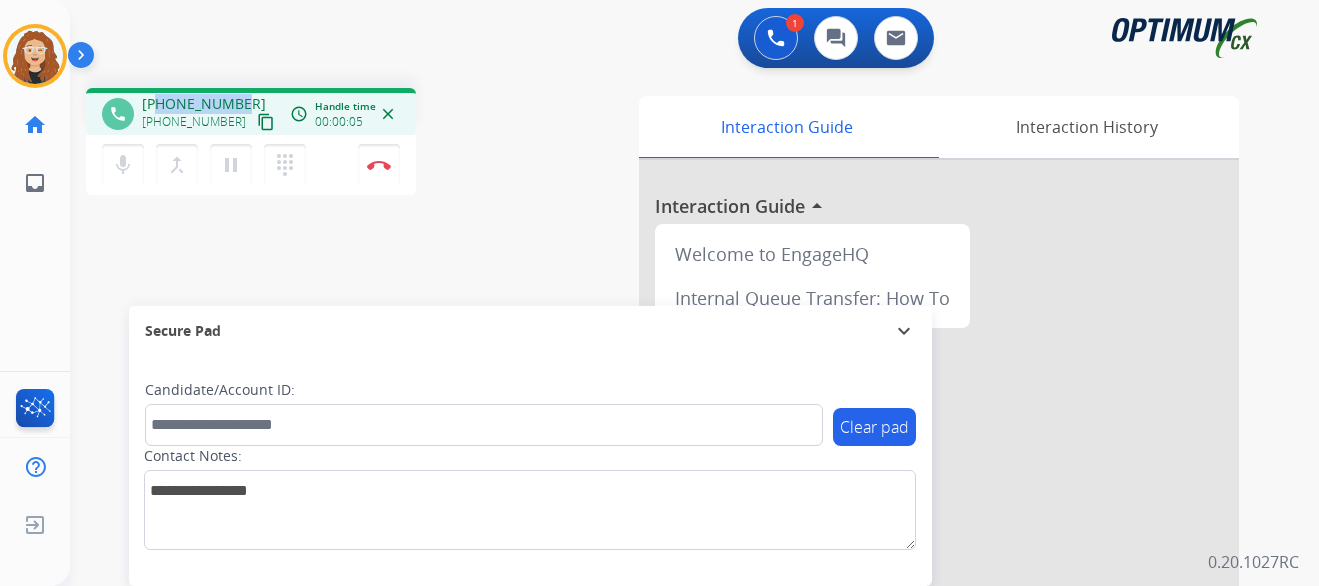 copy on "5189866912" 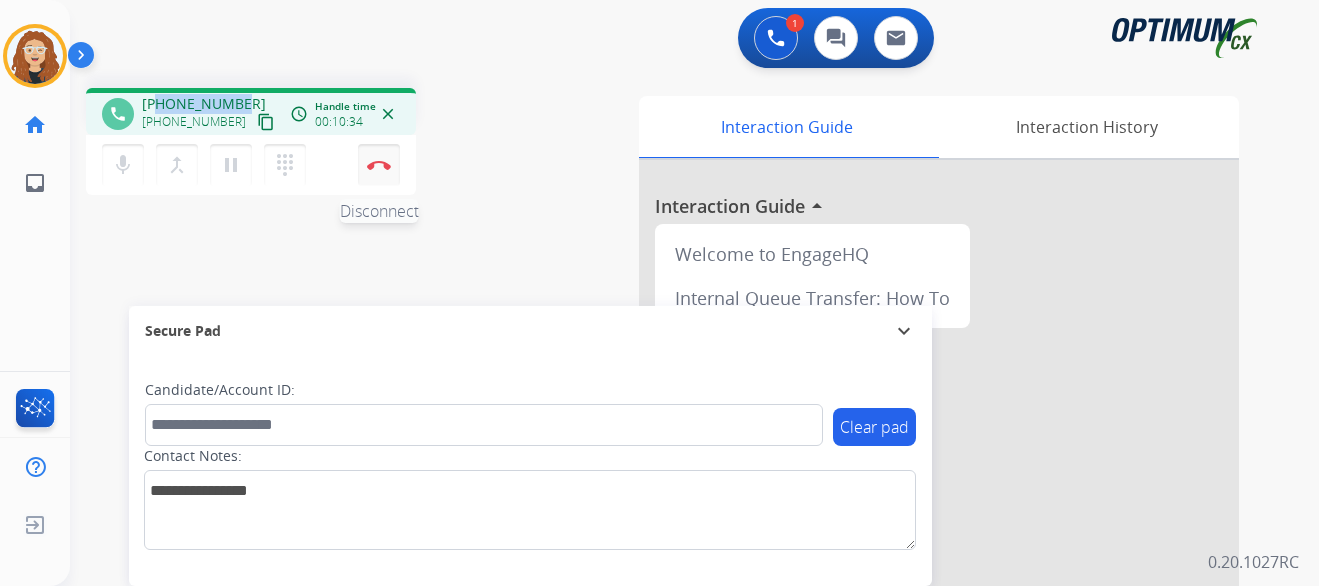 click at bounding box center [379, 165] 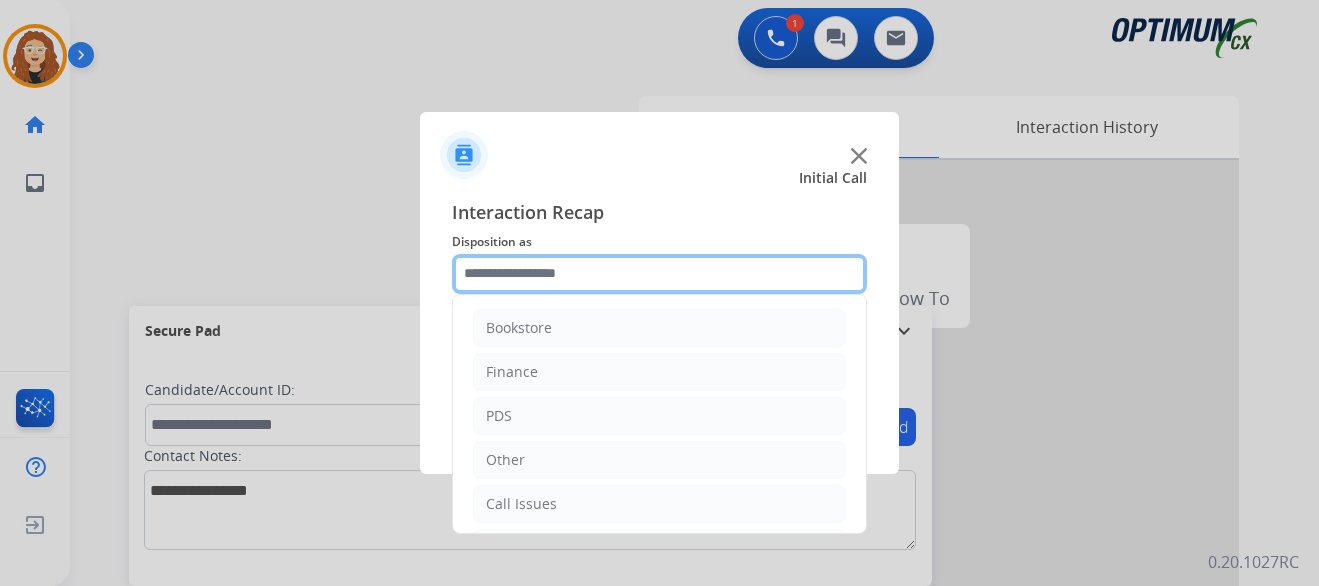 click 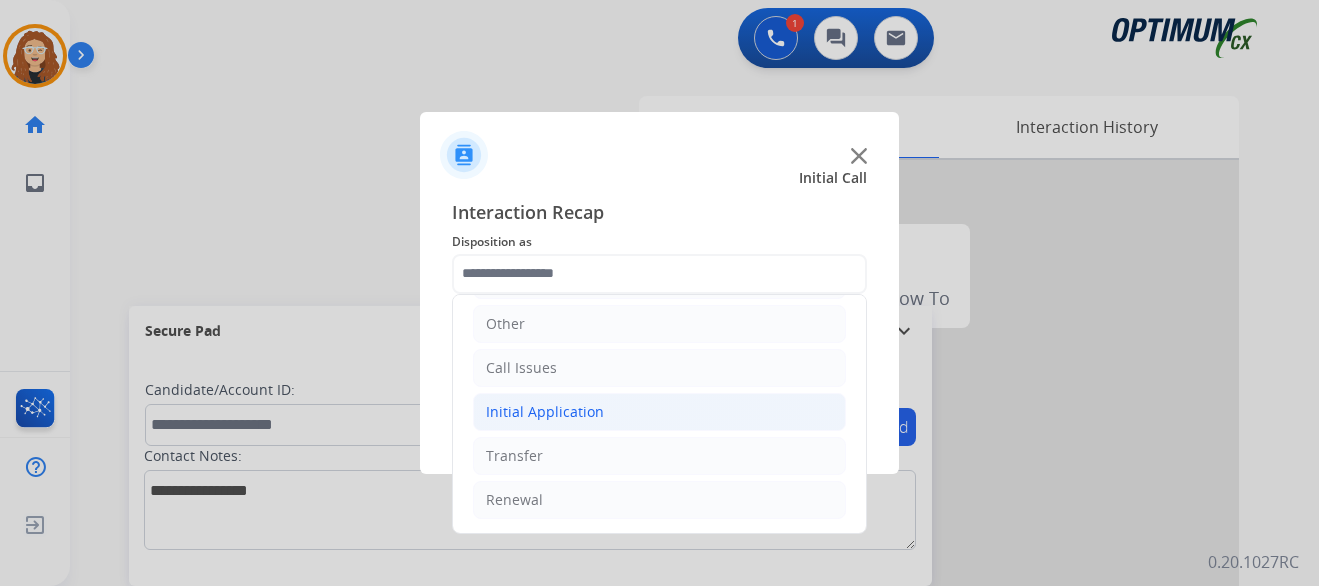 click on "Initial Application" 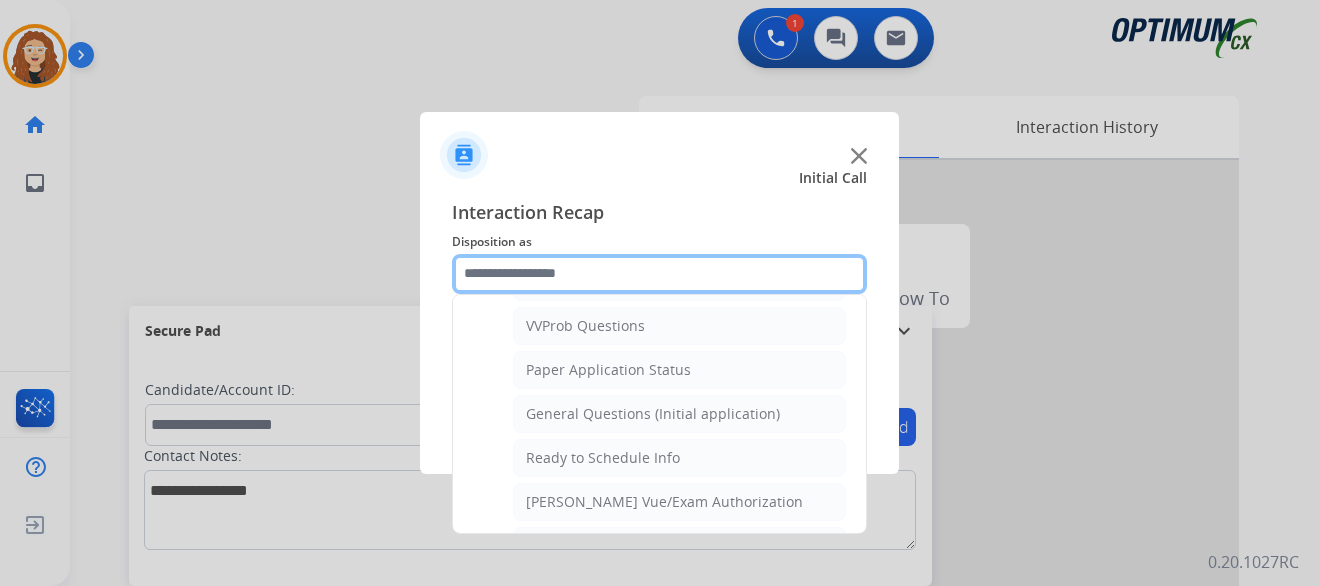 scroll, scrollTop: 1084, scrollLeft: 0, axis: vertical 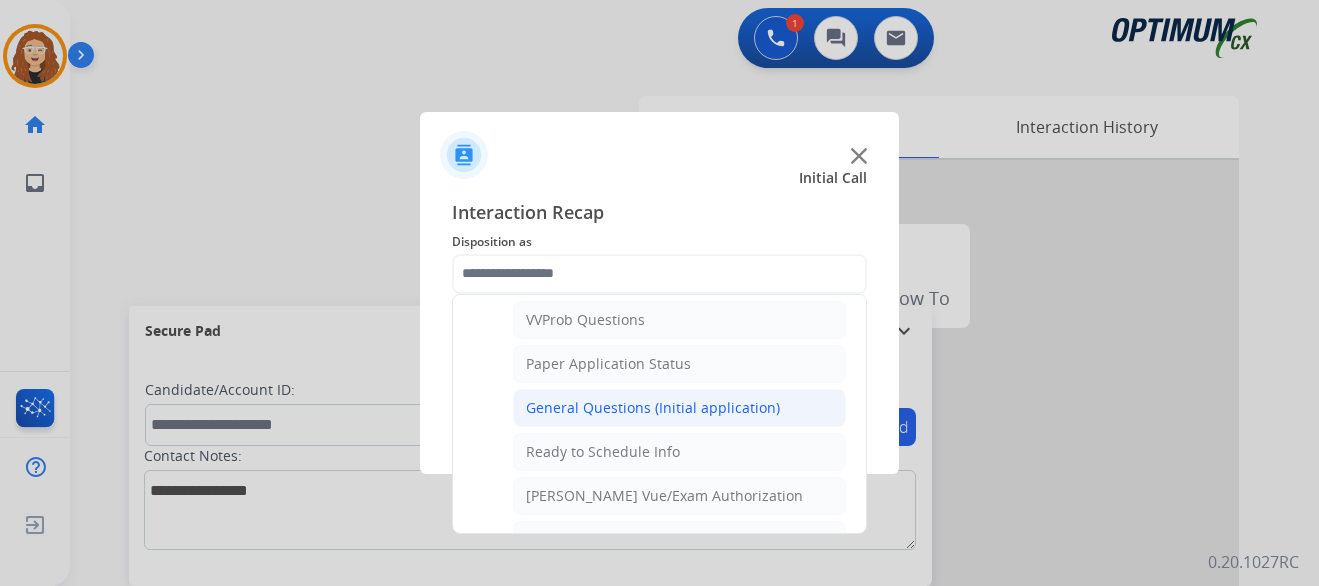 click on "General Questions (Initial application)" 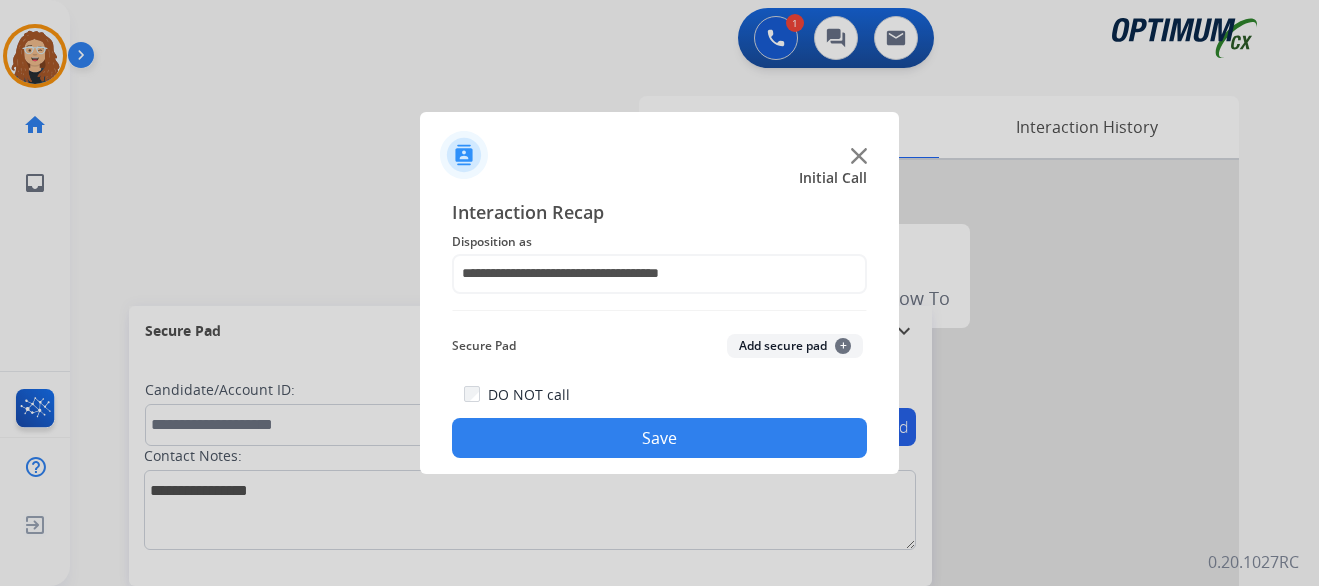 click on "Save" 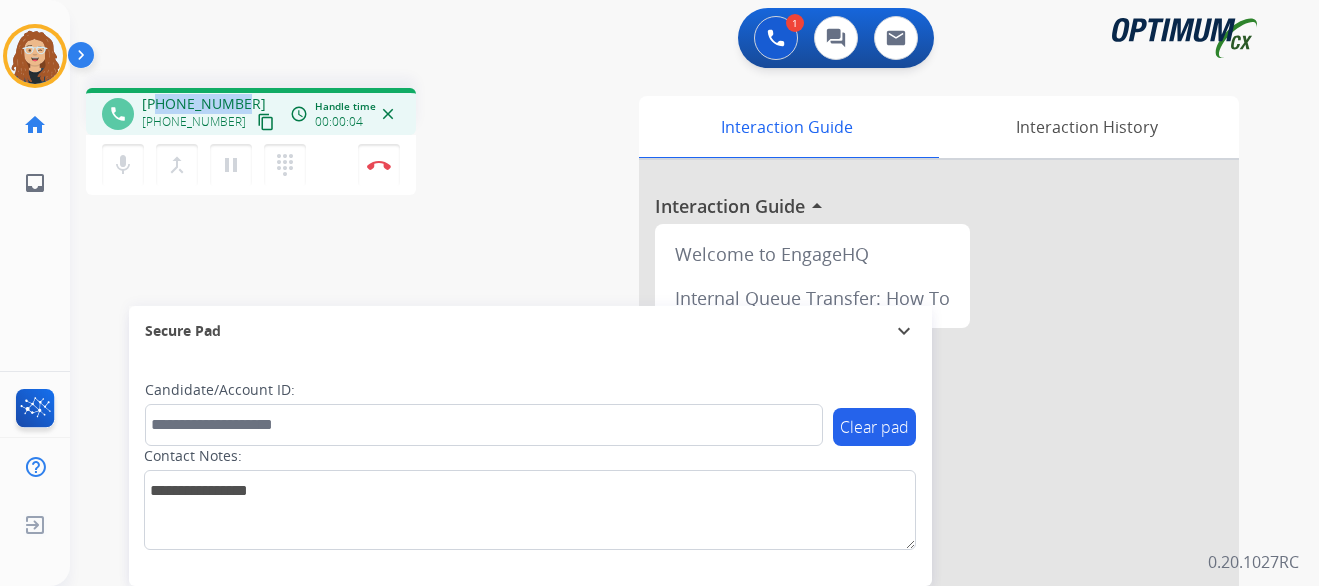 drag, startPoint x: 156, startPoint y: 103, endPoint x: 236, endPoint y: 94, distance: 80.50466 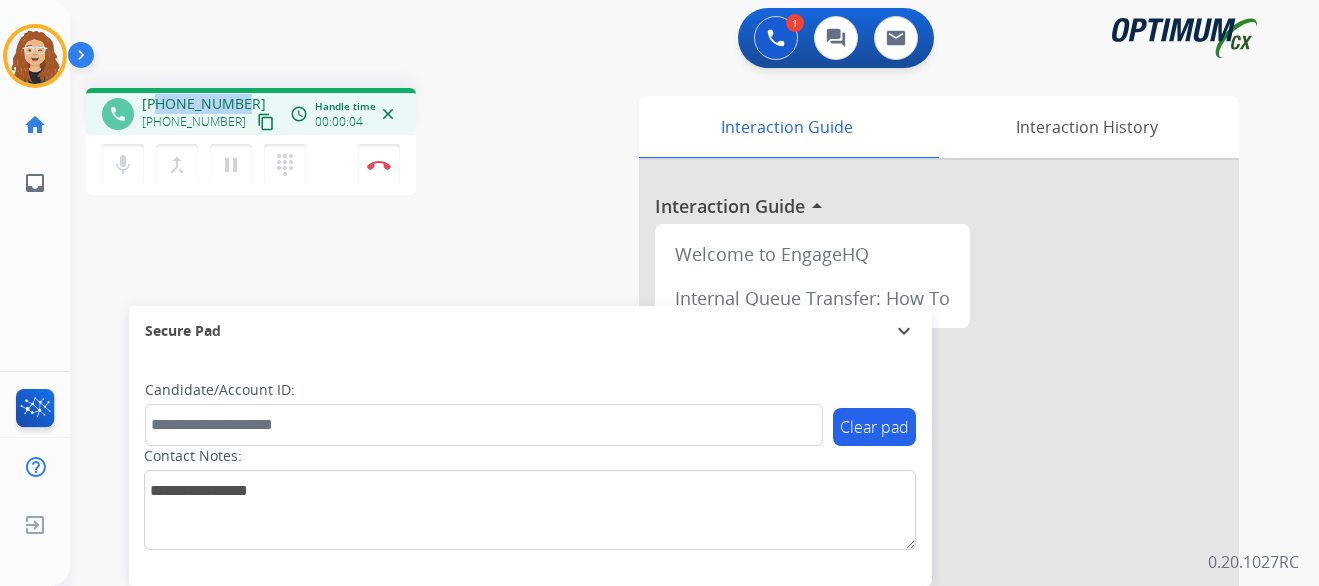 click on "[PHONE_NUMBER] [PHONE_NUMBER] content_copy" at bounding box center [210, 114] 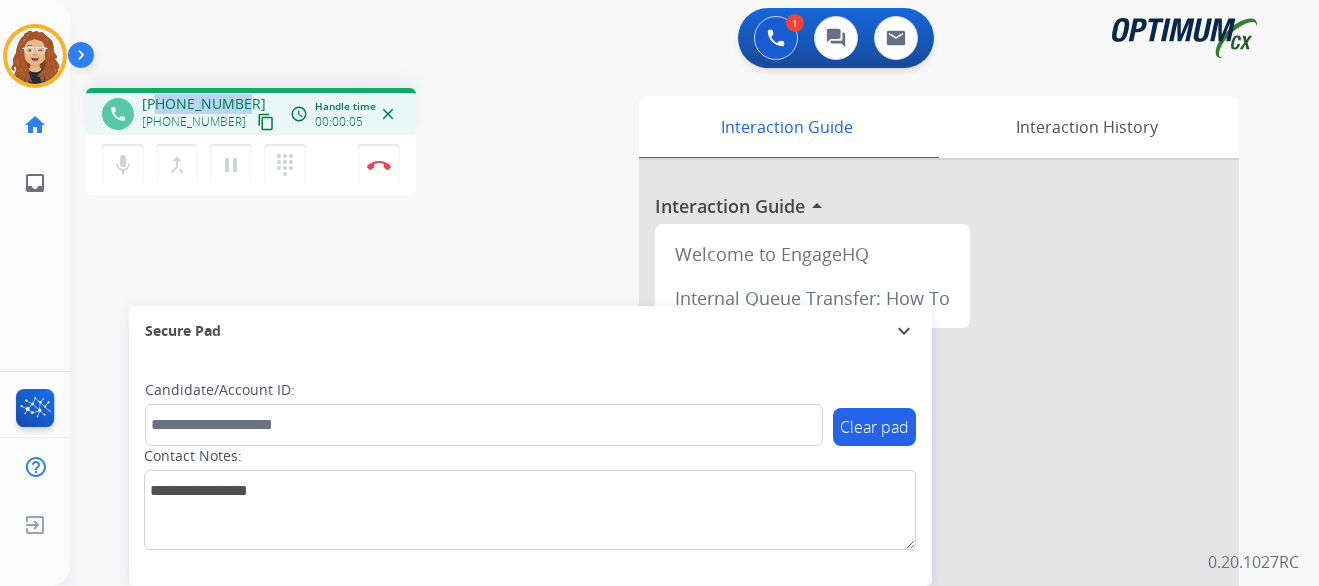 copy on "7192055915" 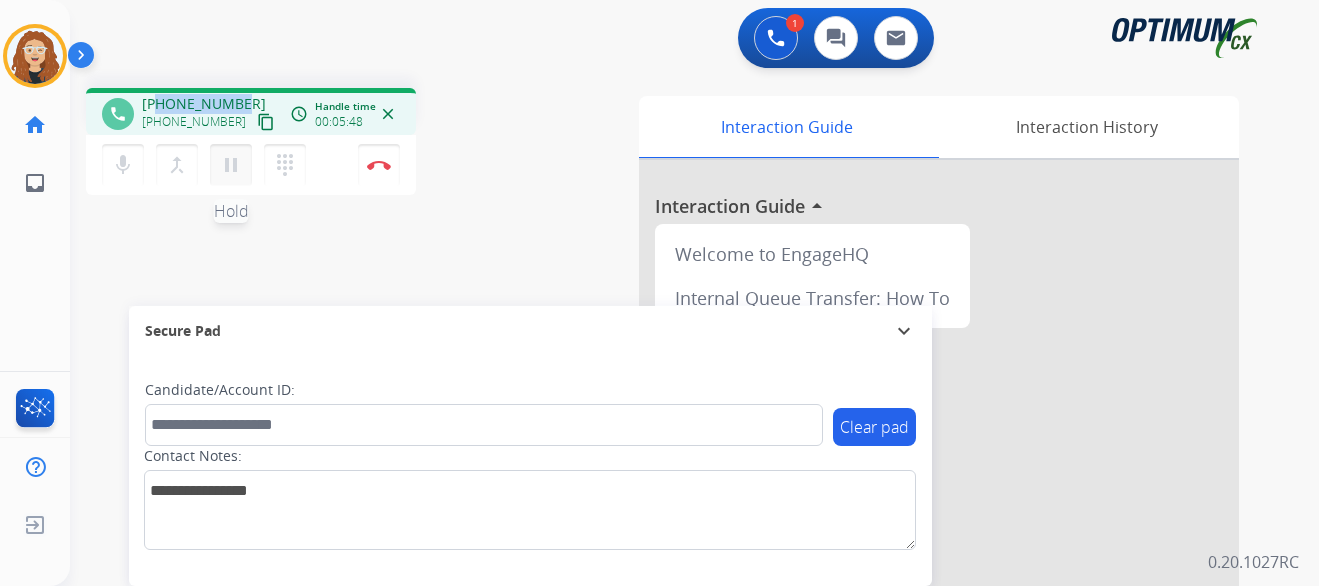 click on "pause" at bounding box center (231, 165) 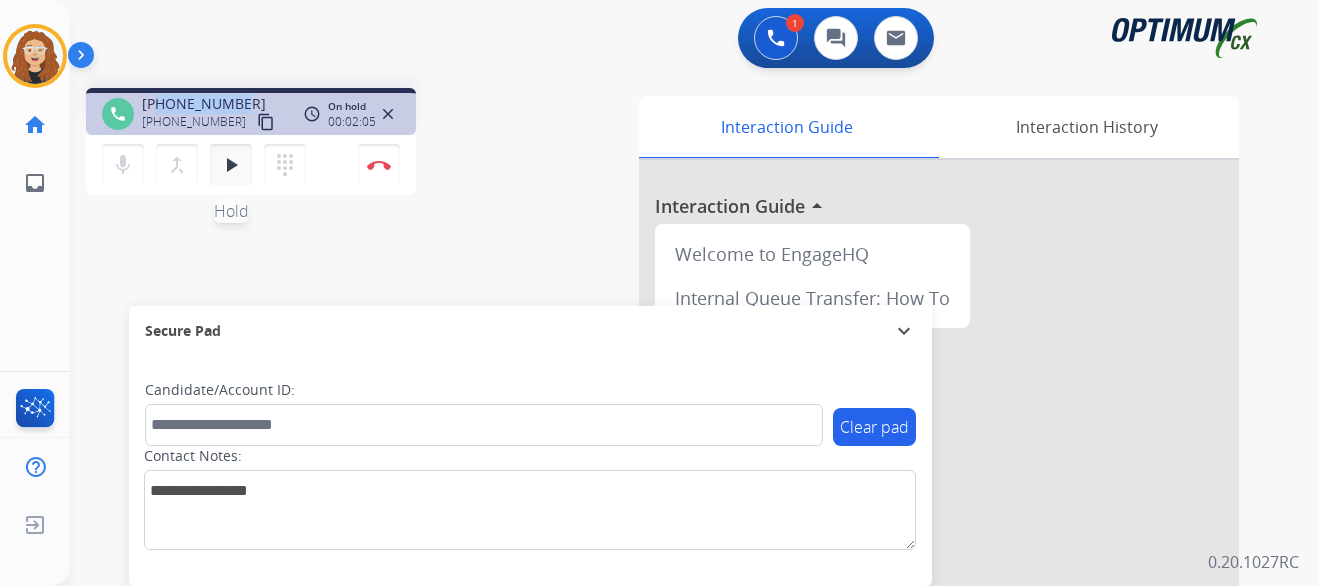 click on "play_arrow" at bounding box center (231, 165) 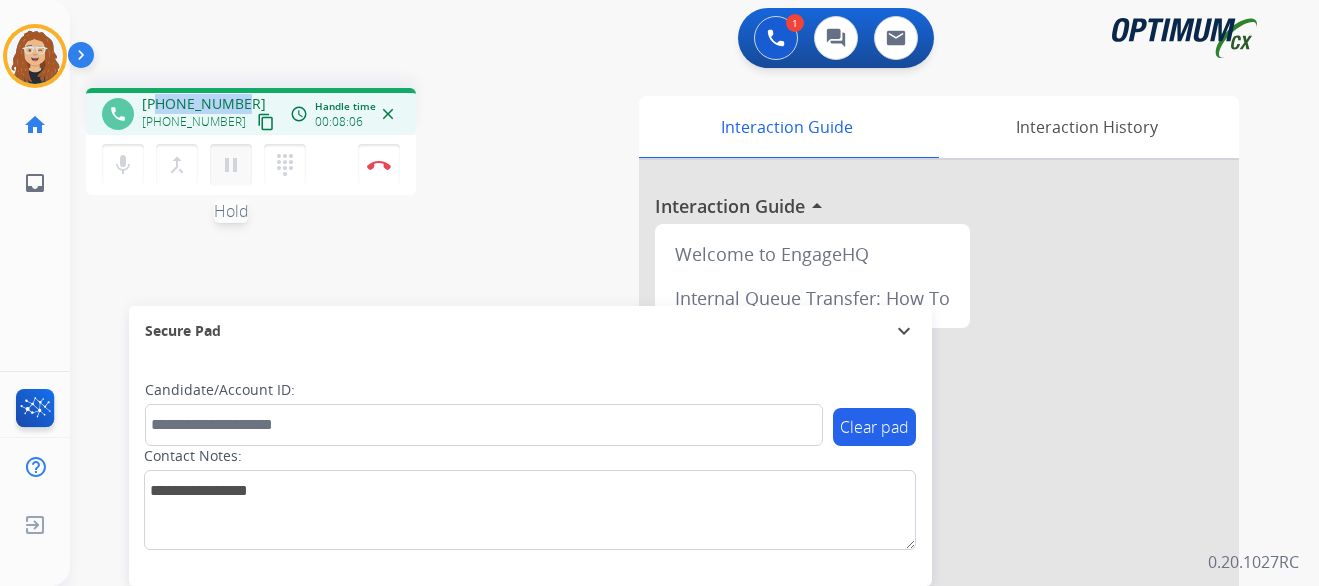click on "pause" at bounding box center [231, 165] 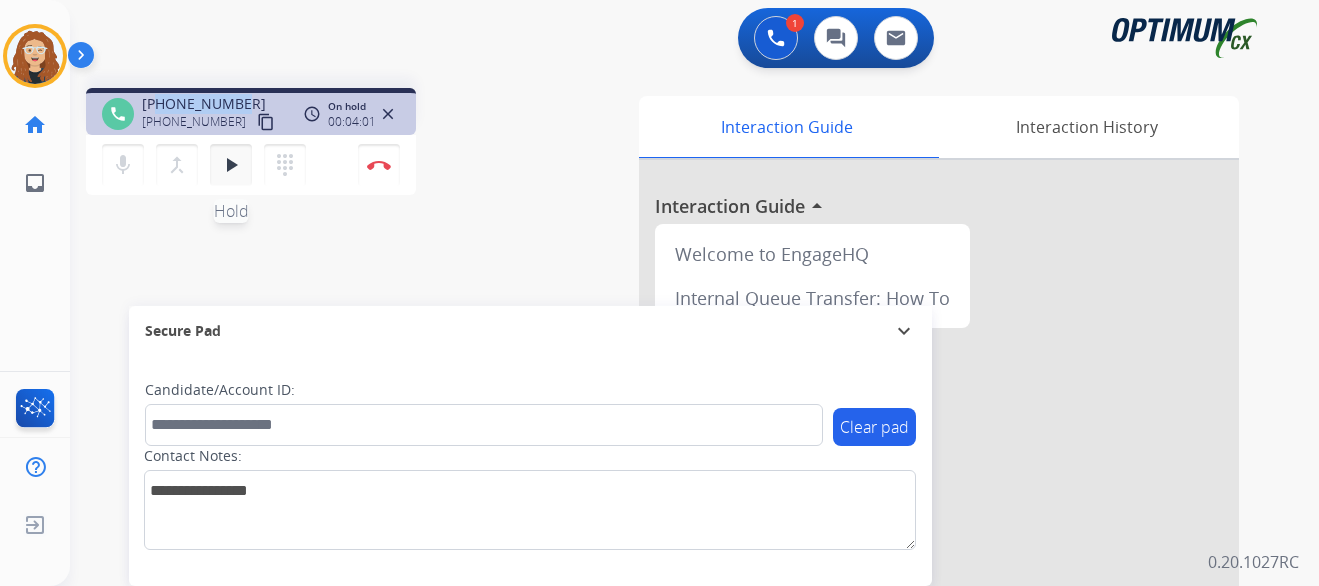 click on "play_arrow Hold" at bounding box center [231, 165] 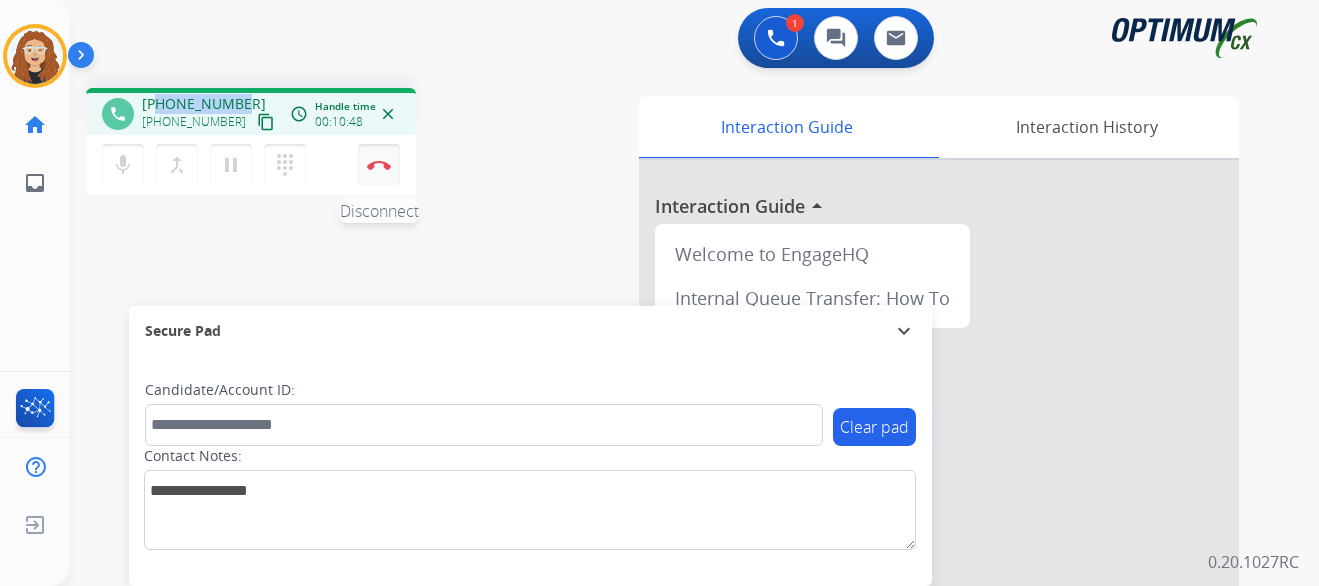 click on "Disconnect" at bounding box center [379, 165] 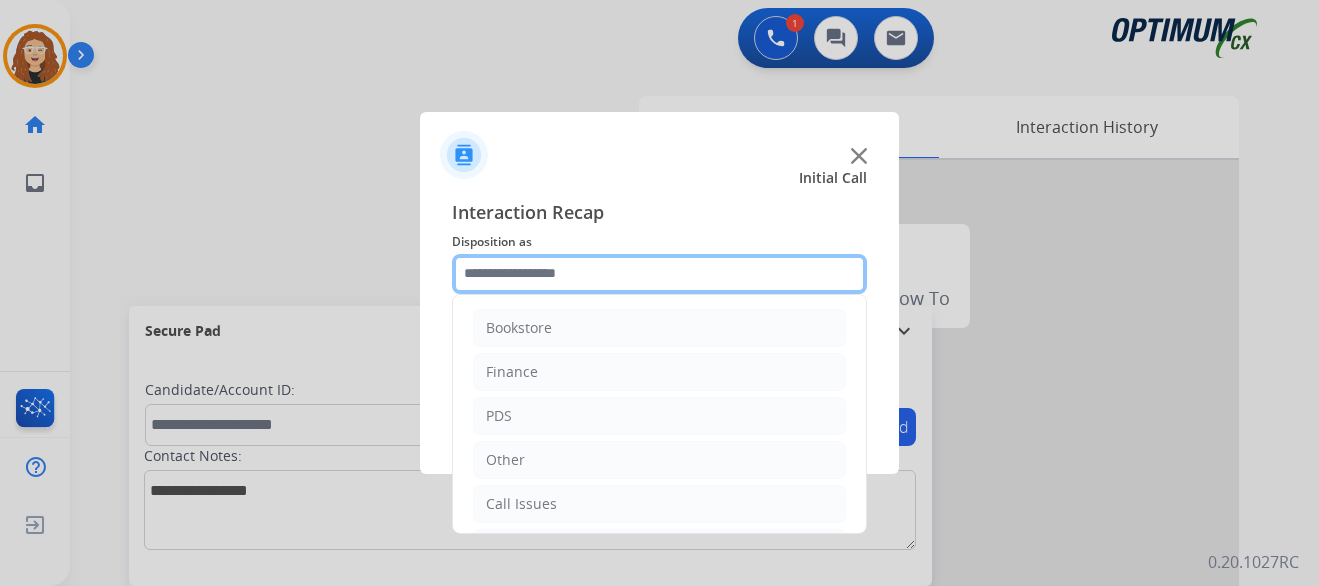 click 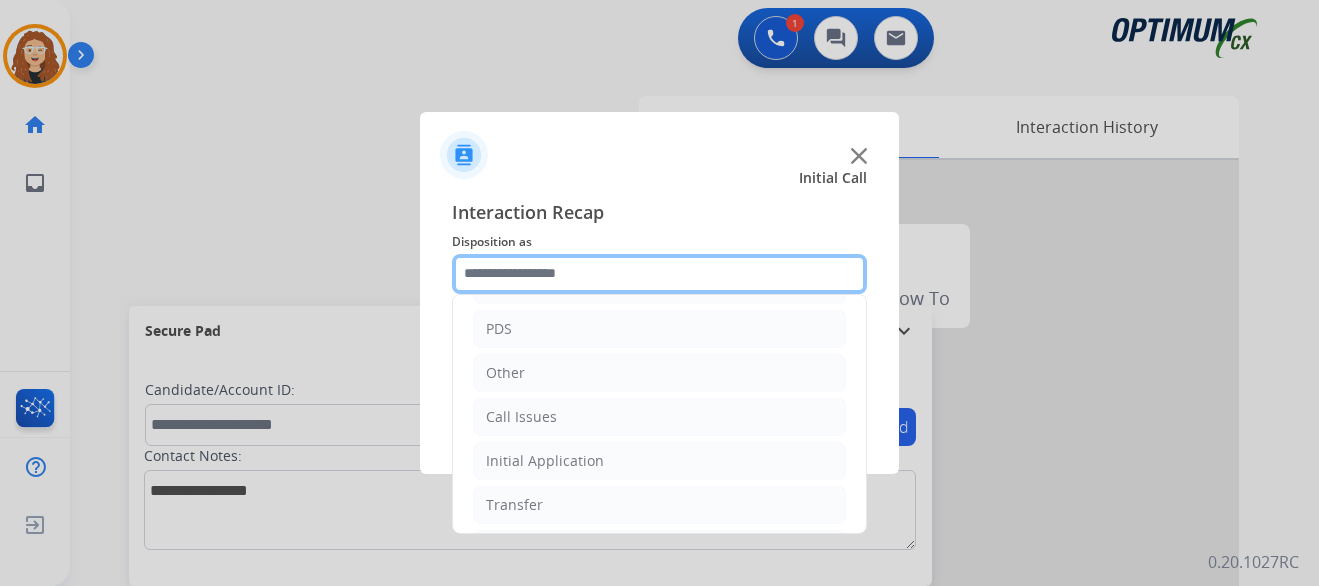scroll, scrollTop: 136, scrollLeft: 0, axis: vertical 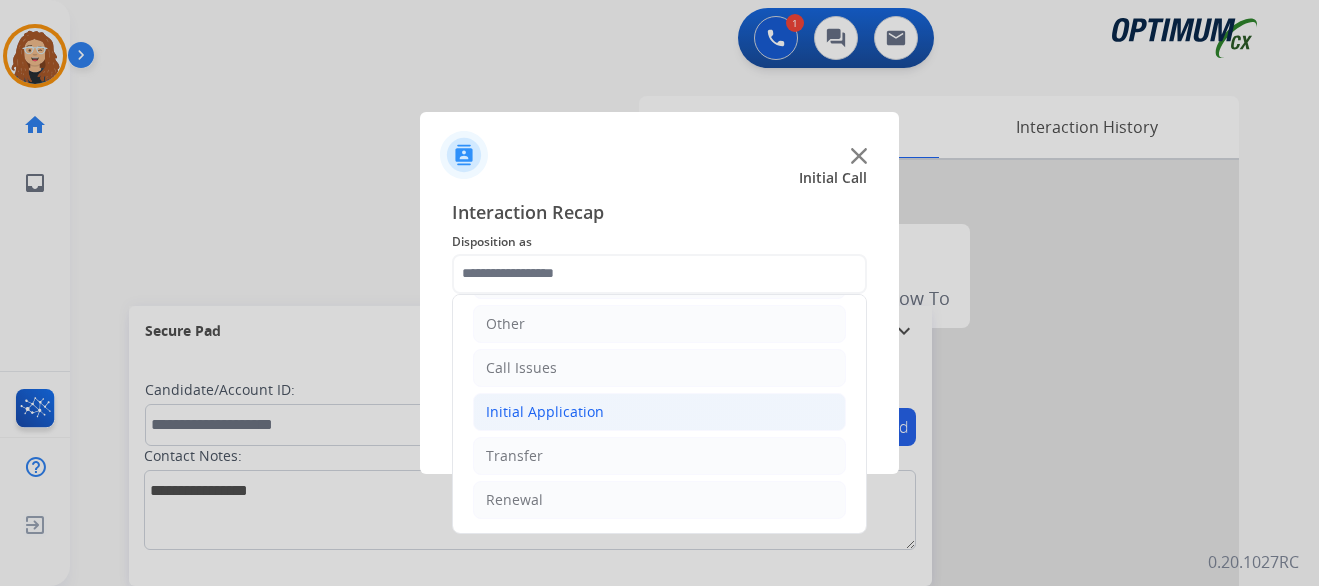 drag, startPoint x: 592, startPoint y: 412, endPoint x: 692, endPoint y: 416, distance: 100.07997 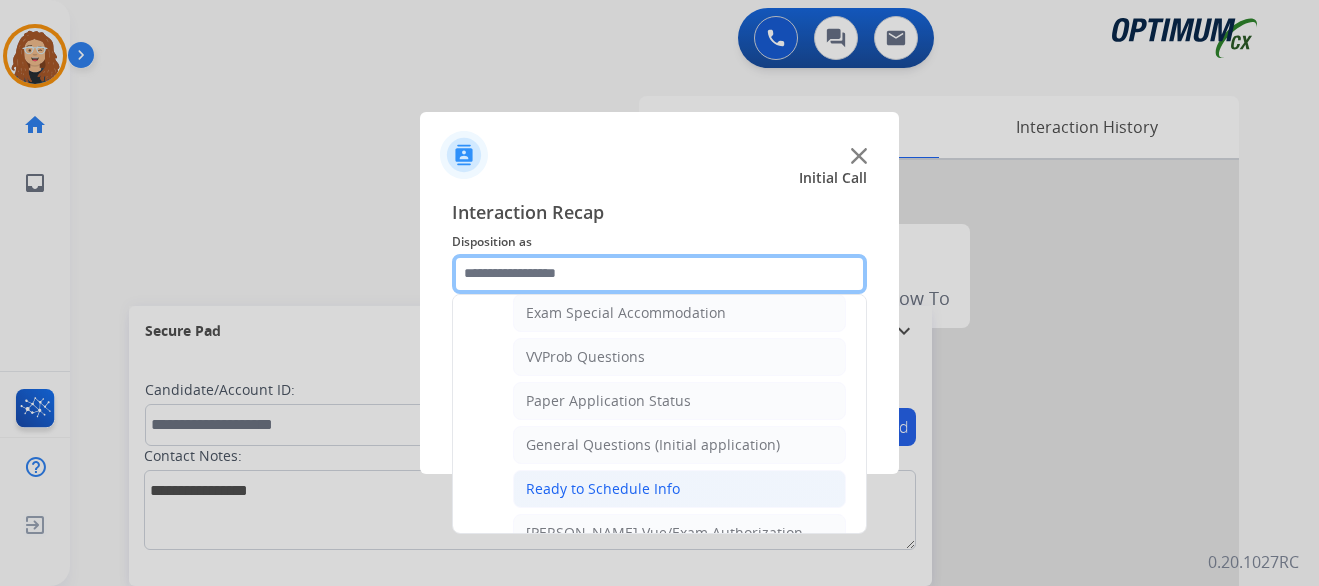 scroll, scrollTop: 1048, scrollLeft: 0, axis: vertical 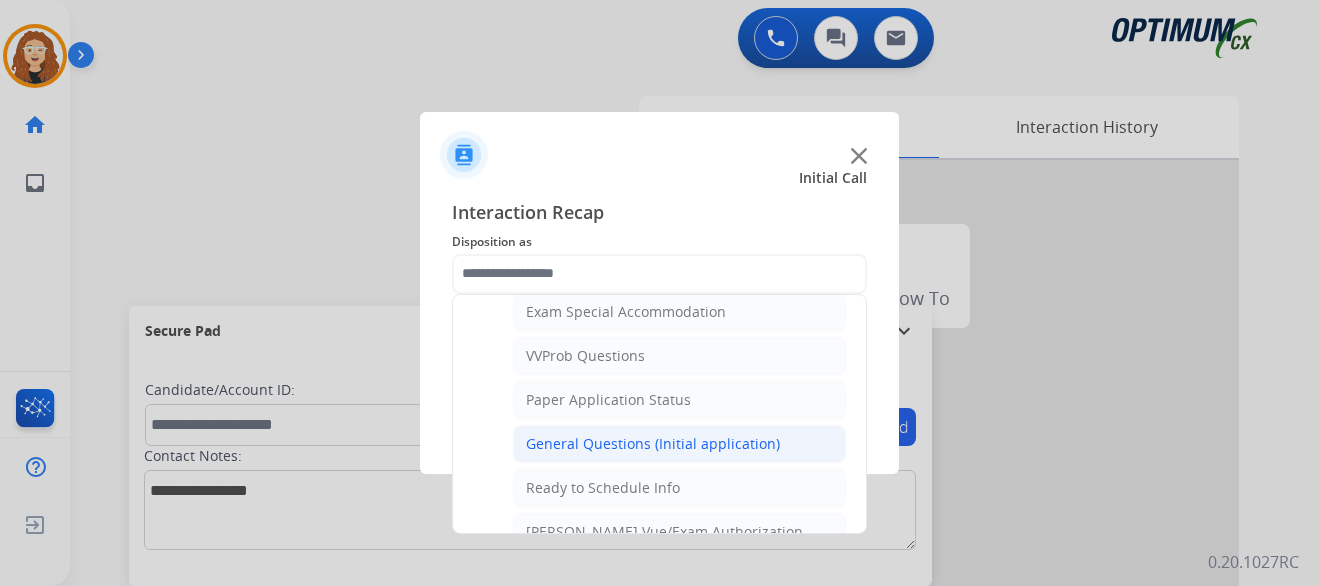 click on "General Questions (Initial application)" 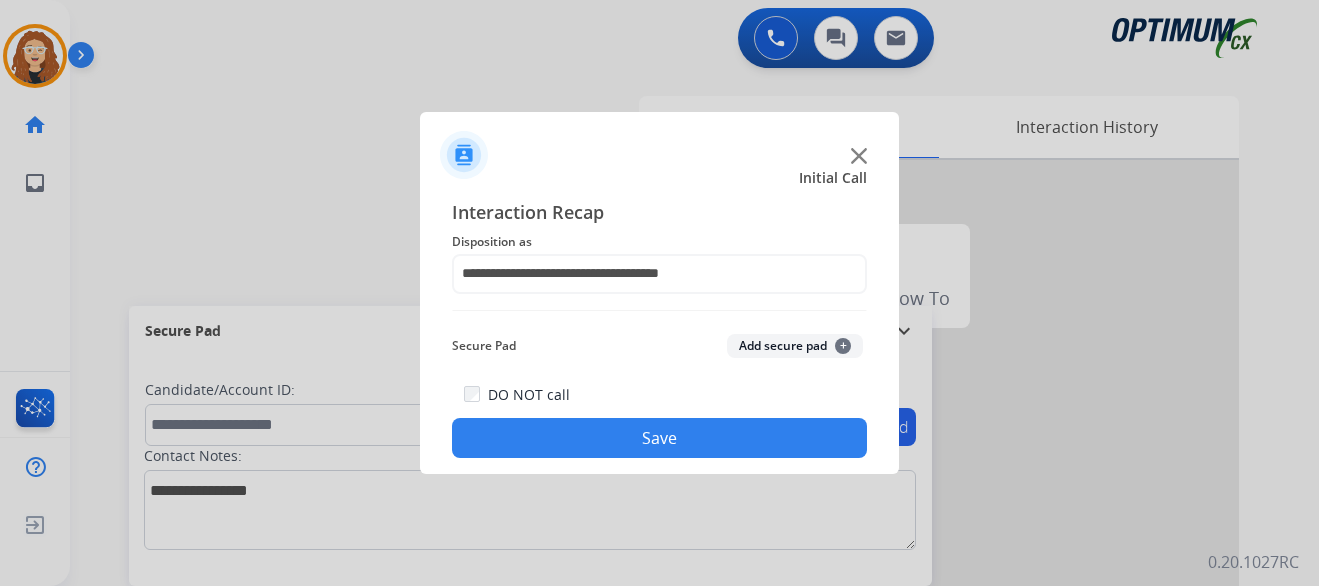 click on "Save" 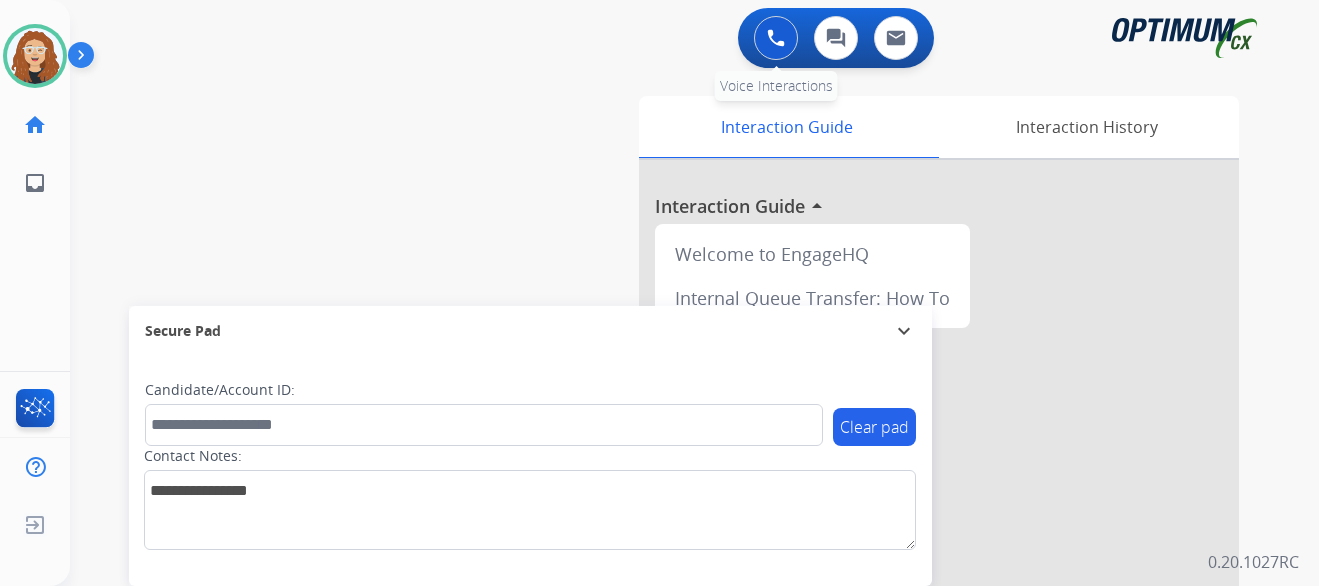 click at bounding box center (776, 38) 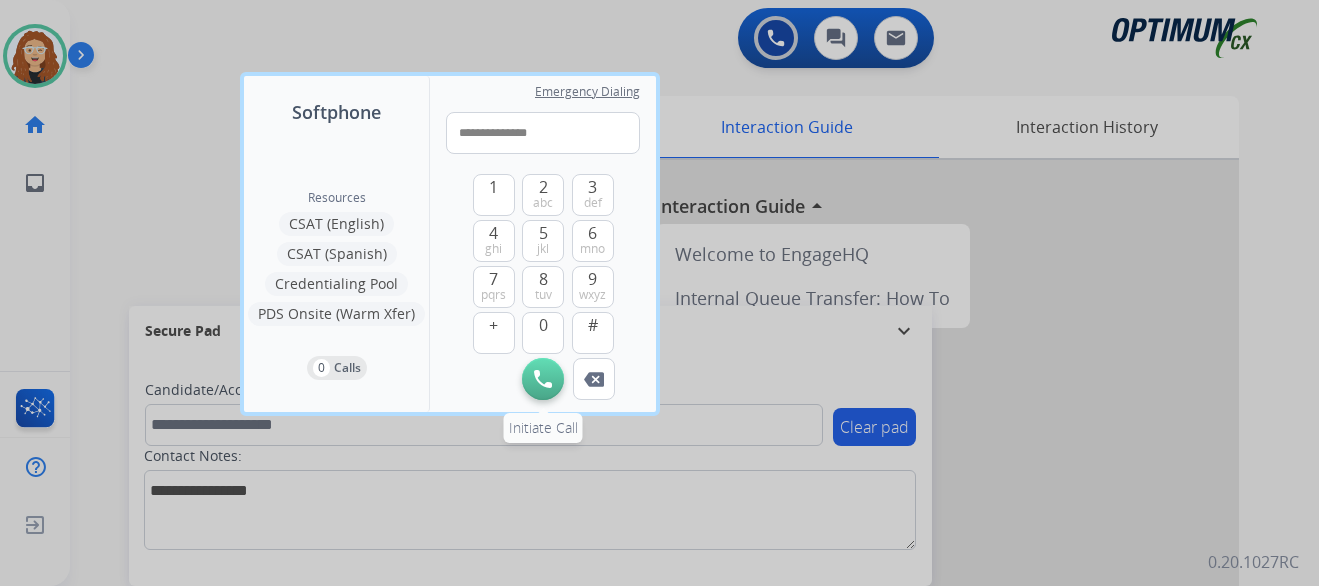 type on "**********" 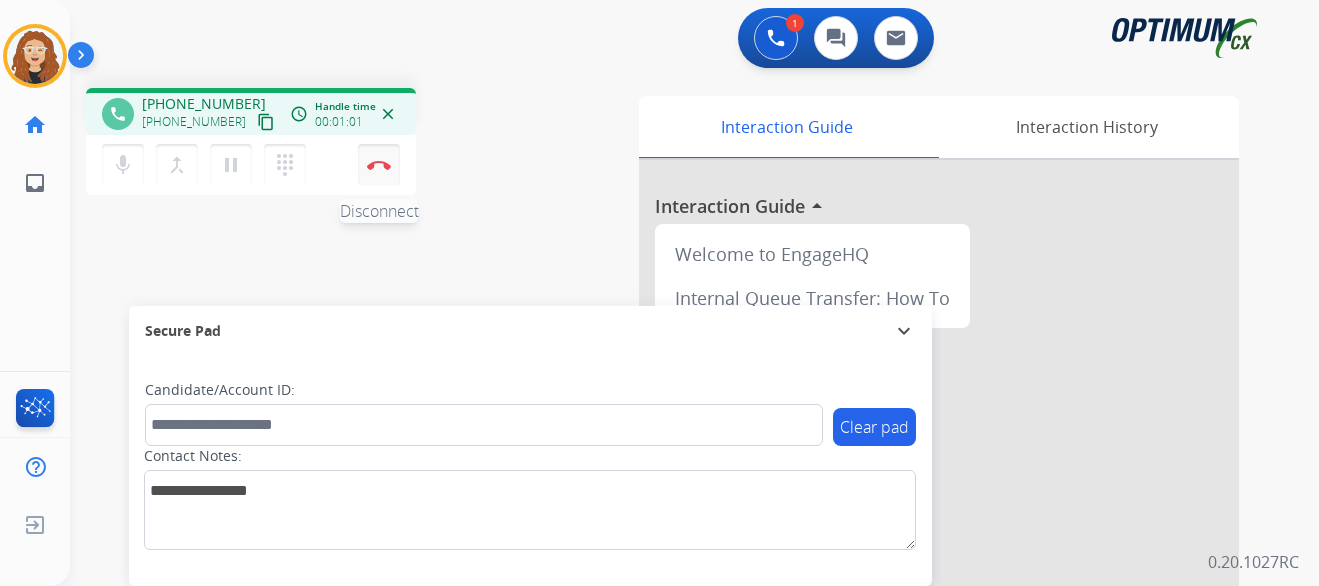 click on "Disconnect" at bounding box center [379, 165] 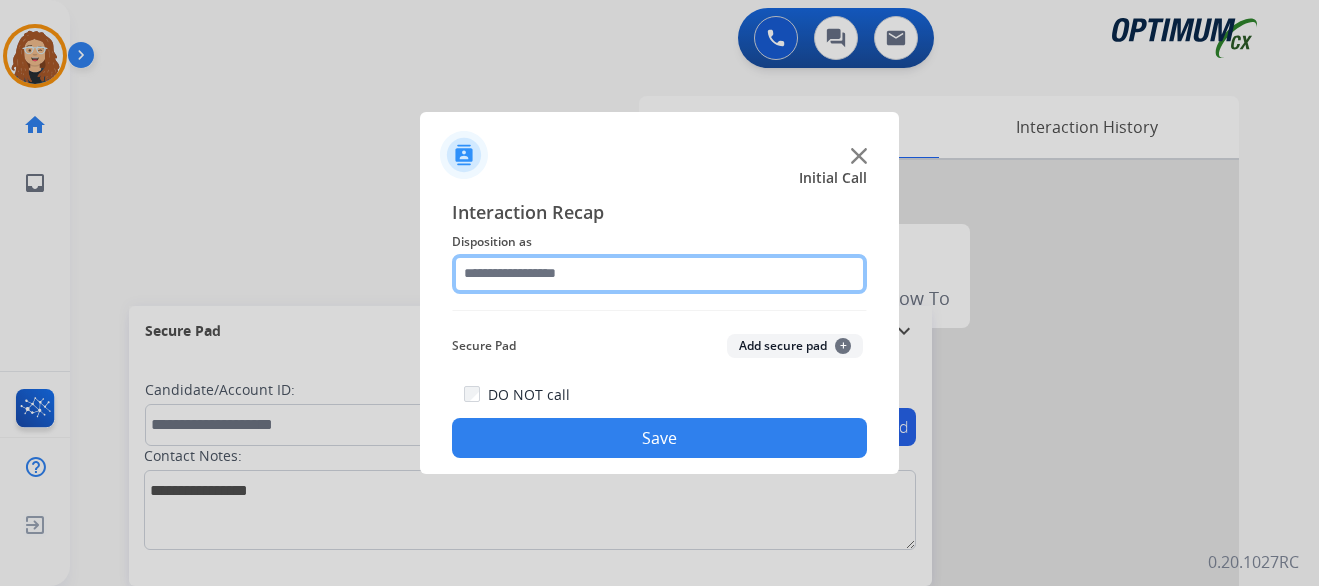 click 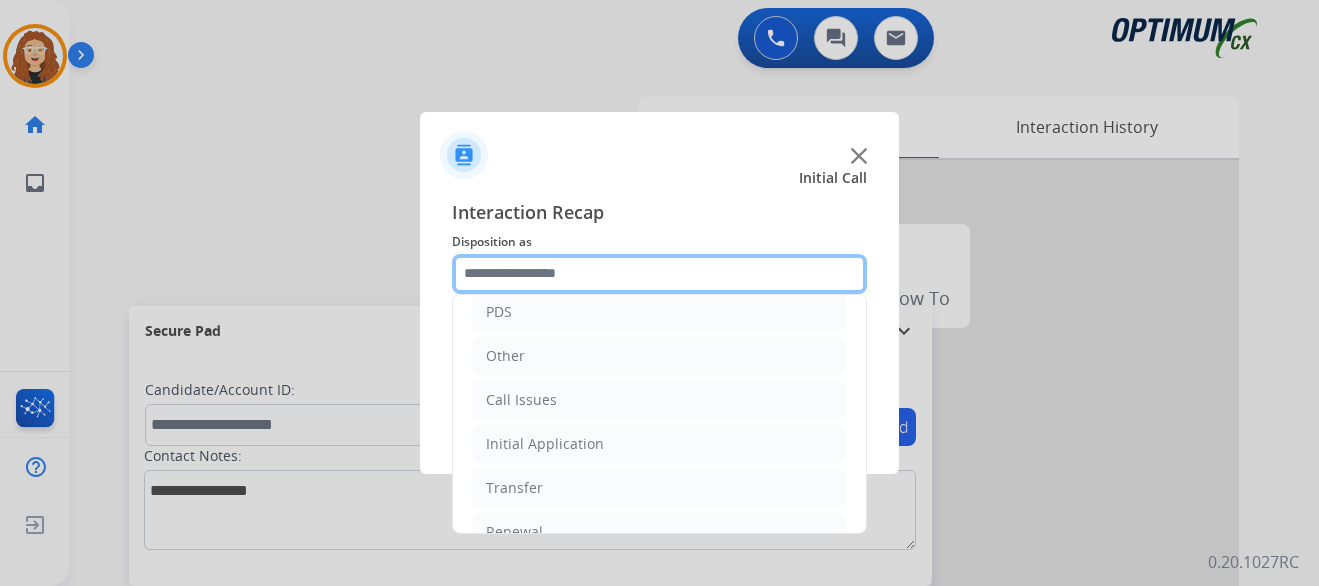 scroll, scrollTop: 136, scrollLeft: 0, axis: vertical 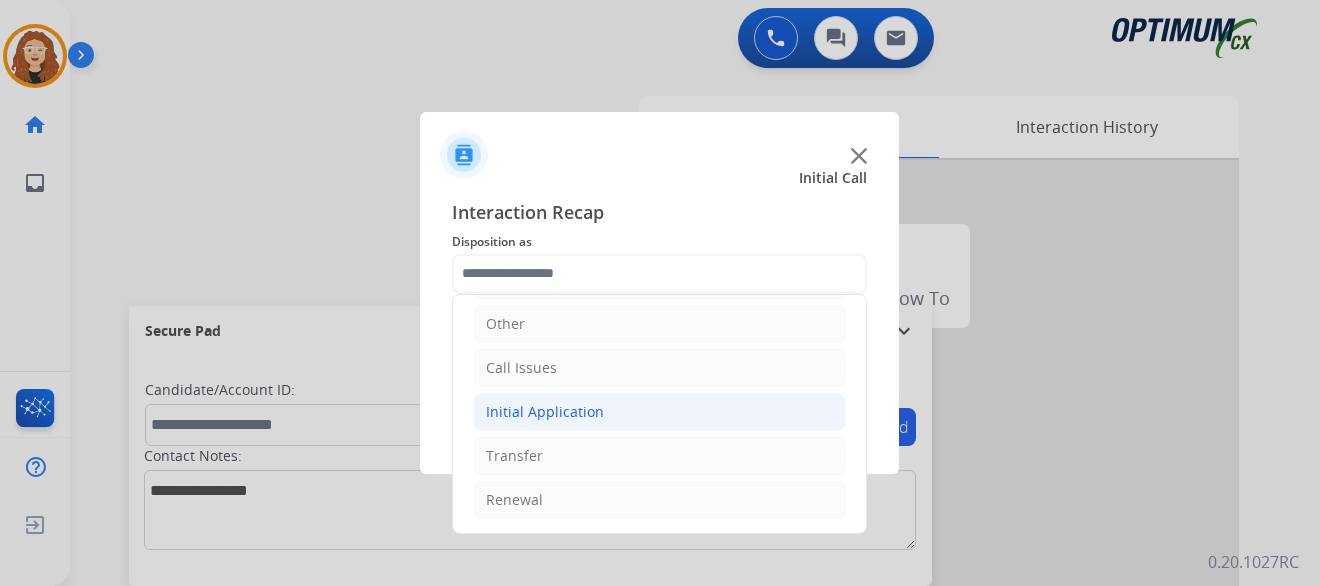 click on "Initial Application" 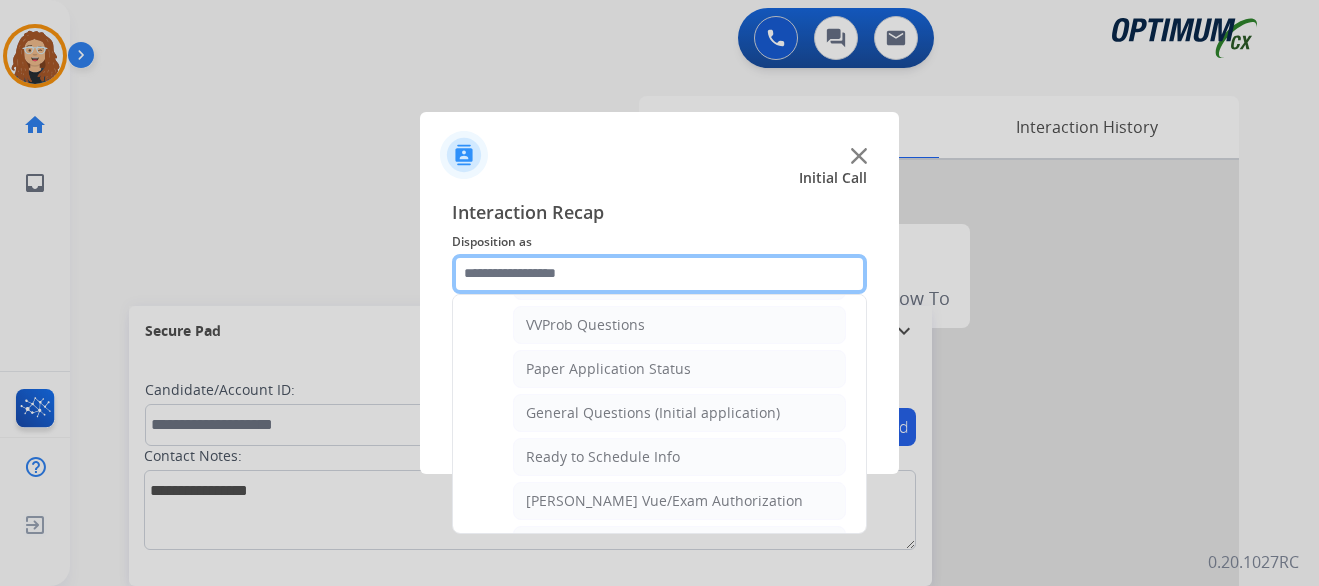 scroll, scrollTop: 1090, scrollLeft: 0, axis: vertical 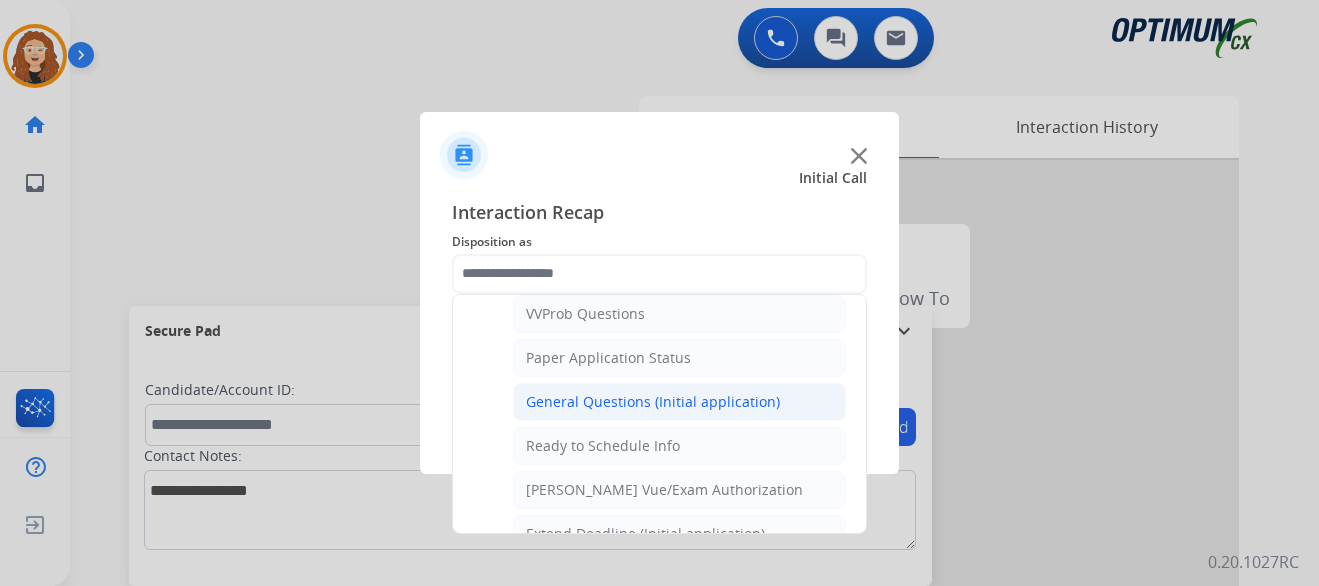click on "General Questions (Initial application)" 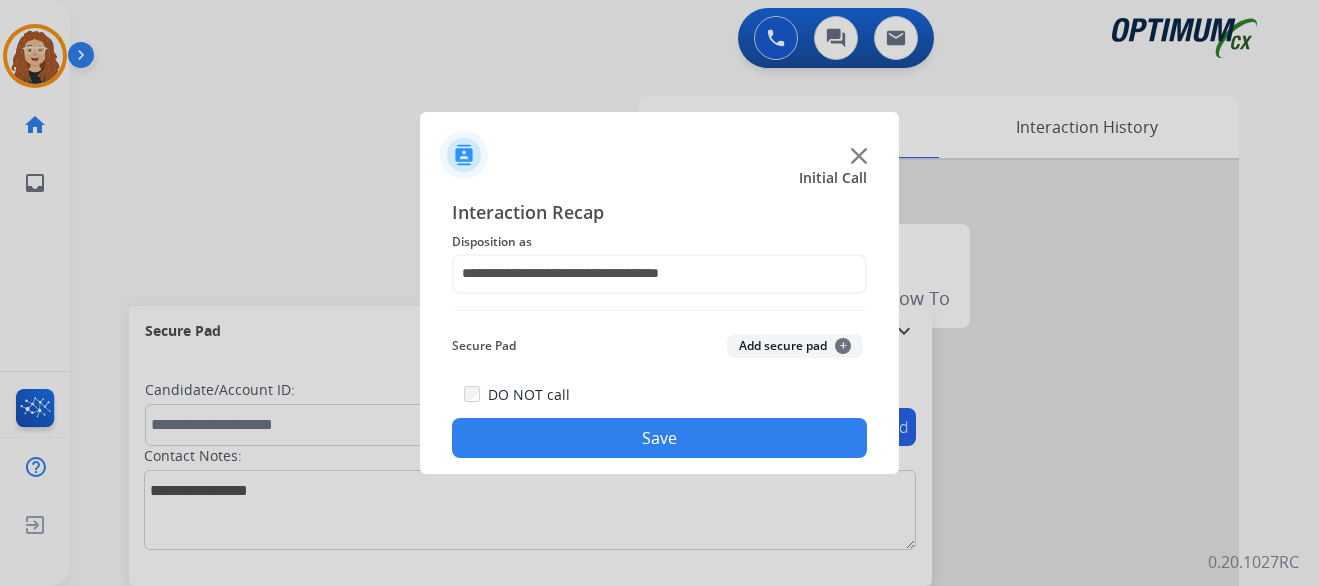 click on "Save" 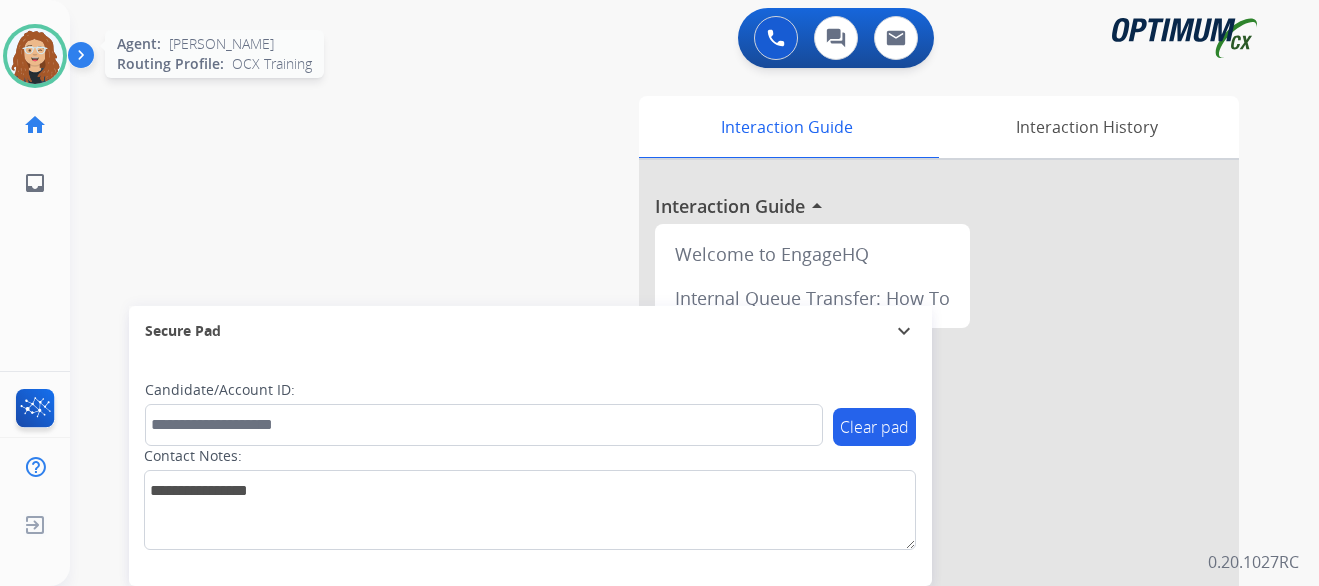 click at bounding box center (35, 56) 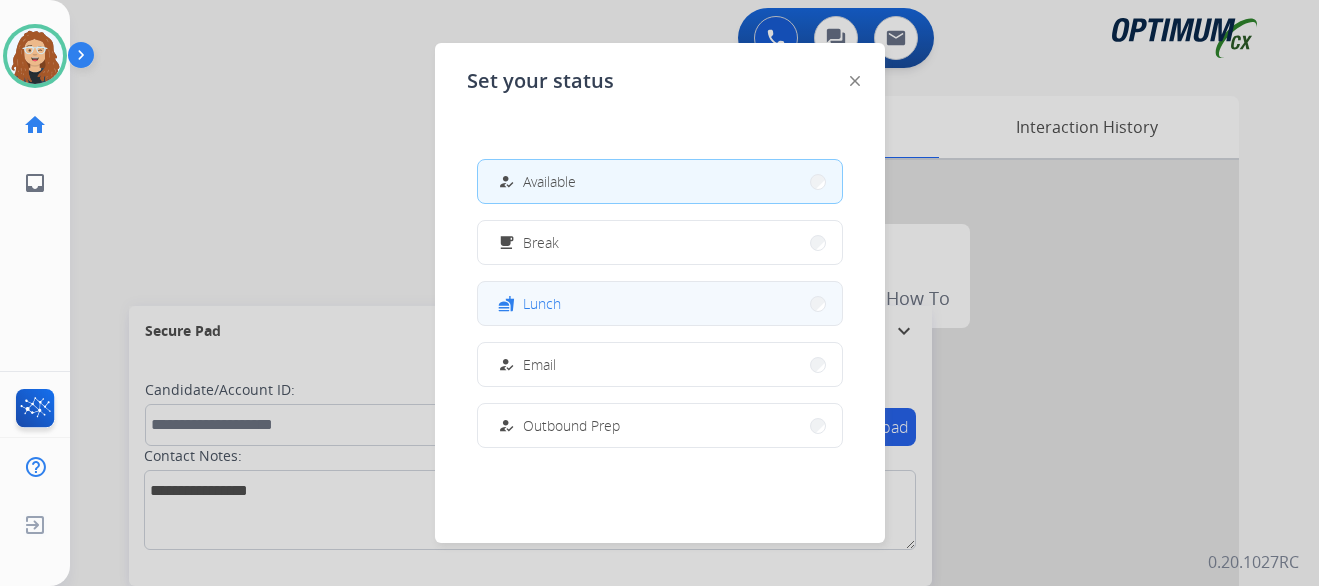click on "fastfood Lunch" at bounding box center [660, 303] 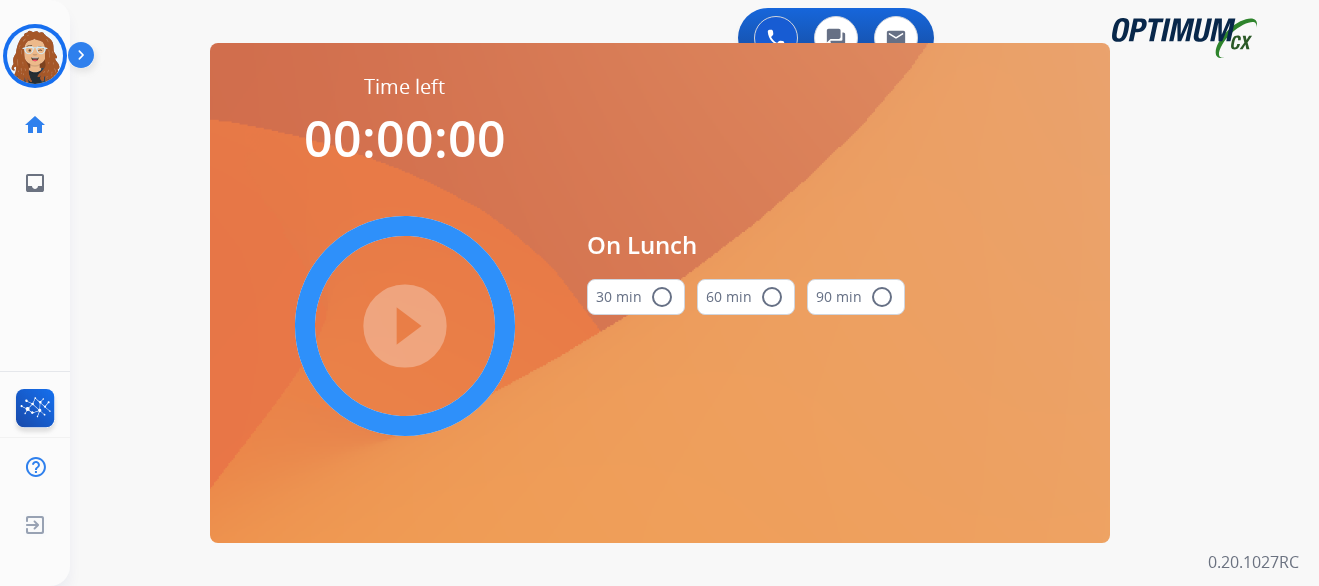 click on "radio_button_unchecked" at bounding box center (662, 297) 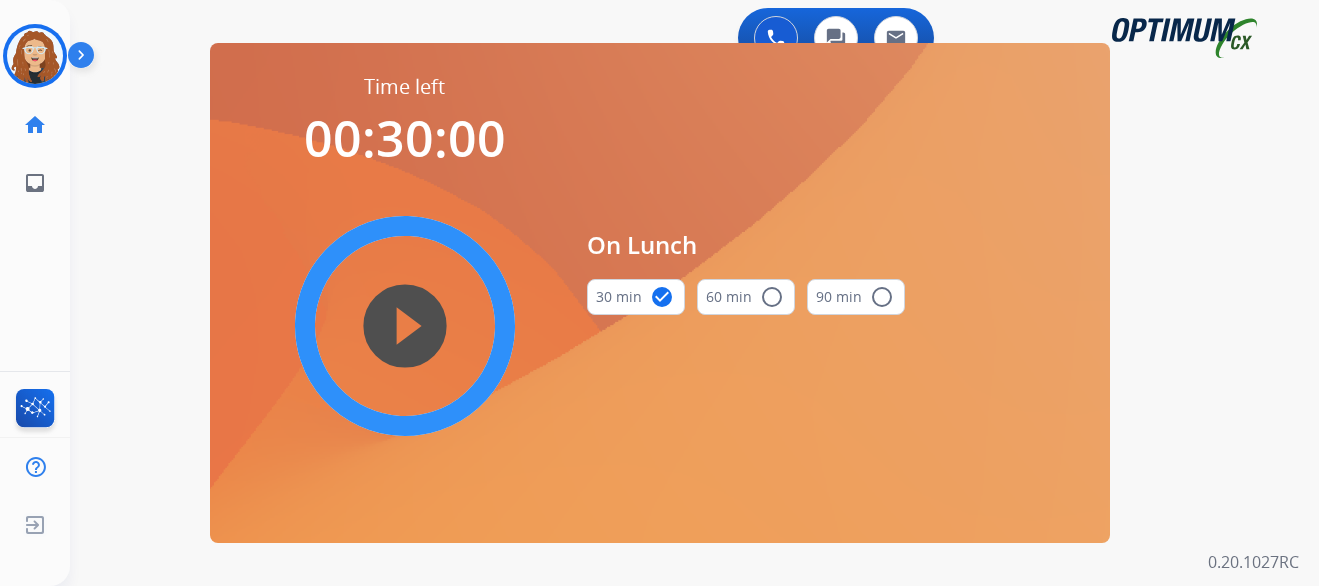 click on "play_circle_filled" at bounding box center [405, 326] 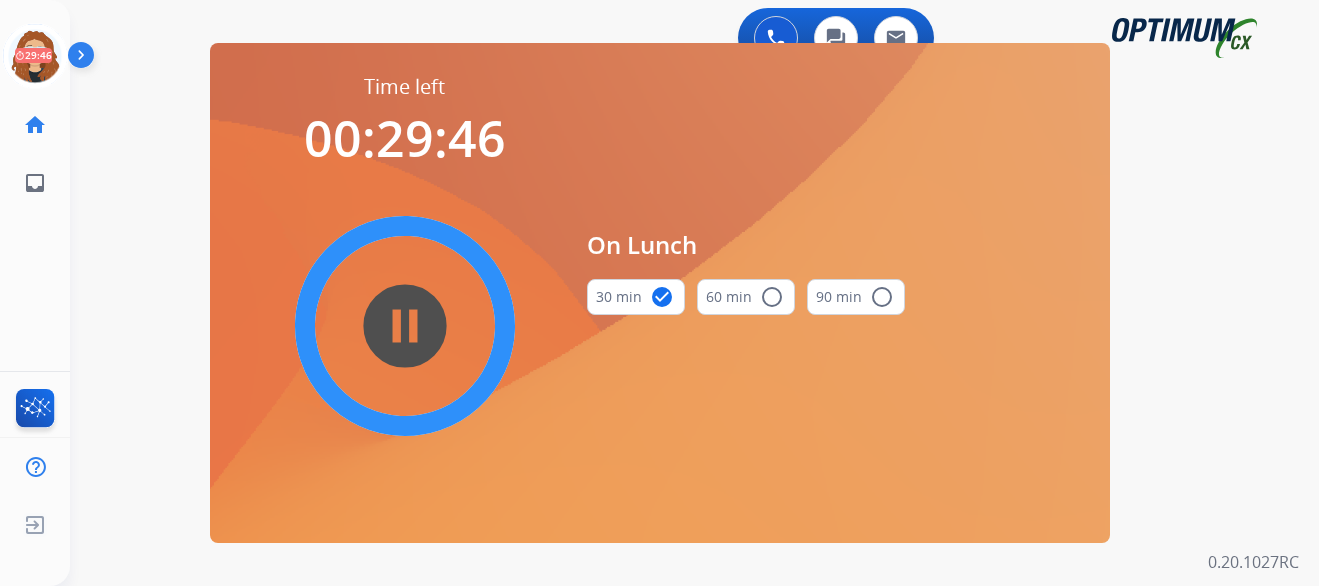 click on "0 Voice Interactions  0  Chat Interactions   0  Email Interactions swap_horiz Break voice bridge close_fullscreen Connect 3-Way Call merge_type Separate 3-Way Call Time left 00:29:46 pause_circle_filled On Lunch  30 min  check_circle  60 min  radio_button_unchecked  90 min  radio_button_unchecked  Interaction Guide   Interaction History  Interaction Guide arrow_drop_up  Welcome to EngageHQ   Internal Queue Transfer: How To  Secure Pad expand_more Clear pad Candidate/Account ID: Contact Notes:                  0.20.1027RC" at bounding box center [694, 293] 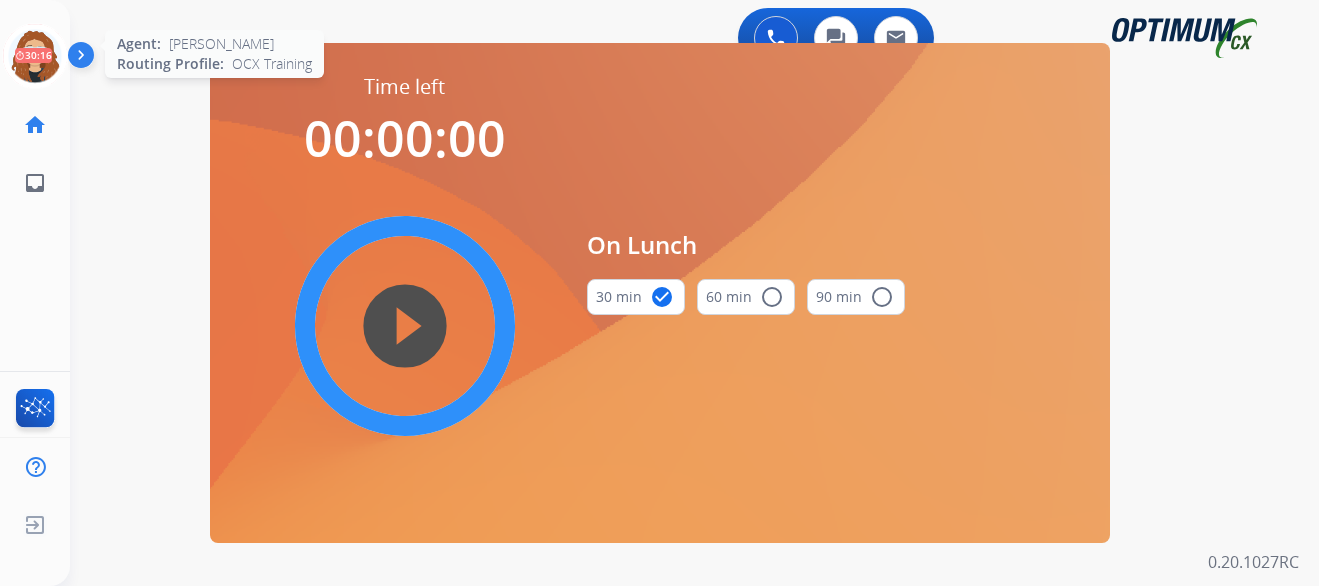 click 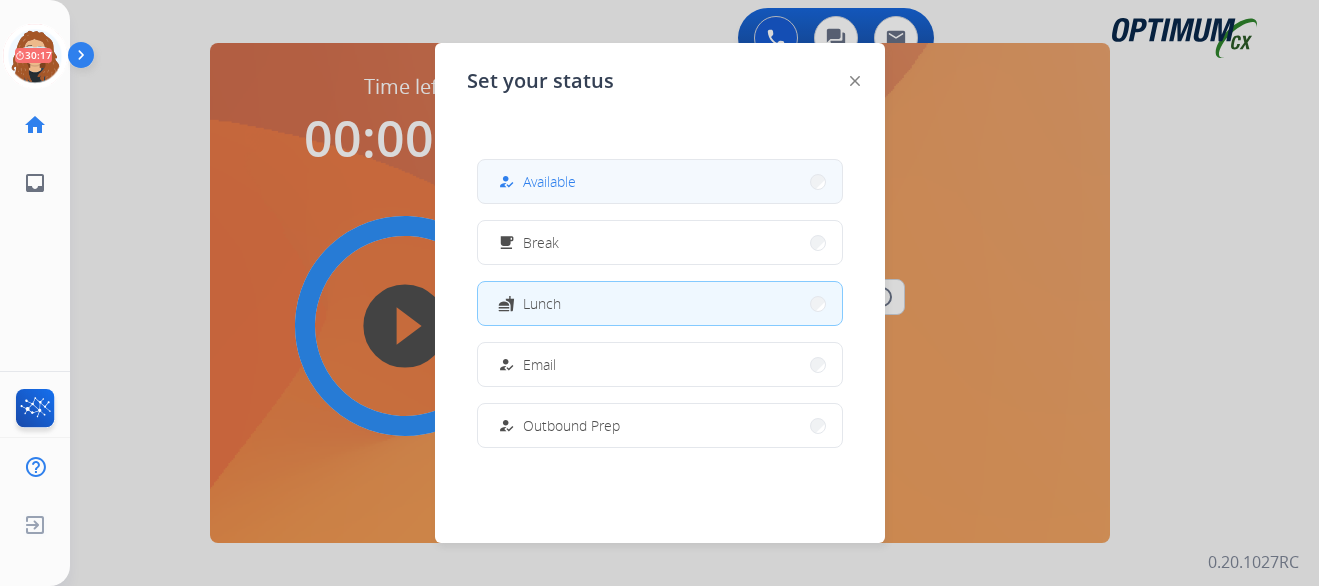 click on "how_to_reg" at bounding box center (505, 181) 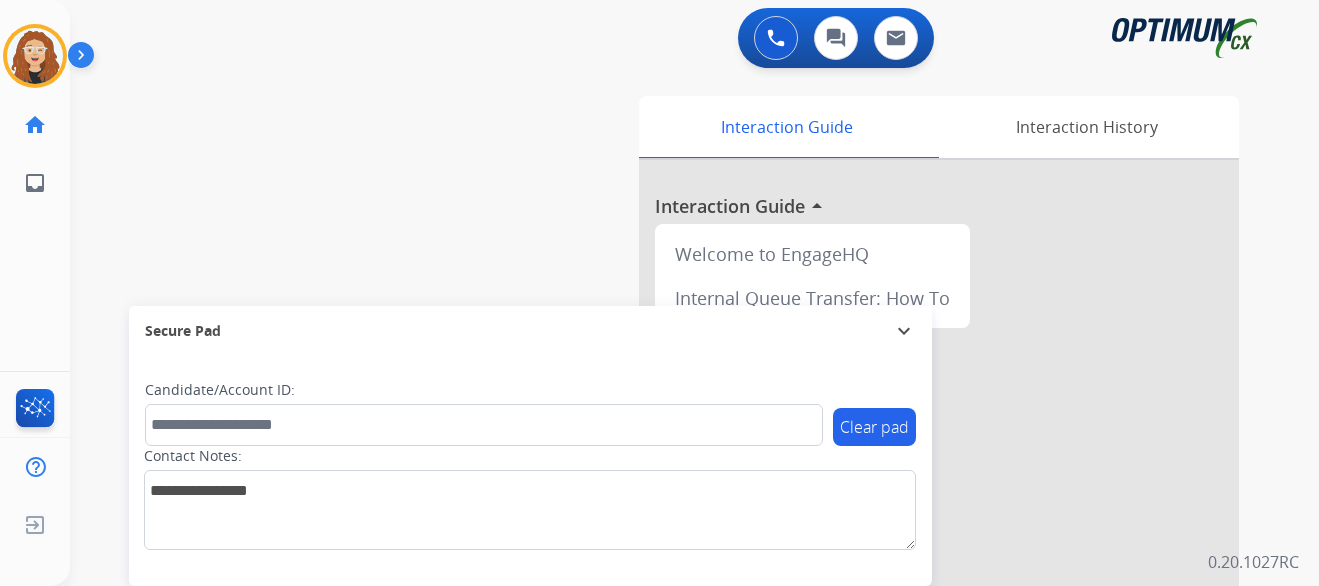 click on "swap_horiz Break voice bridge close_fullscreen Connect 3-Way Call merge_type Separate 3-Way Call  Interaction Guide   Interaction History  Interaction Guide arrow_drop_up  Welcome to EngageHQ   Internal Queue Transfer: How To  Secure Pad expand_more Clear pad Candidate/Account ID: Contact Notes:" at bounding box center (670, 489) 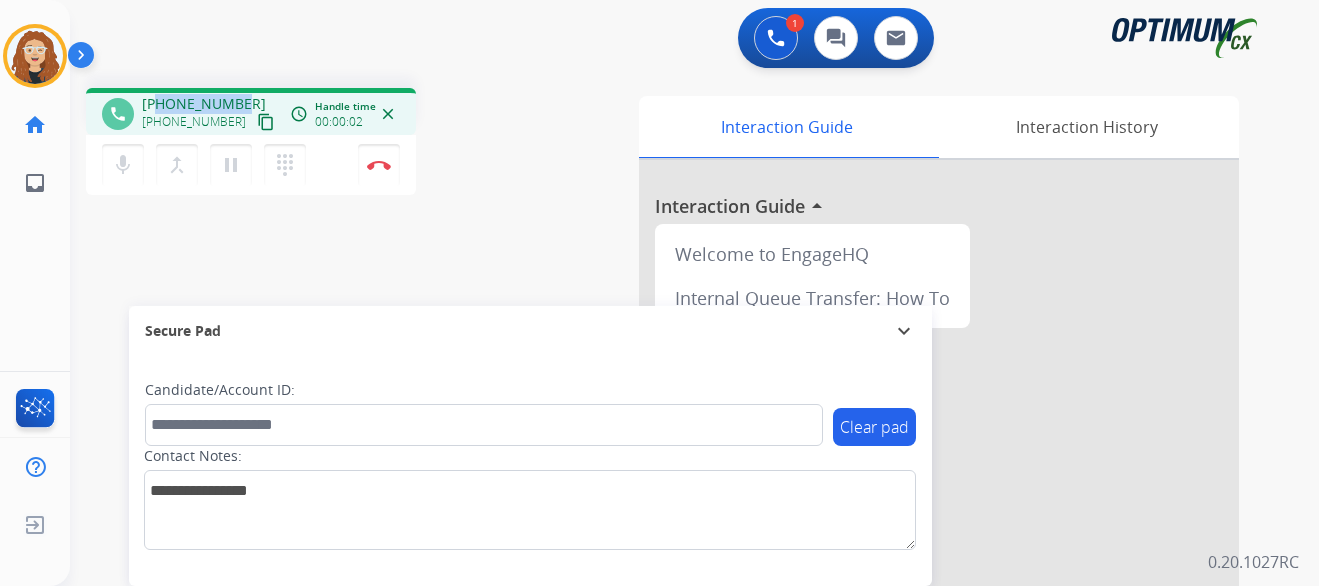 drag, startPoint x: 157, startPoint y: 104, endPoint x: 228, endPoint y: 94, distance: 71.70077 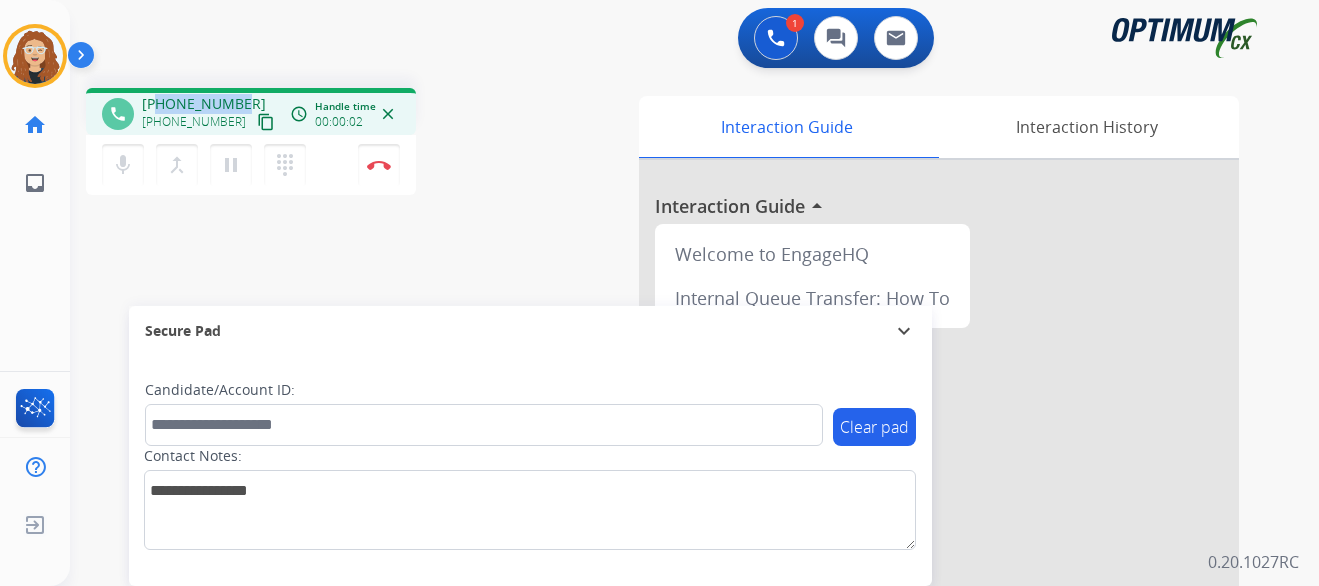 click on "[PHONE_NUMBER] [PHONE_NUMBER] content_copy" at bounding box center [210, 114] 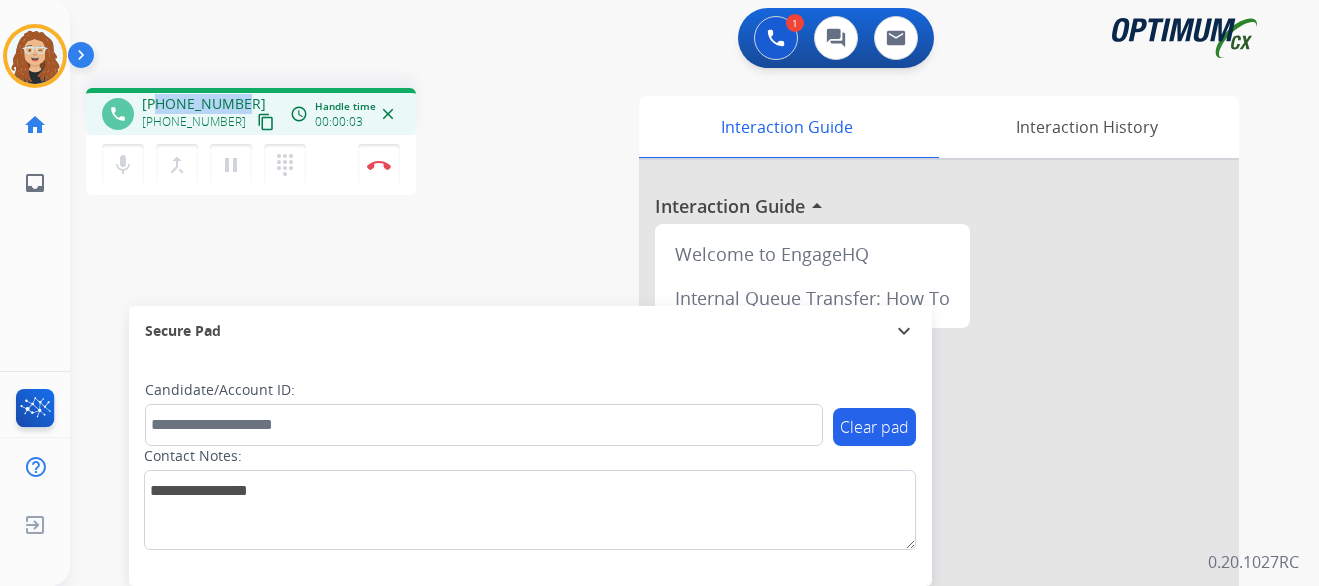 copy on "9179403049" 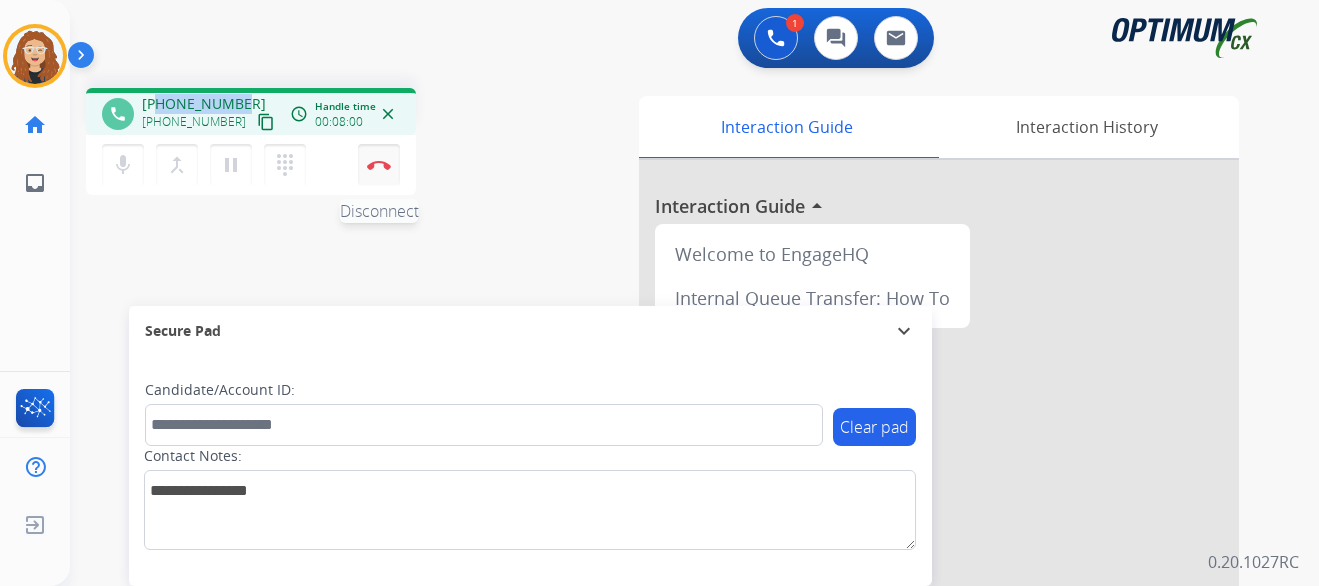 click at bounding box center [379, 165] 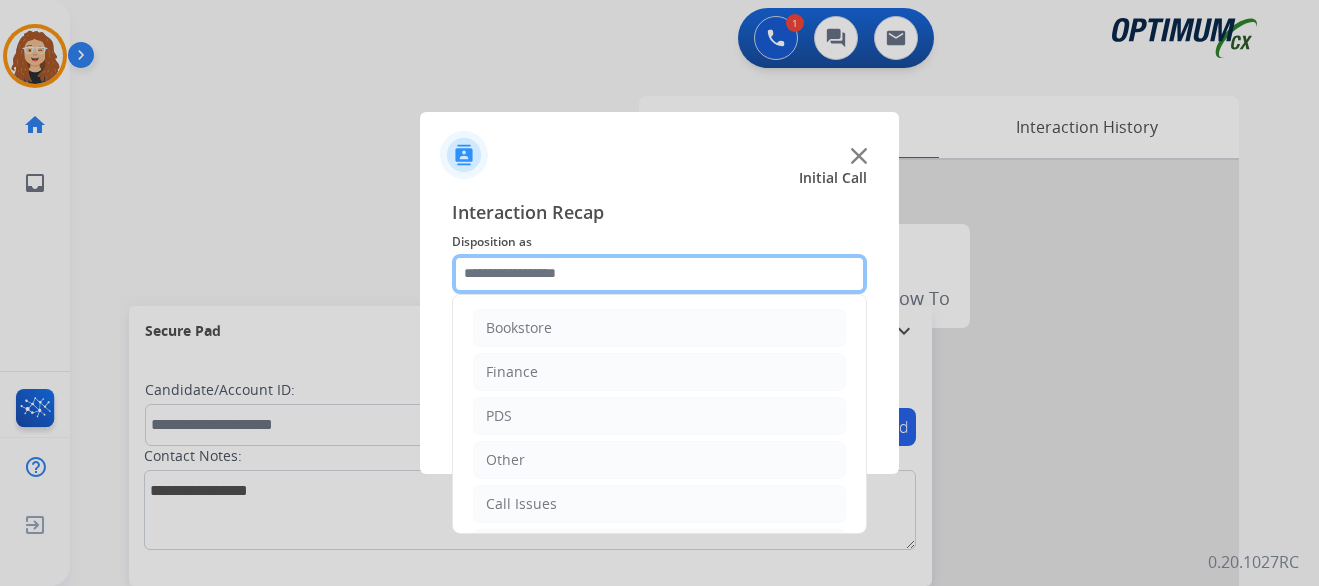 click 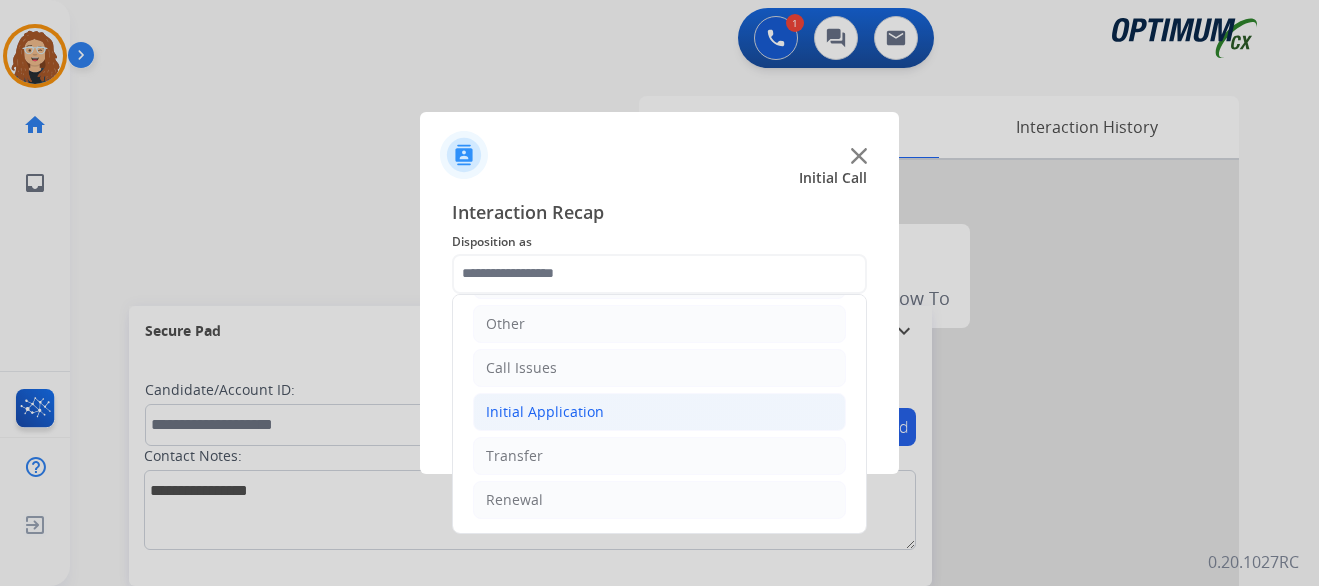 click on "Initial Application" 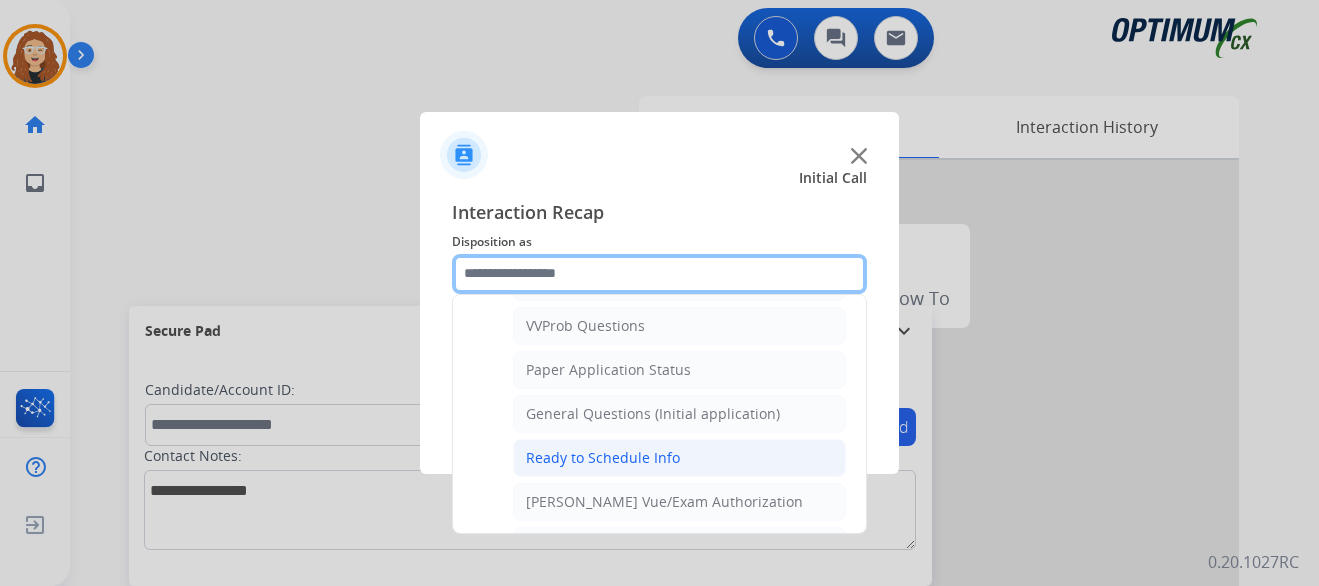 scroll, scrollTop: 1060, scrollLeft: 0, axis: vertical 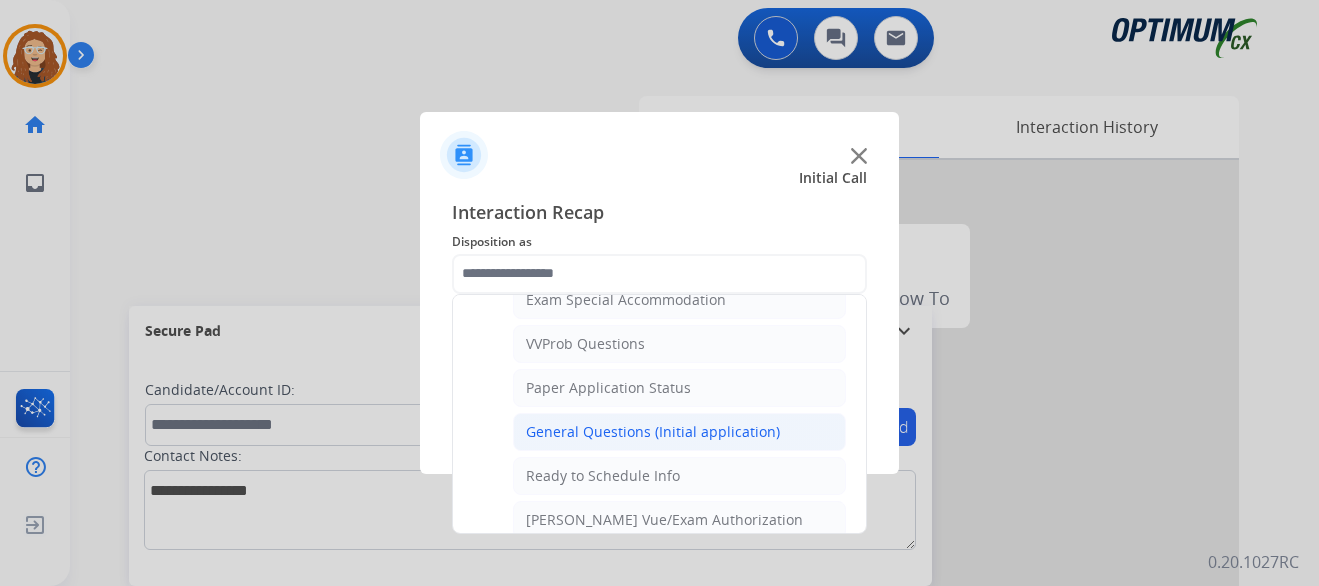 click on "General Questions (Initial application)" 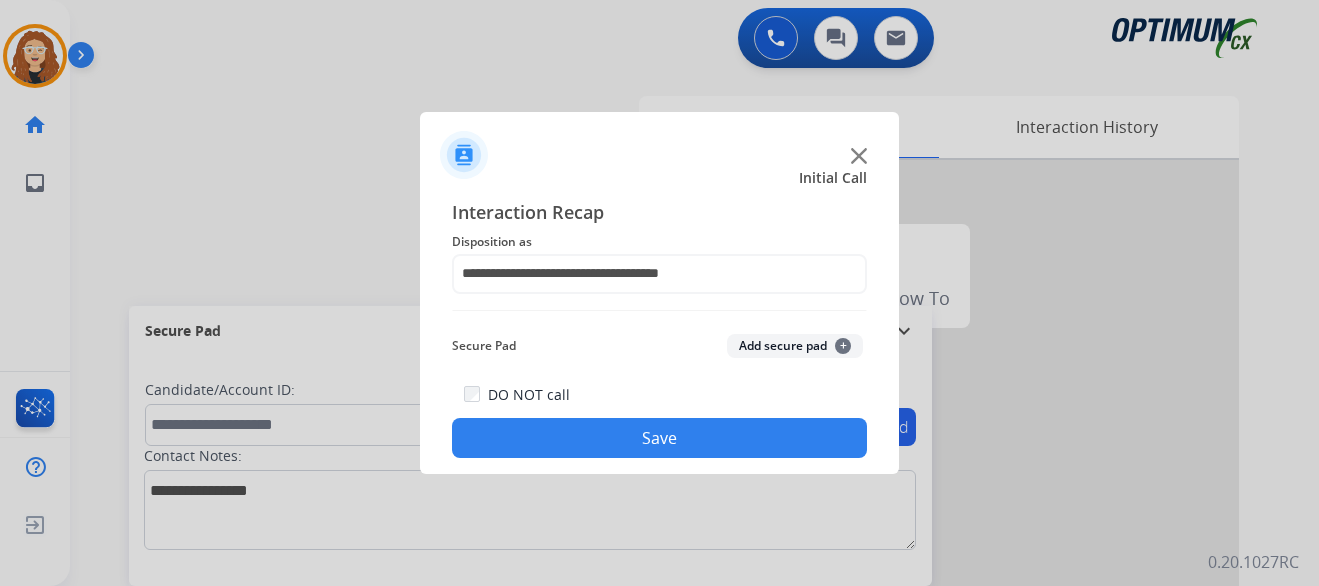 click on "Save" 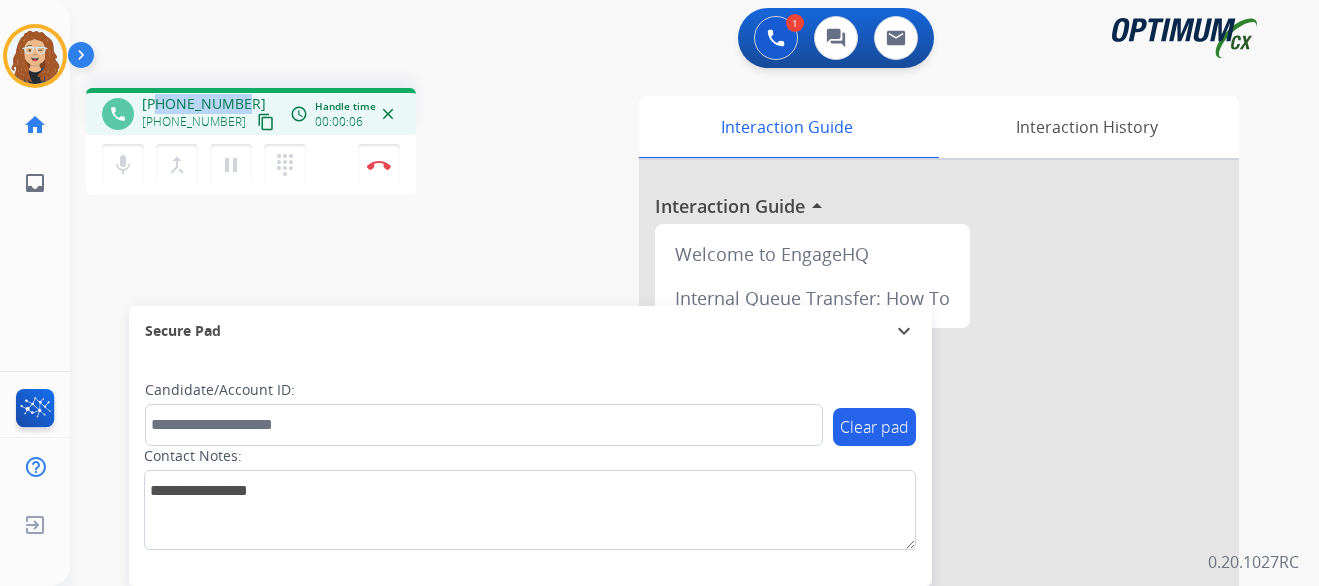 drag, startPoint x: 158, startPoint y: 102, endPoint x: 243, endPoint y: 102, distance: 85 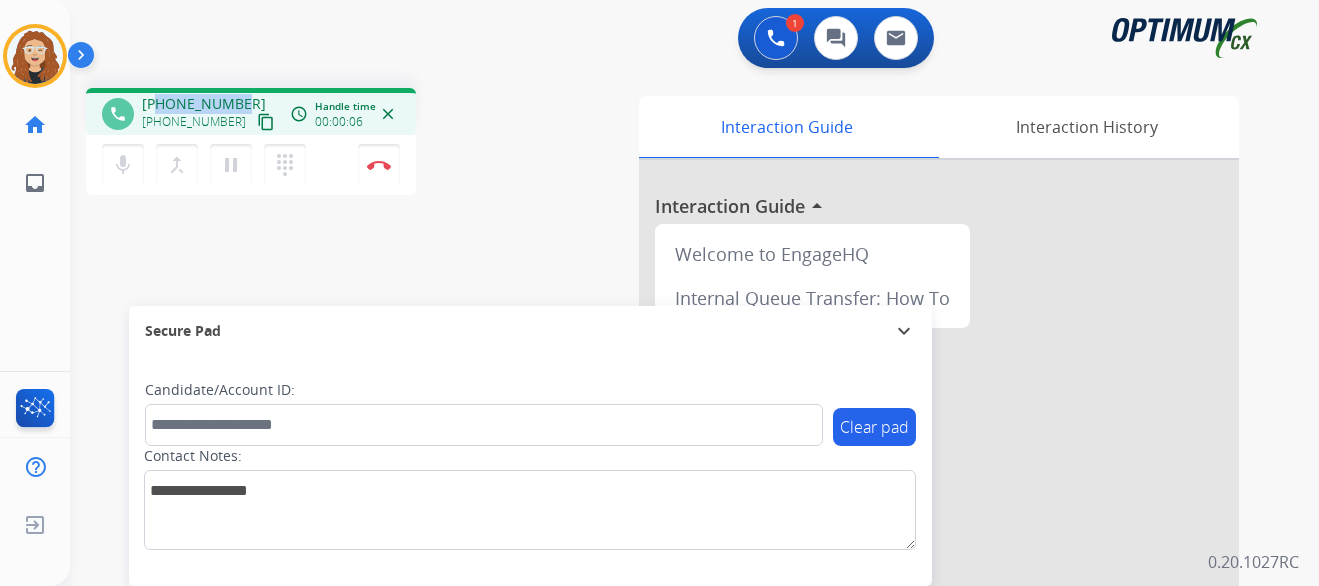 click on "[PHONE_NUMBER] [PHONE_NUMBER] content_copy" at bounding box center [210, 114] 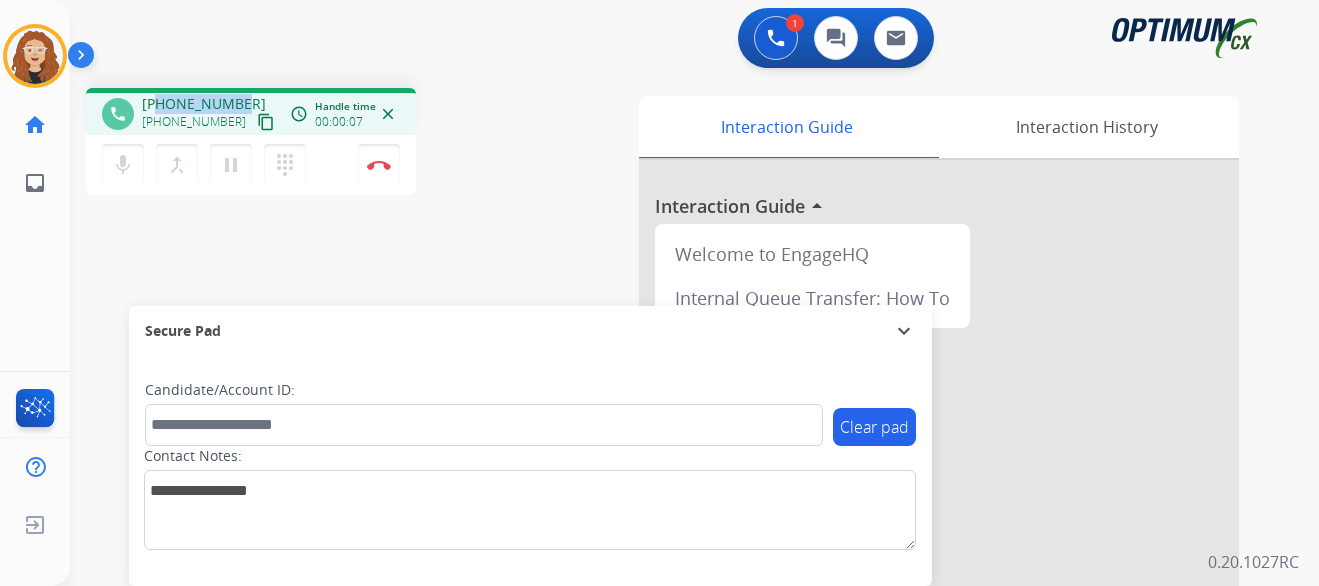 copy on "3867859168" 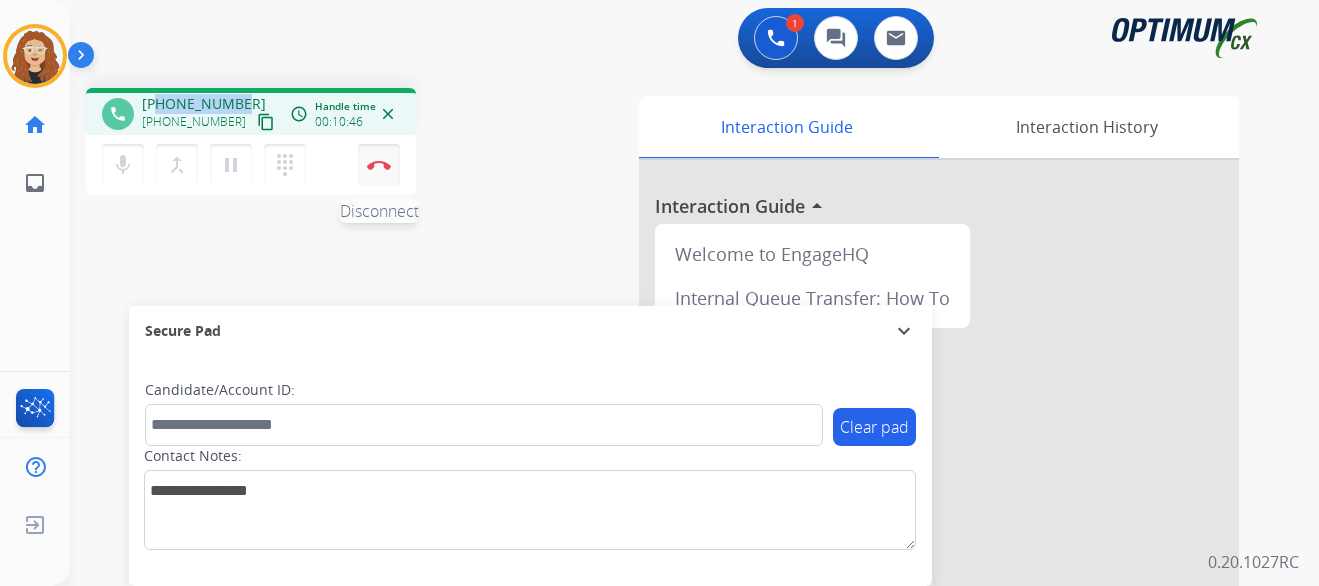 click at bounding box center (379, 165) 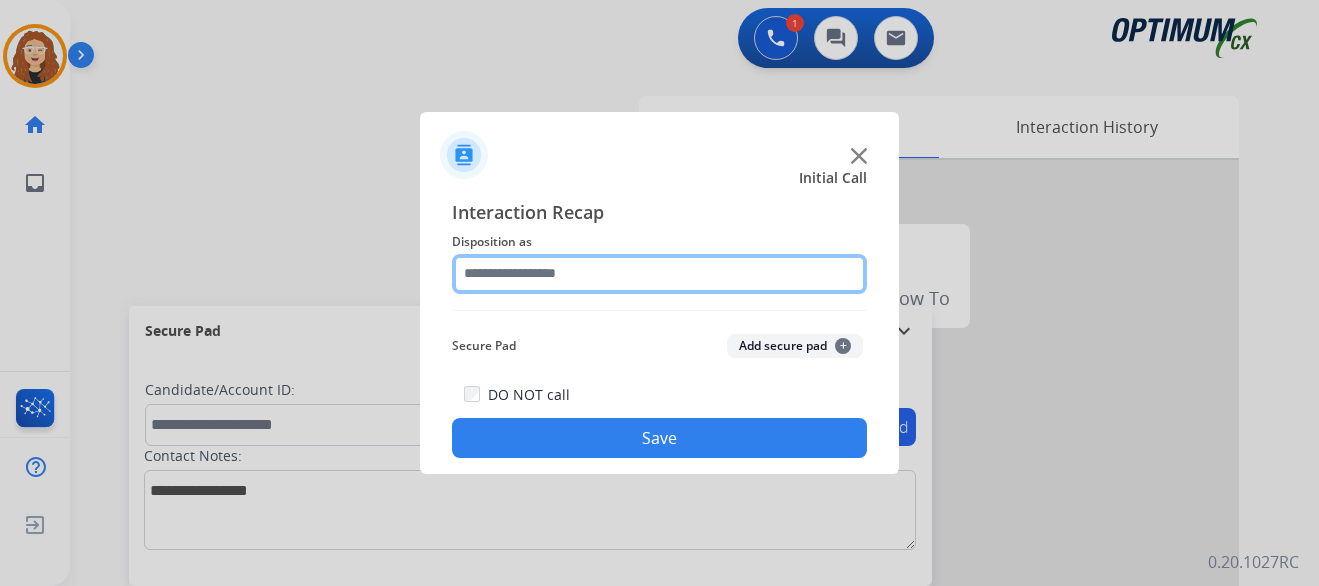 click 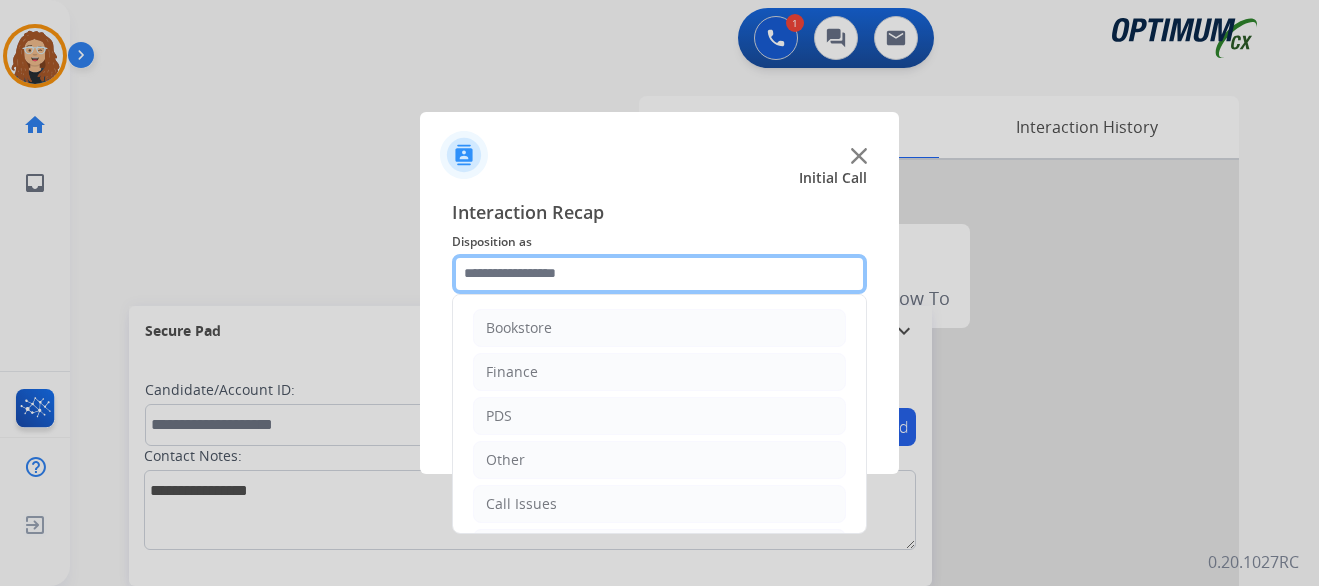 scroll, scrollTop: 136, scrollLeft: 0, axis: vertical 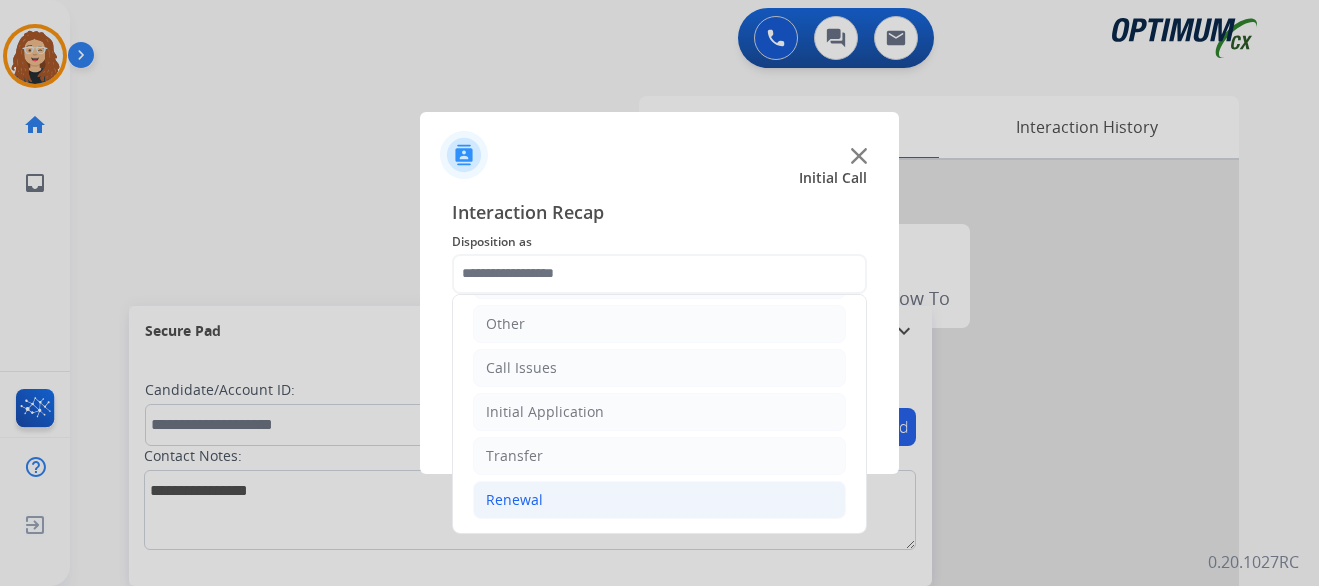 click on "Renewal" 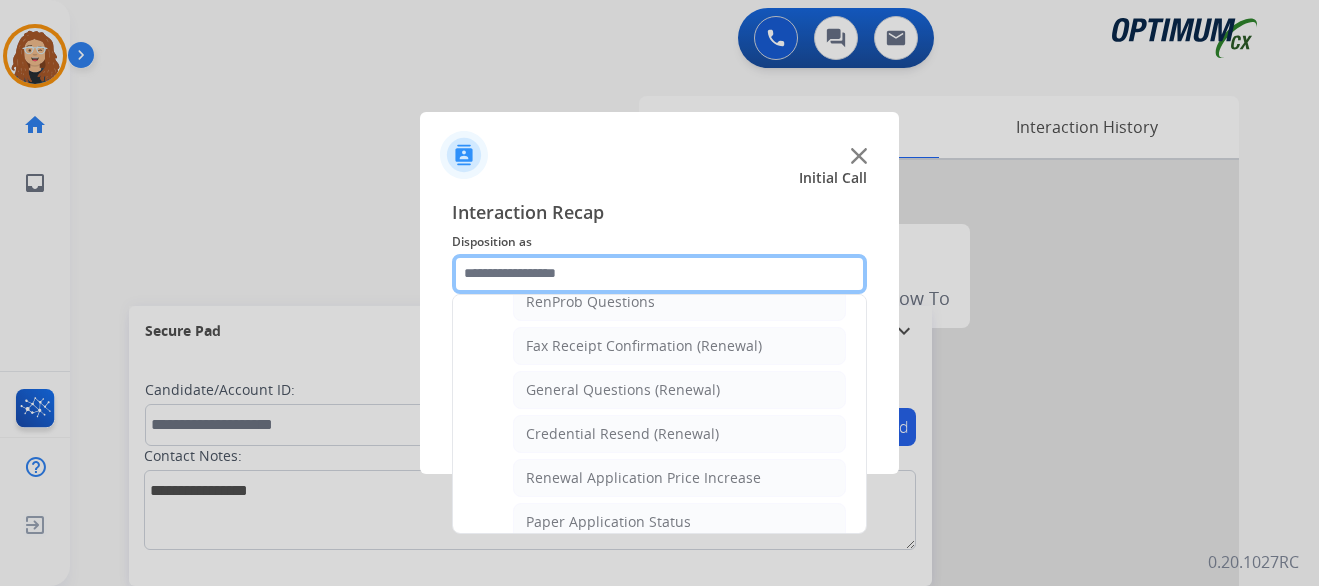 scroll, scrollTop: 547, scrollLeft: 0, axis: vertical 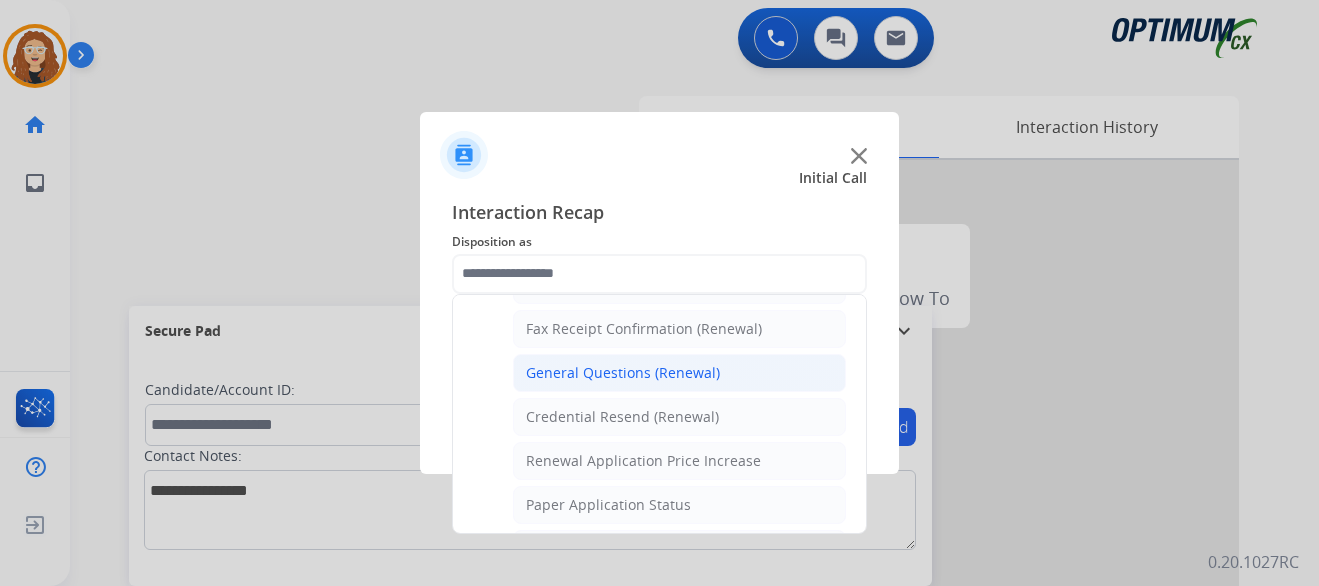 click on "General Questions (Renewal)" 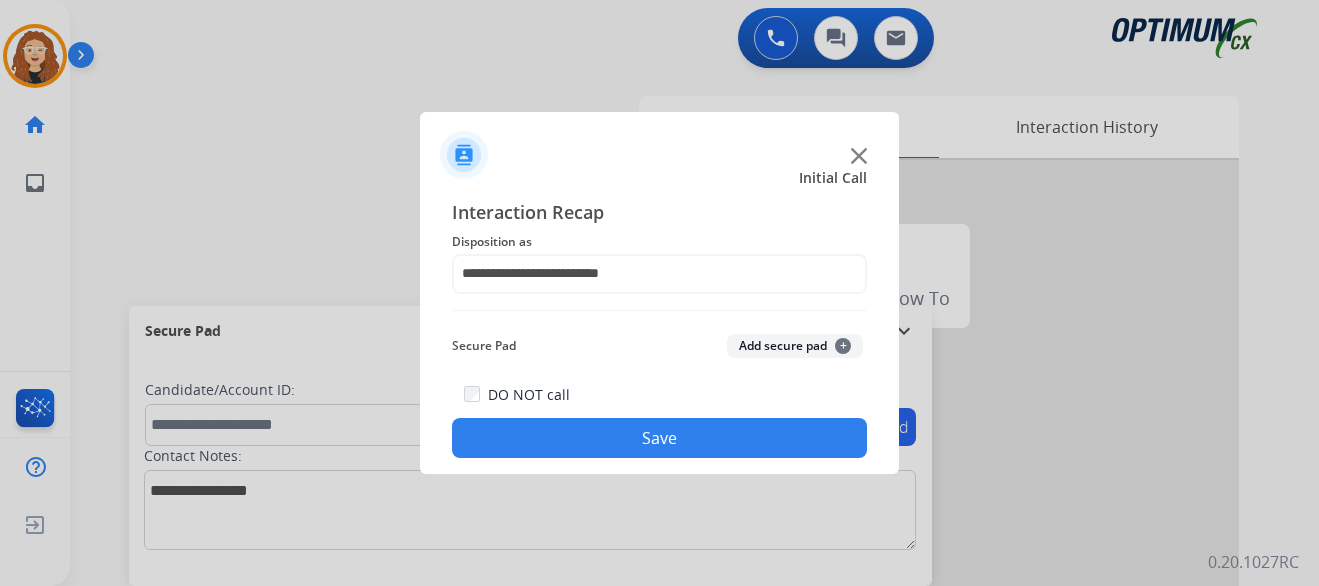 click on "Save" 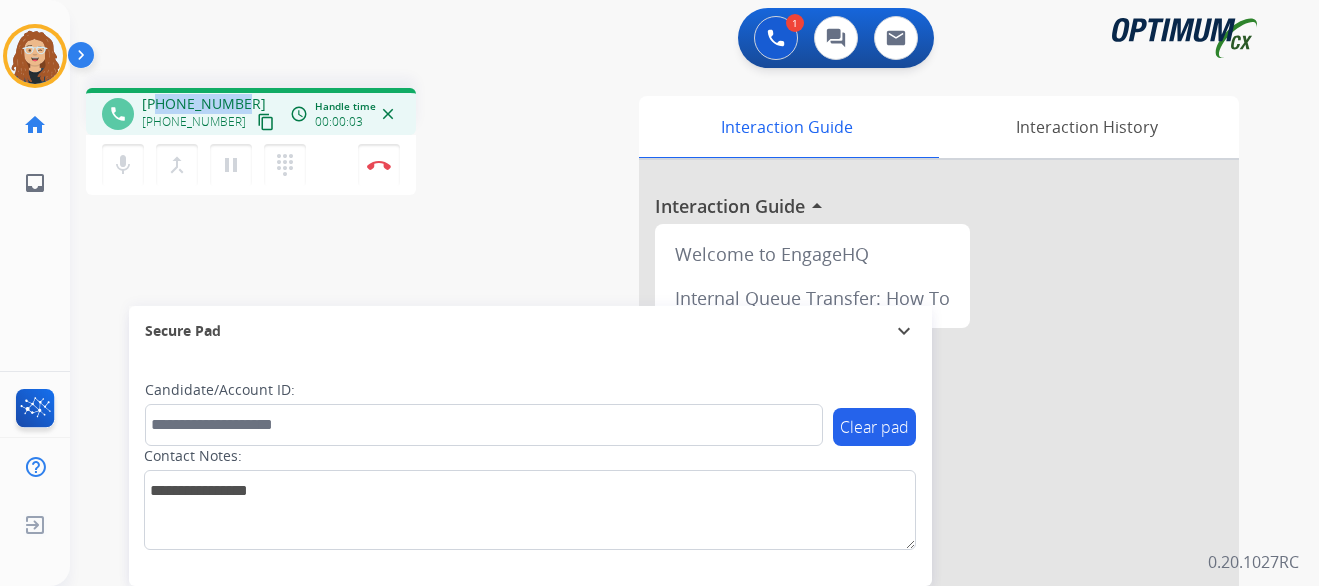 drag, startPoint x: 170, startPoint y: 104, endPoint x: 240, endPoint y: 98, distance: 70.256676 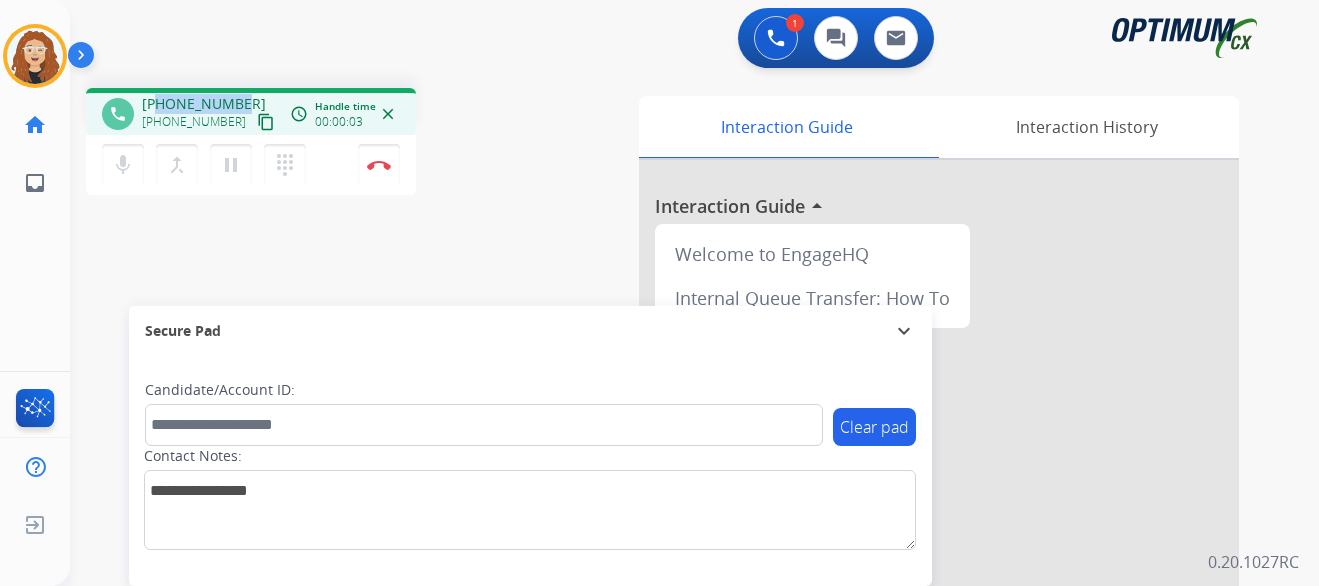 click on "[PHONE_NUMBER] [PHONE_NUMBER] content_copy" at bounding box center (210, 114) 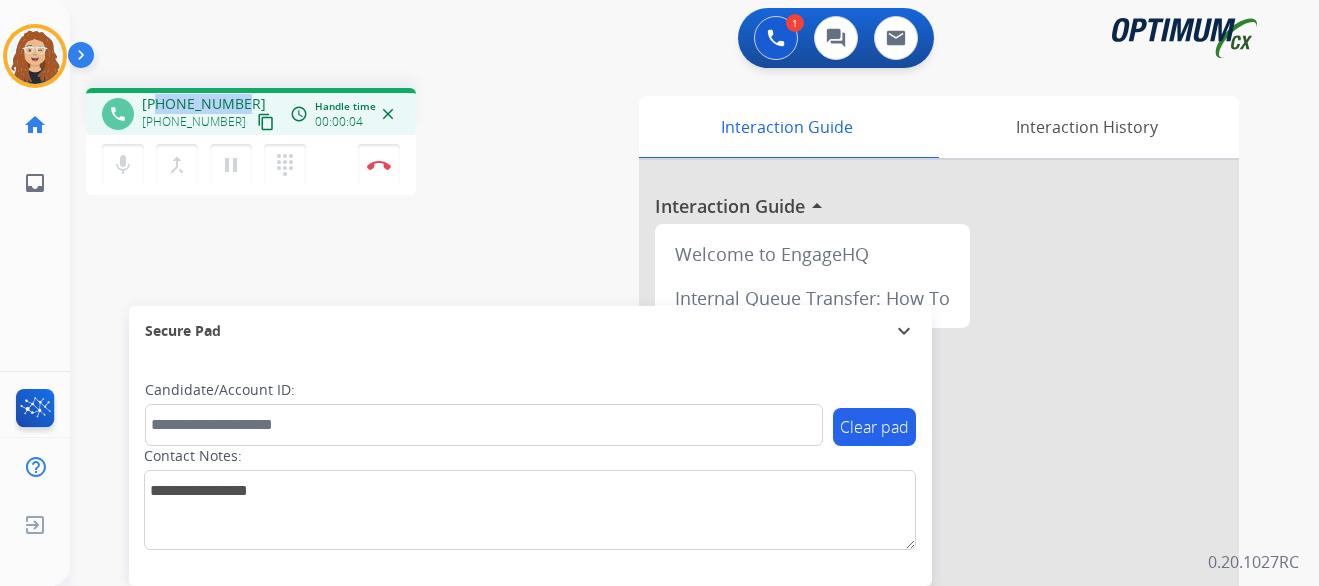 copy on "4042320784" 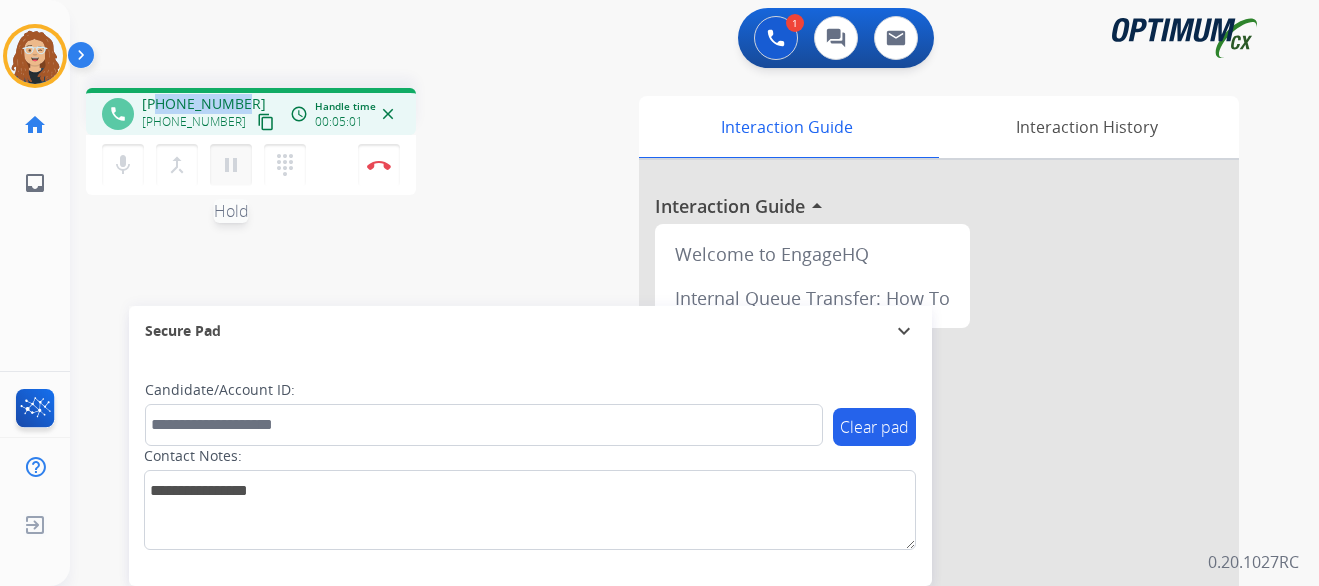 click on "pause" at bounding box center (231, 165) 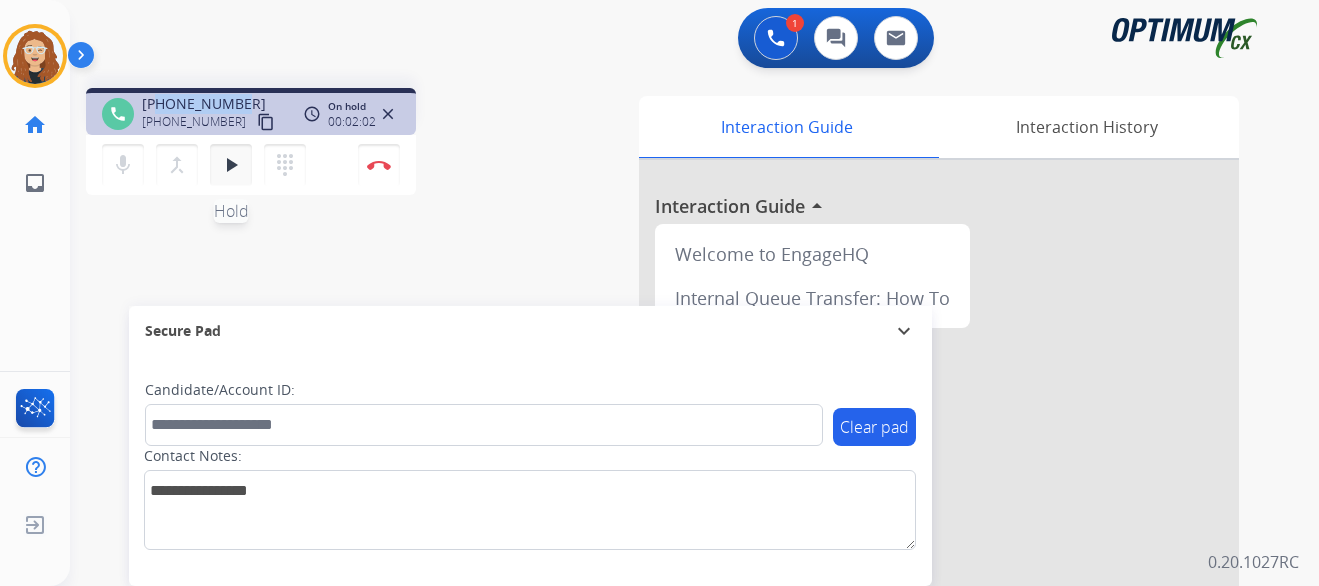 click on "play_arrow Hold" at bounding box center (231, 165) 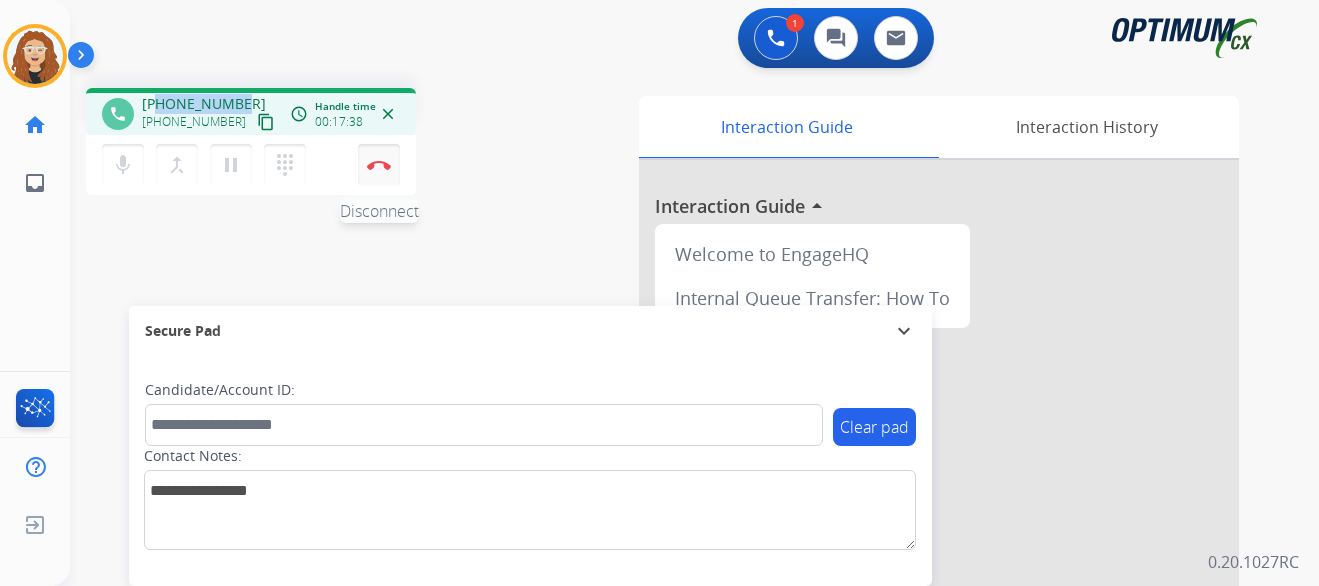 click on "Disconnect" at bounding box center (379, 165) 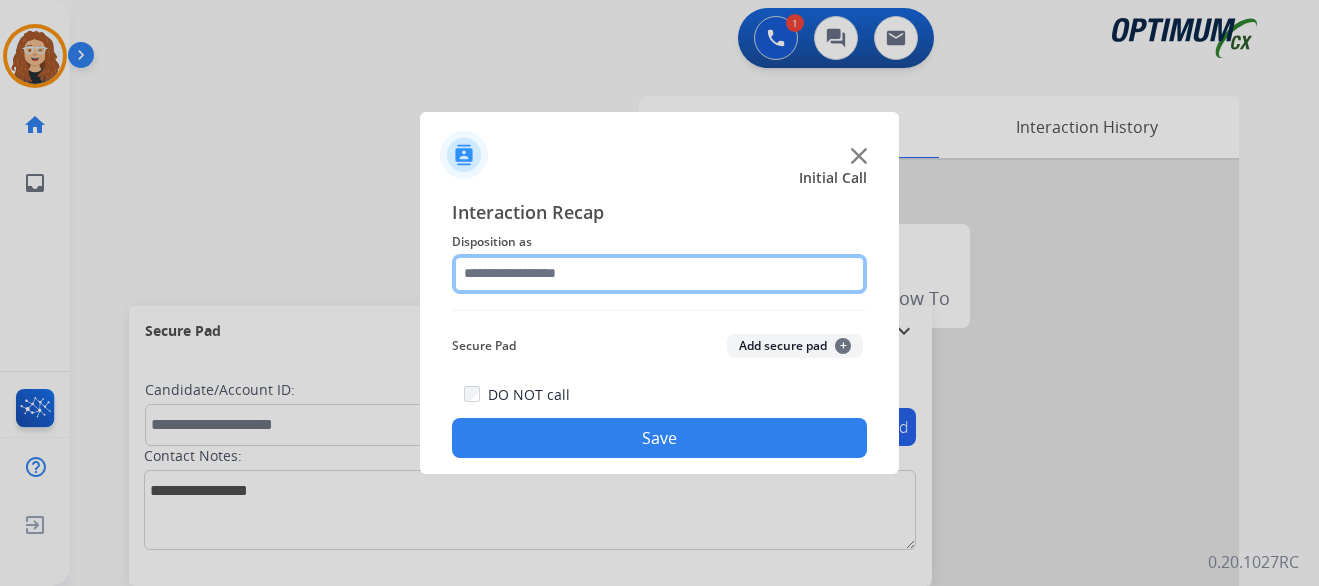 click 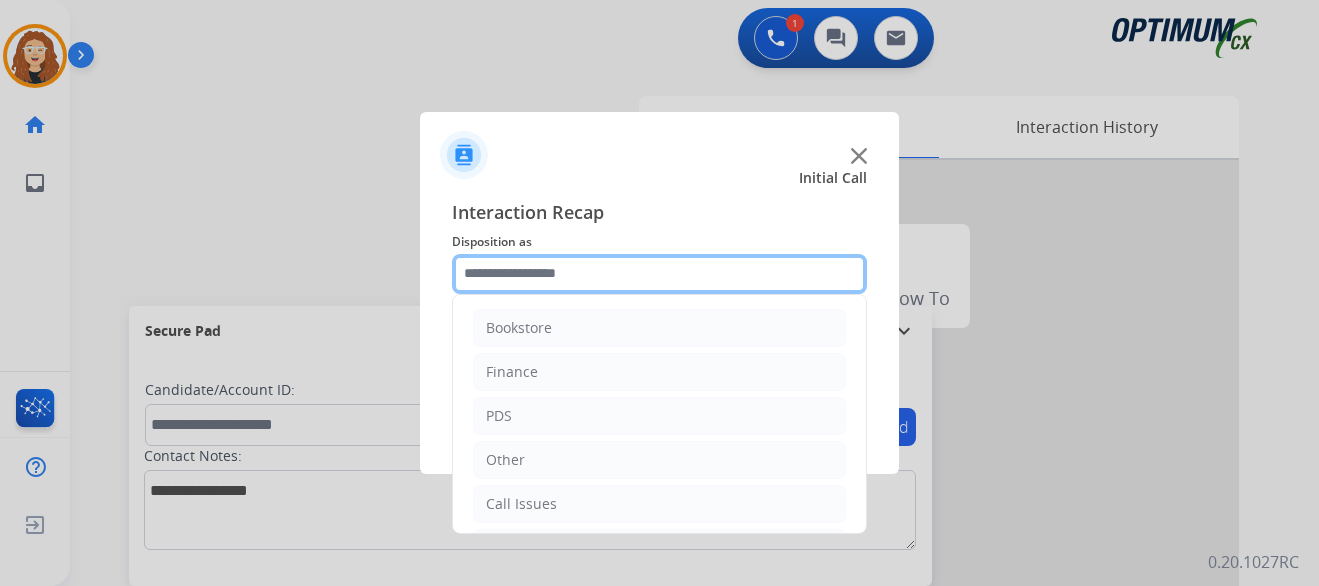 scroll, scrollTop: 136, scrollLeft: 0, axis: vertical 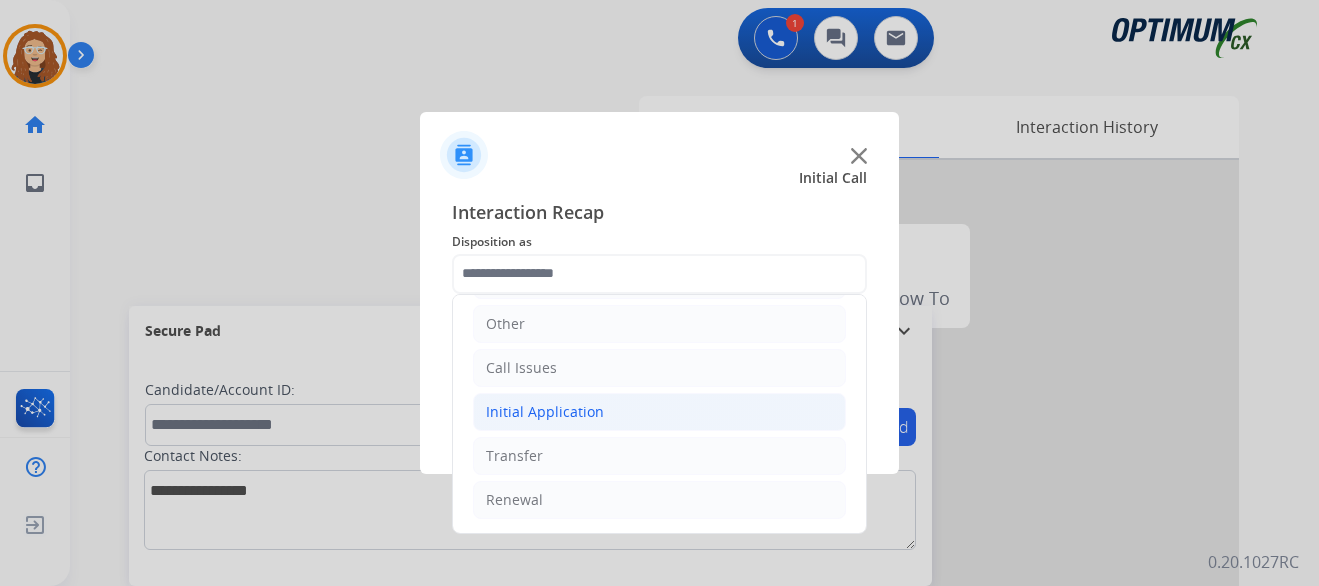 click on "Initial Application" 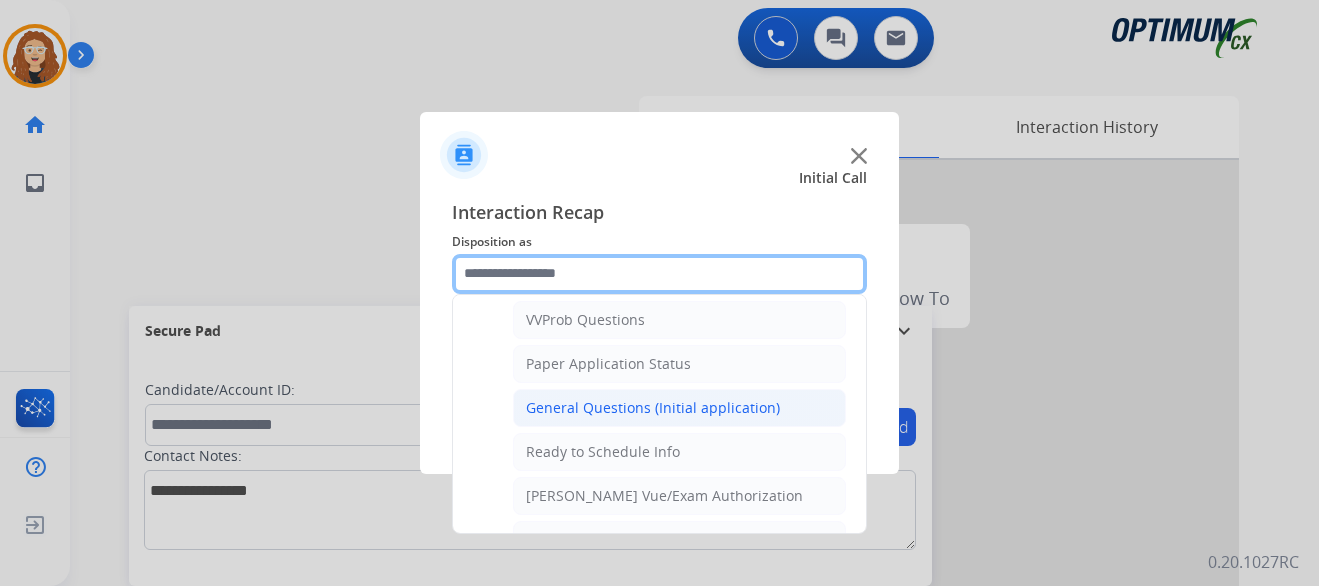 scroll, scrollTop: 1066, scrollLeft: 0, axis: vertical 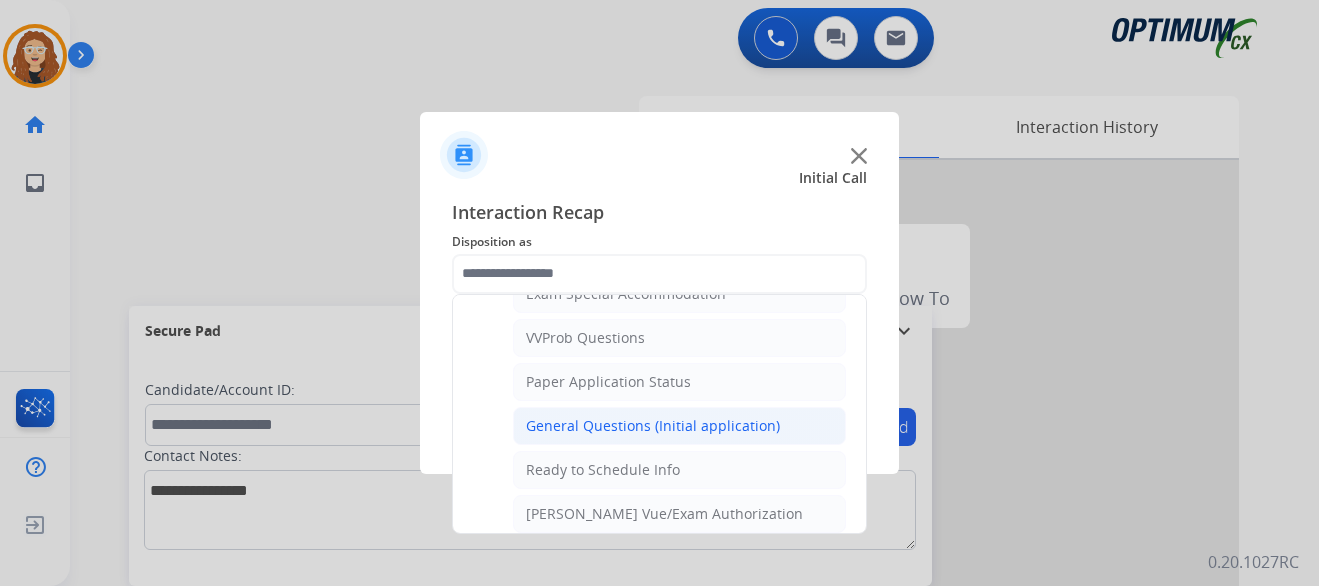 click on "General Questions (Initial application)" 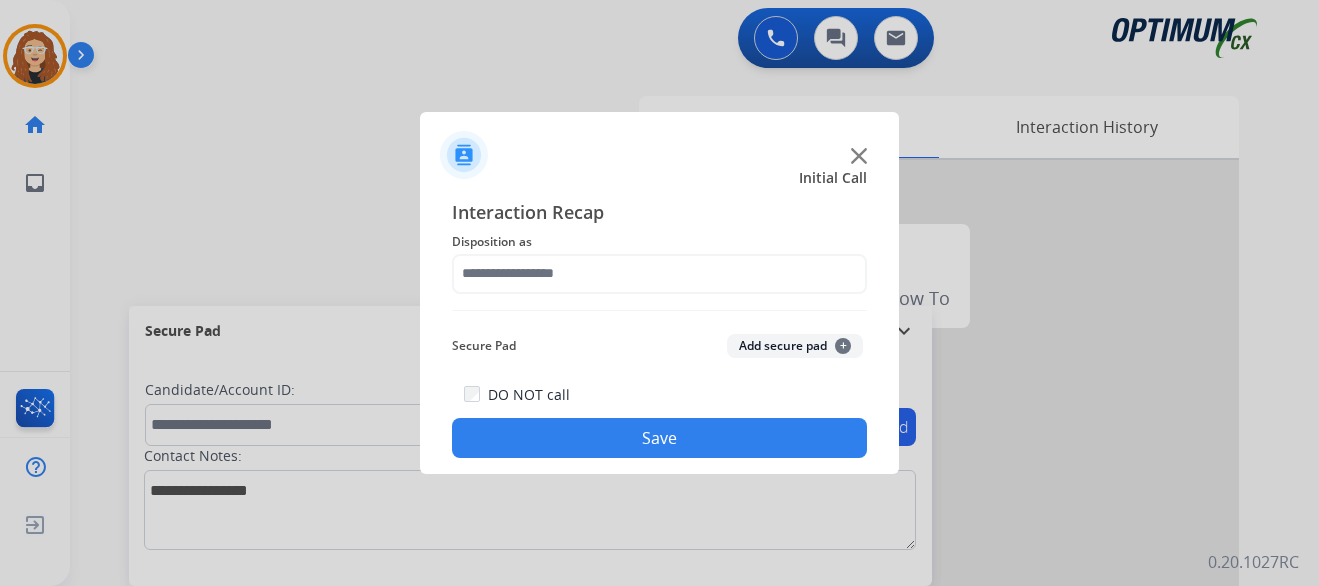 type on "**********" 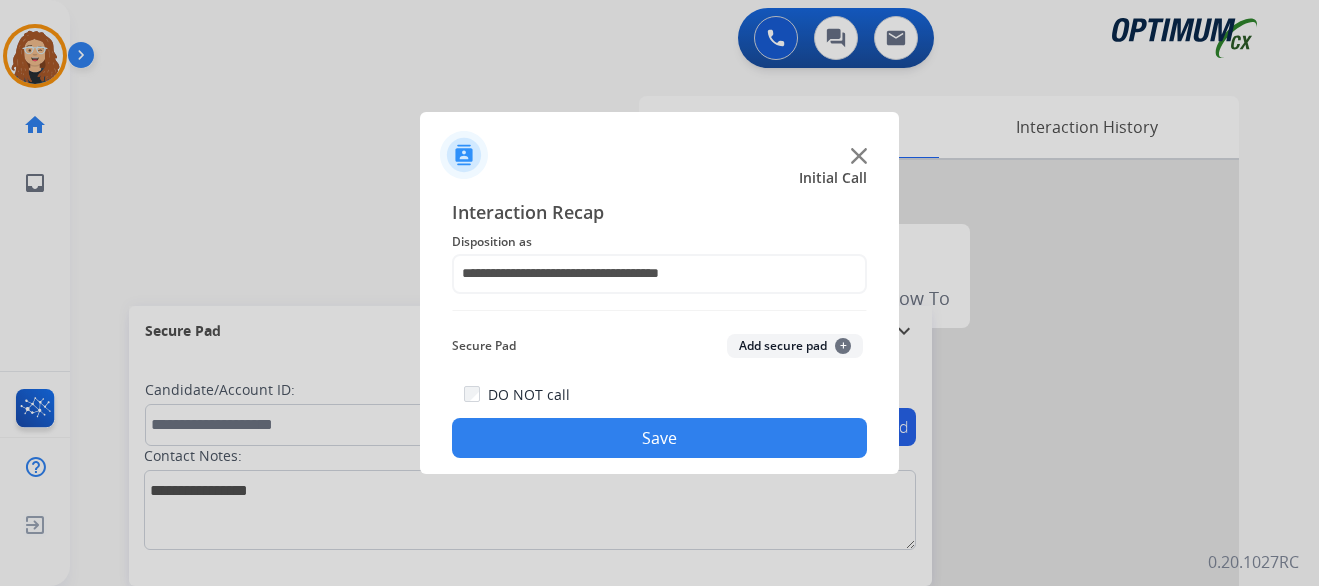 click on "Save" 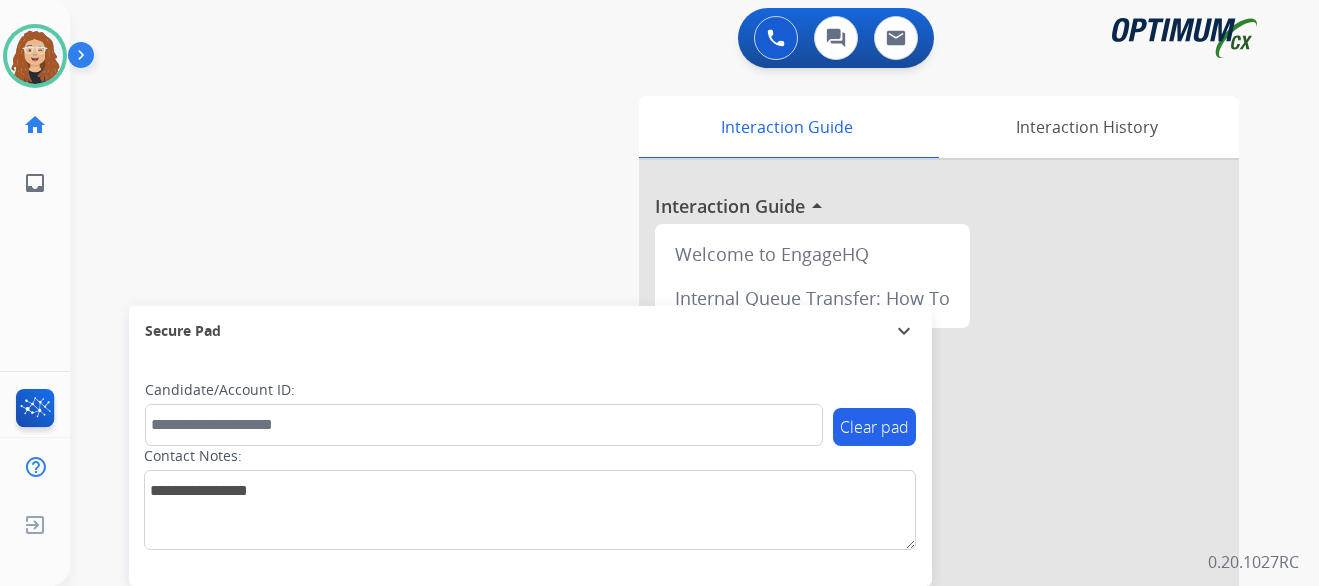 click on "swap_horiz Break voice bridge close_fullscreen Connect 3-Way Call merge_type Separate 3-Way Call  Interaction Guide   Interaction History  Interaction Guide arrow_drop_up  Welcome to EngageHQ   Internal Queue Transfer: How To  Secure Pad expand_more Clear pad Candidate/Account ID: Contact Notes:" at bounding box center [670, 489] 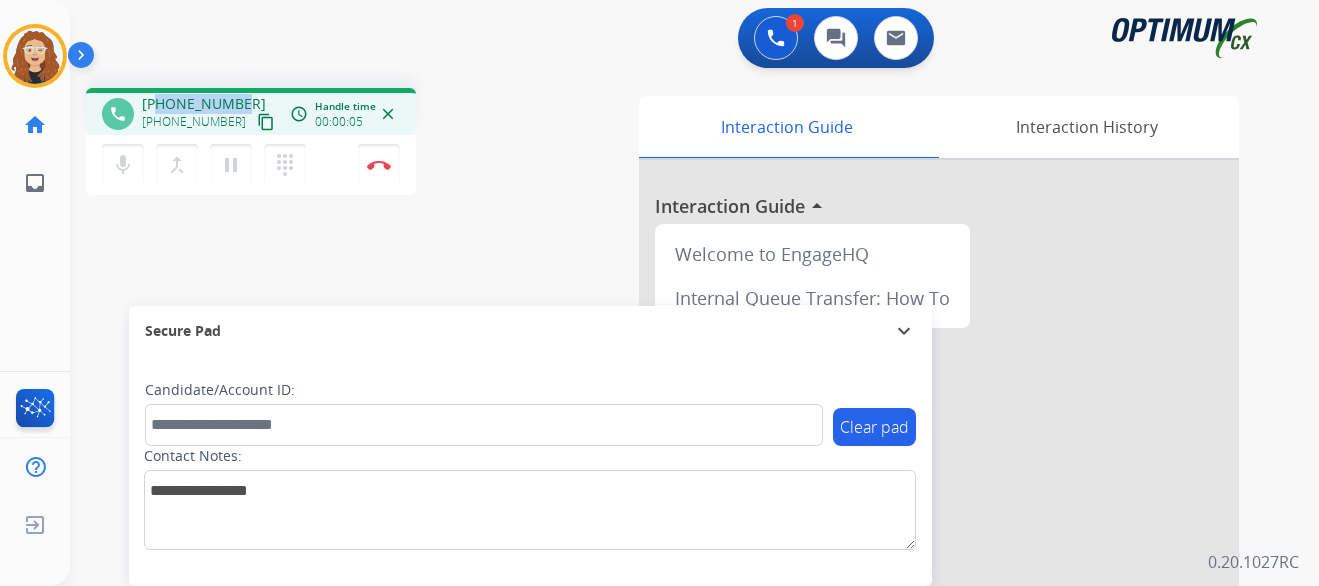 drag, startPoint x: 161, startPoint y: 104, endPoint x: 239, endPoint y: 95, distance: 78.51752 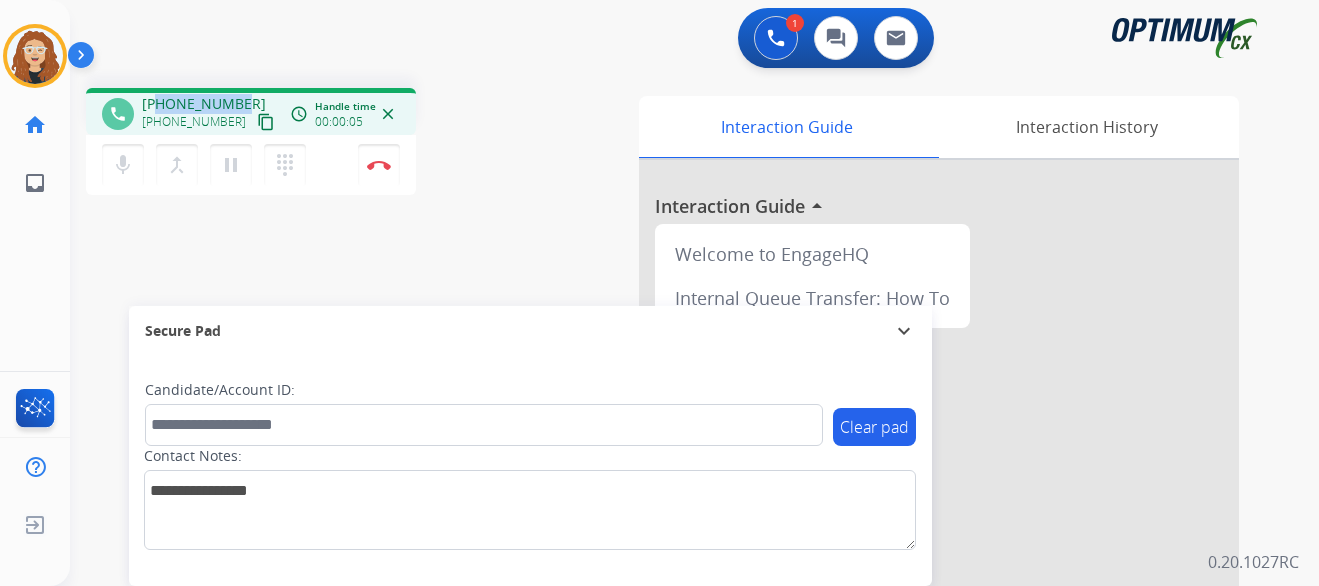 click on "[PHONE_NUMBER] [PHONE_NUMBER] content_copy" at bounding box center (210, 114) 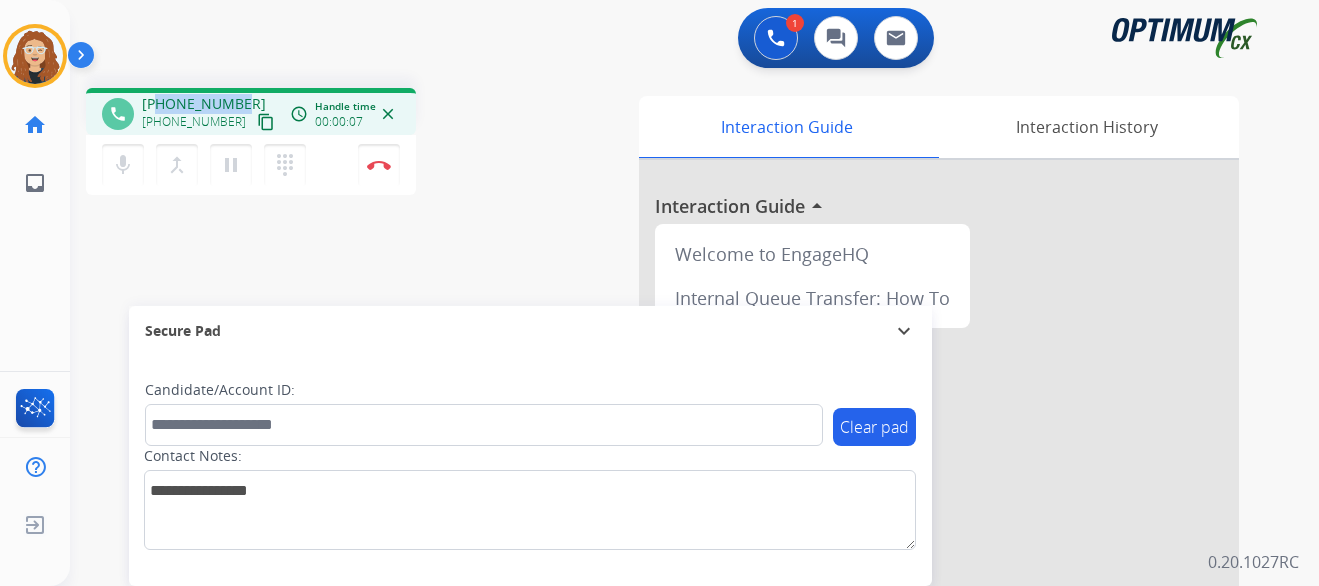 copy on "2024591536" 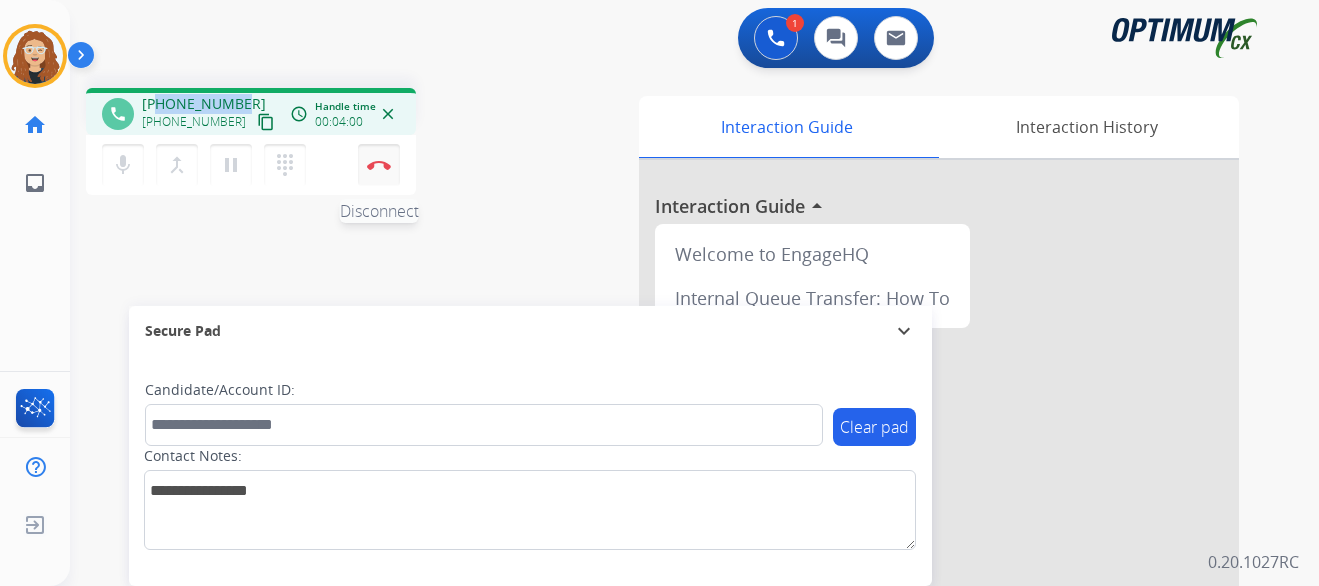 click on "Disconnect" at bounding box center (379, 165) 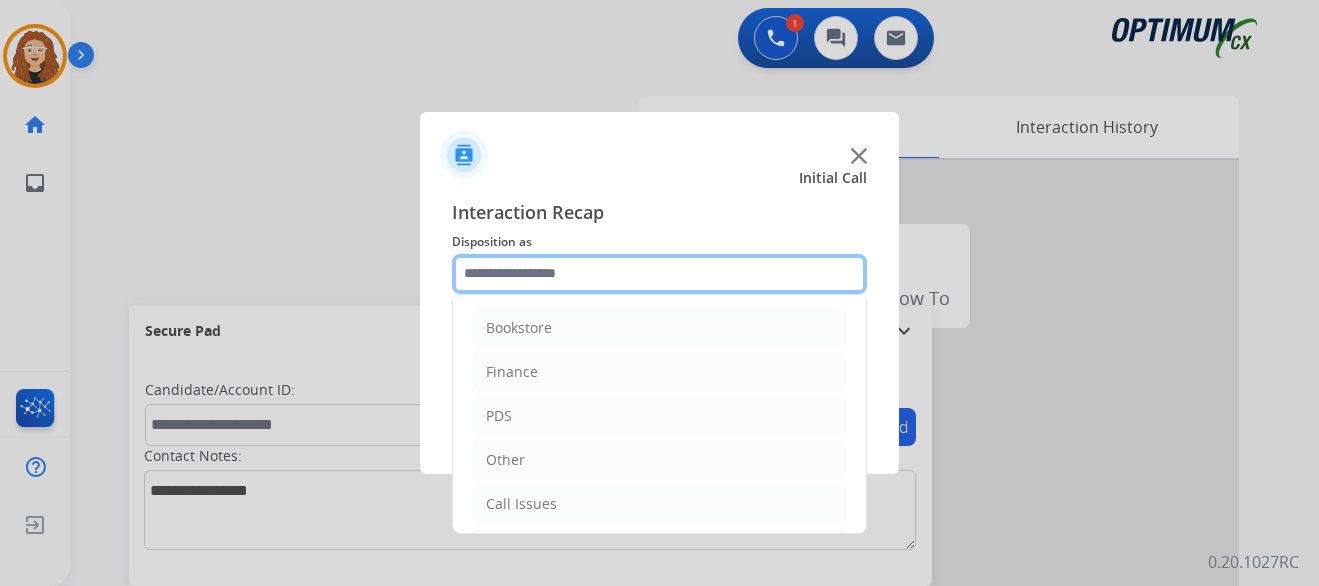 click 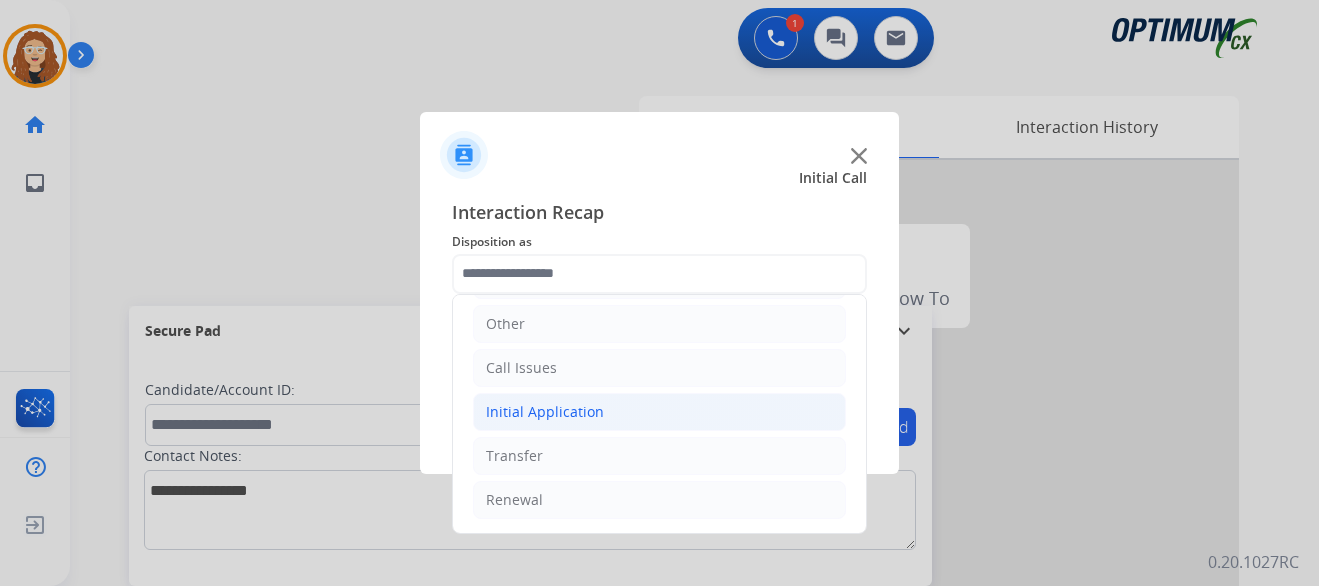 click on "Initial Application" 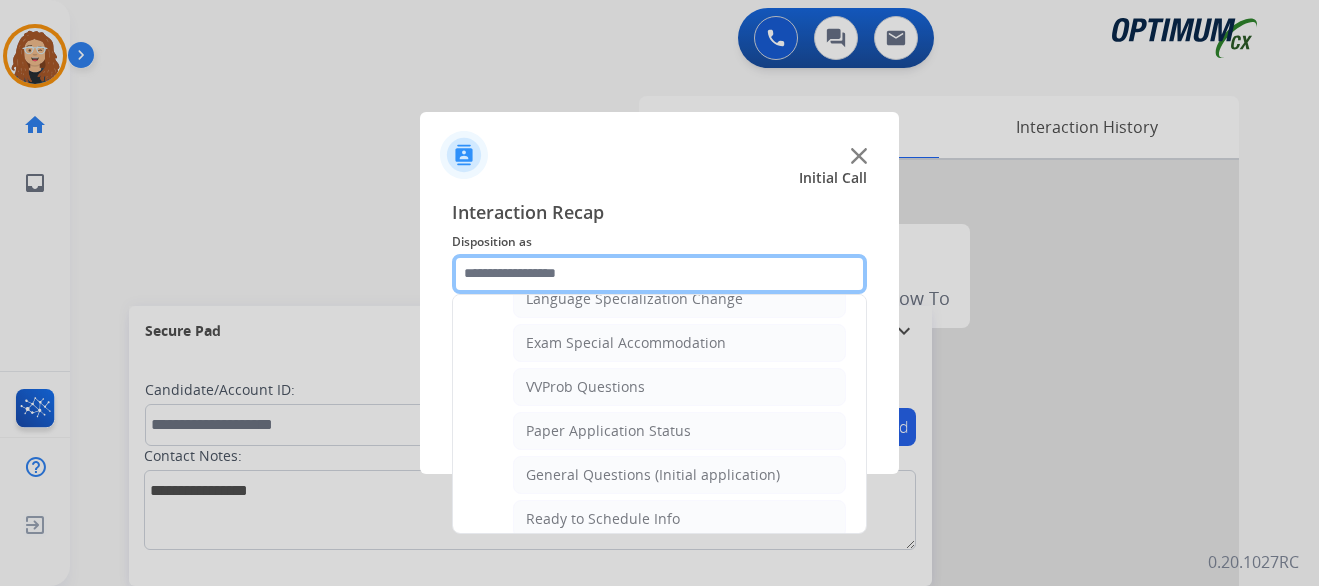 scroll, scrollTop: 1059, scrollLeft: 0, axis: vertical 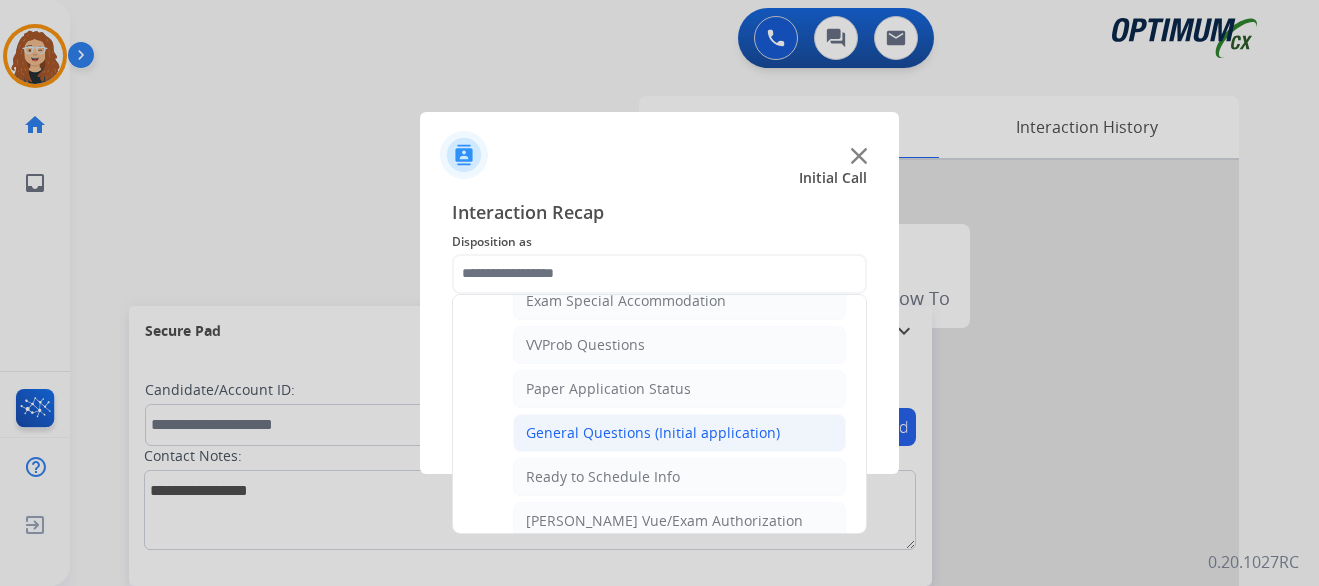 click on "General Questions (Initial application)" 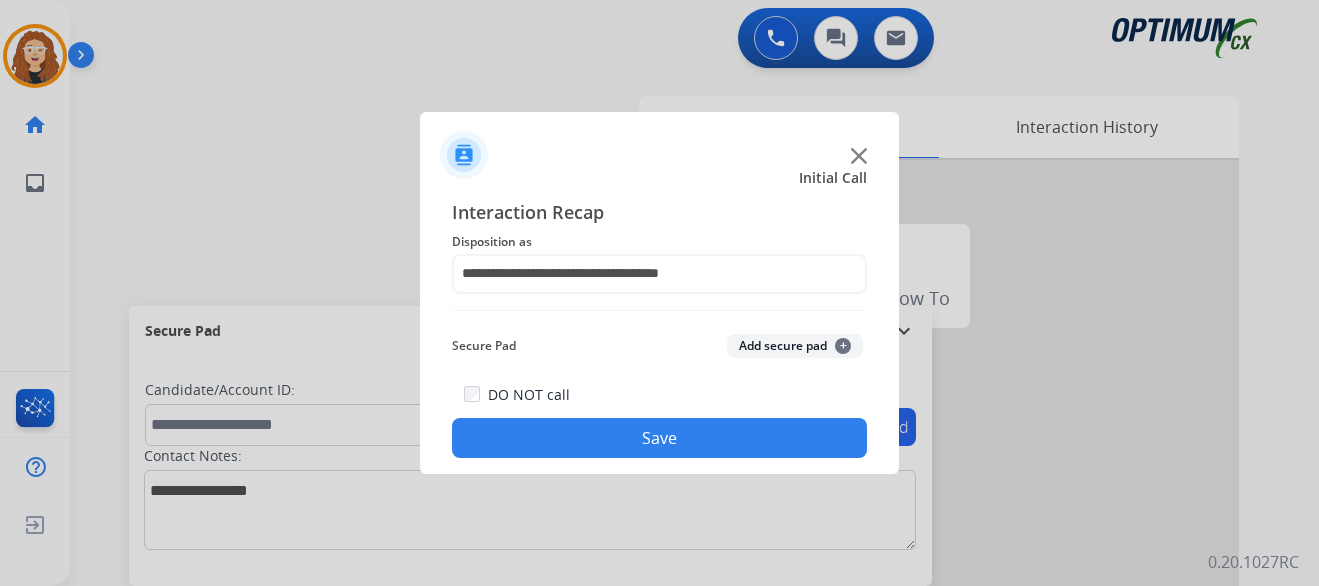 click on "Save" 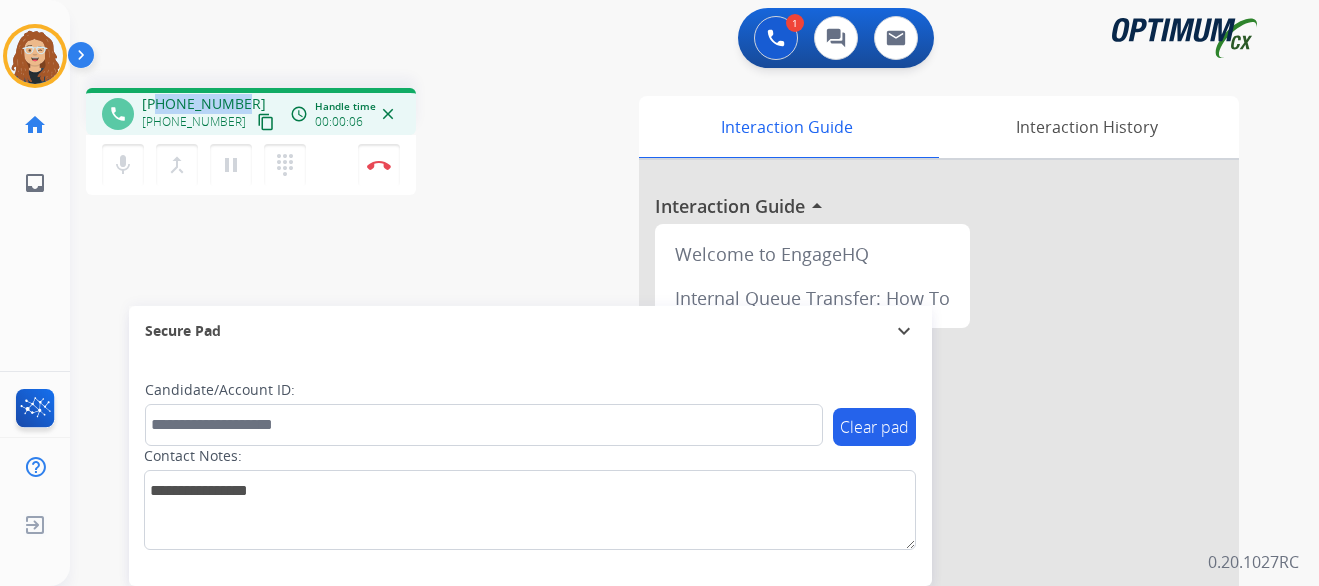 drag, startPoint x: 161, startPoint y: 102, endPoint x: 240, endPoint y: 99, distance: 79.05694 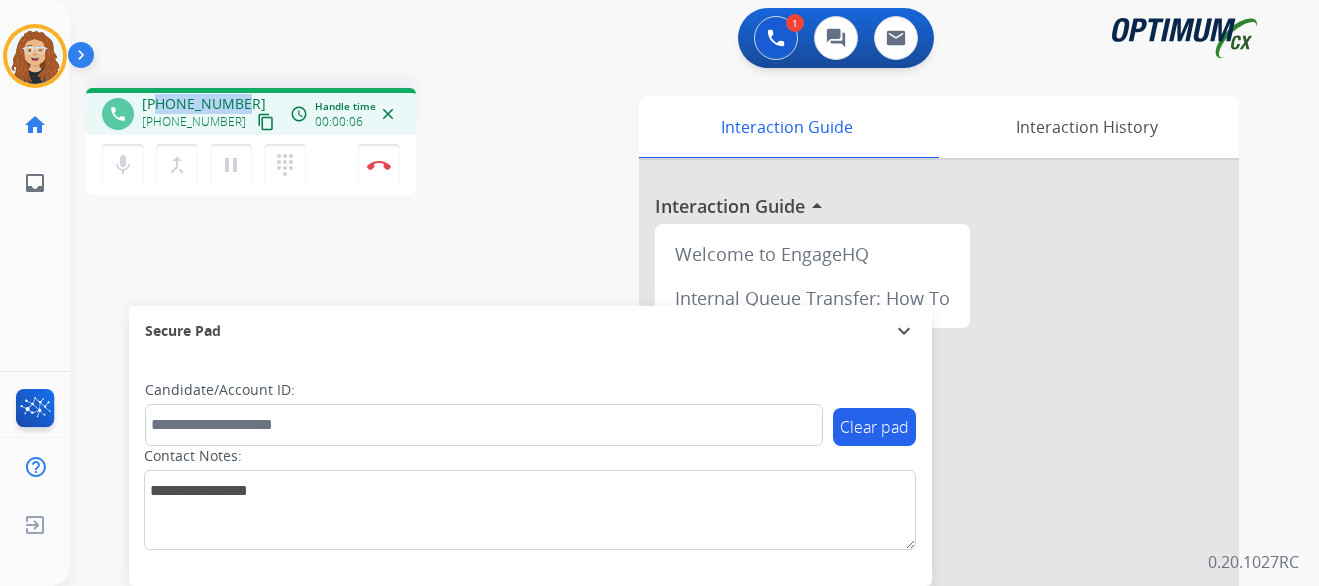click on "[PHONE_NUMBER] [PHONE_NUMBER] content_copy" at bounding box center (210, 114) 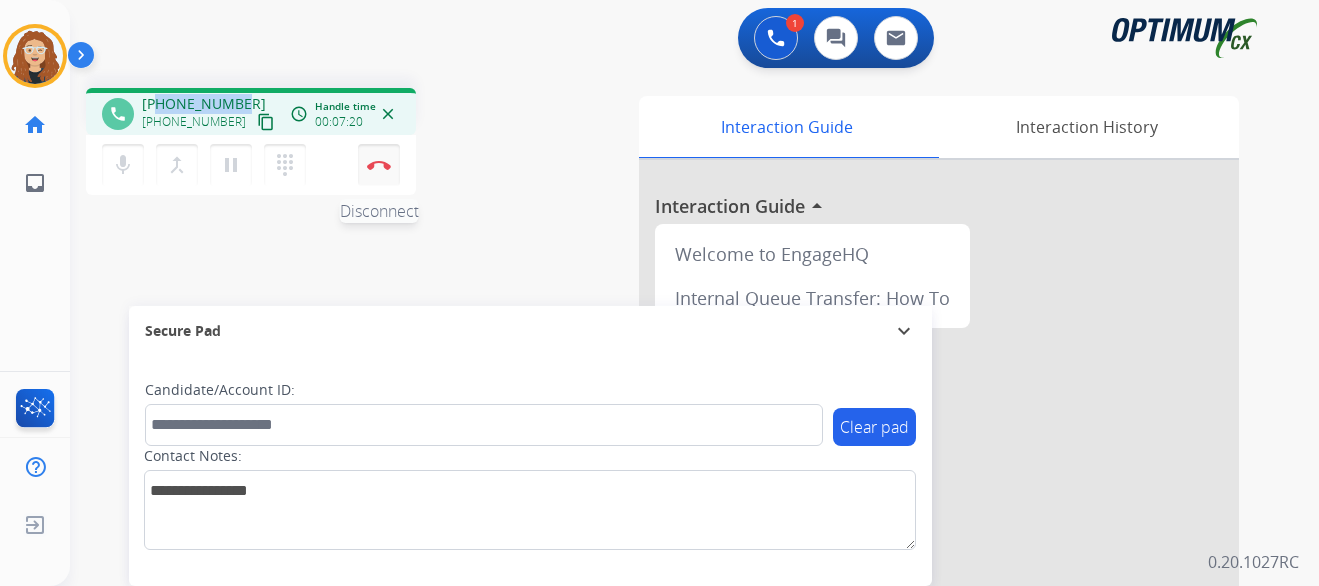 click at bounding box center (379, 165) 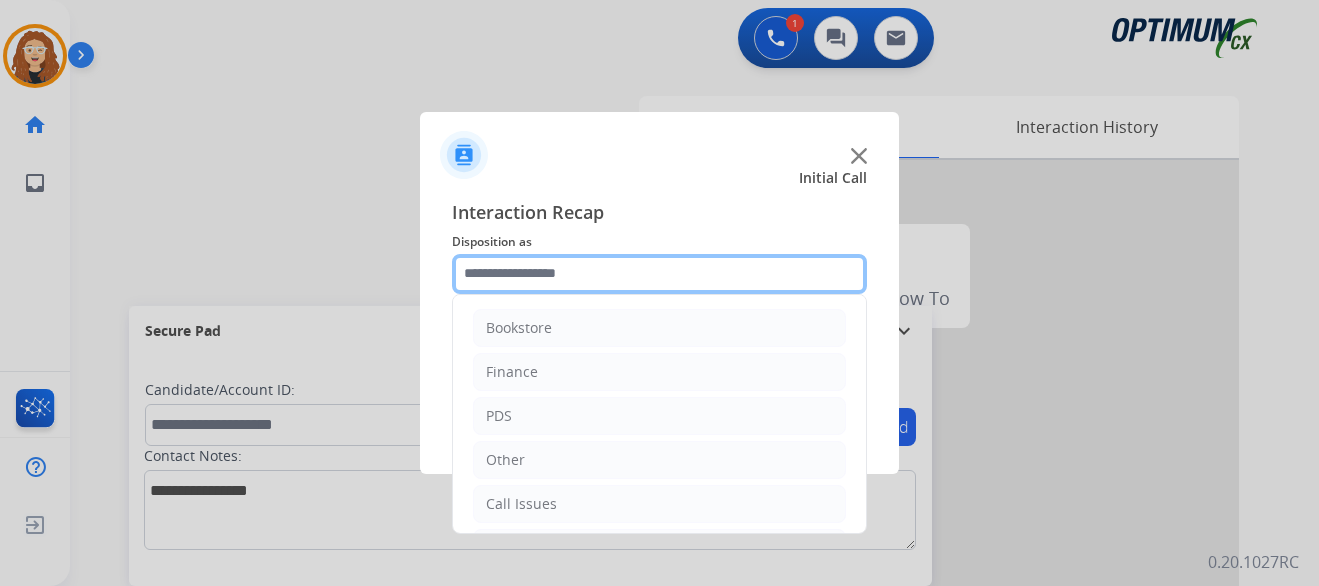 click 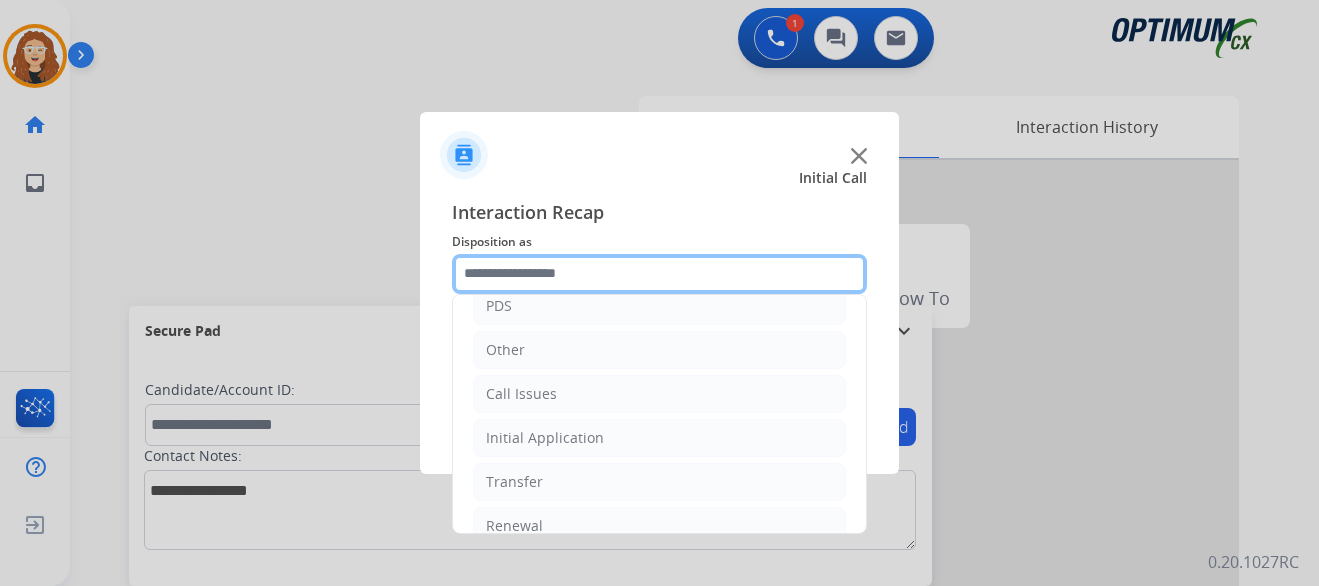 scroll, scrollTop: 136, scrollLeft: 0, axis: vertical 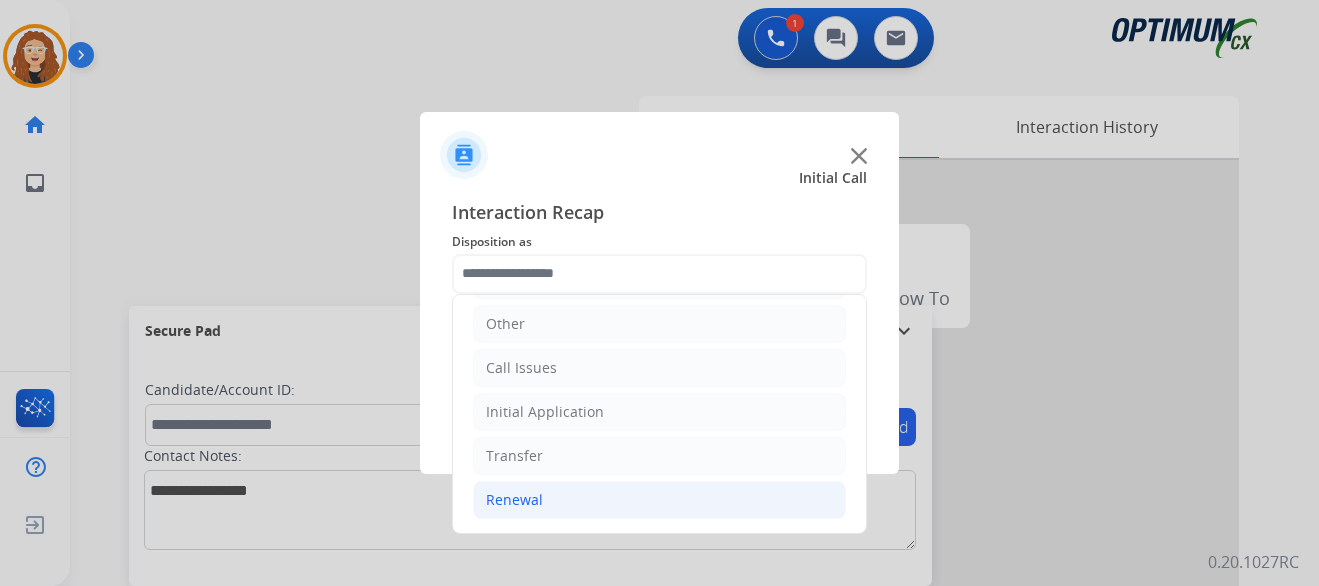 drag, startPoint x: 545, startPoint y: 506, endPoint x: 606, endPoint y: 503, distance: 61.073727 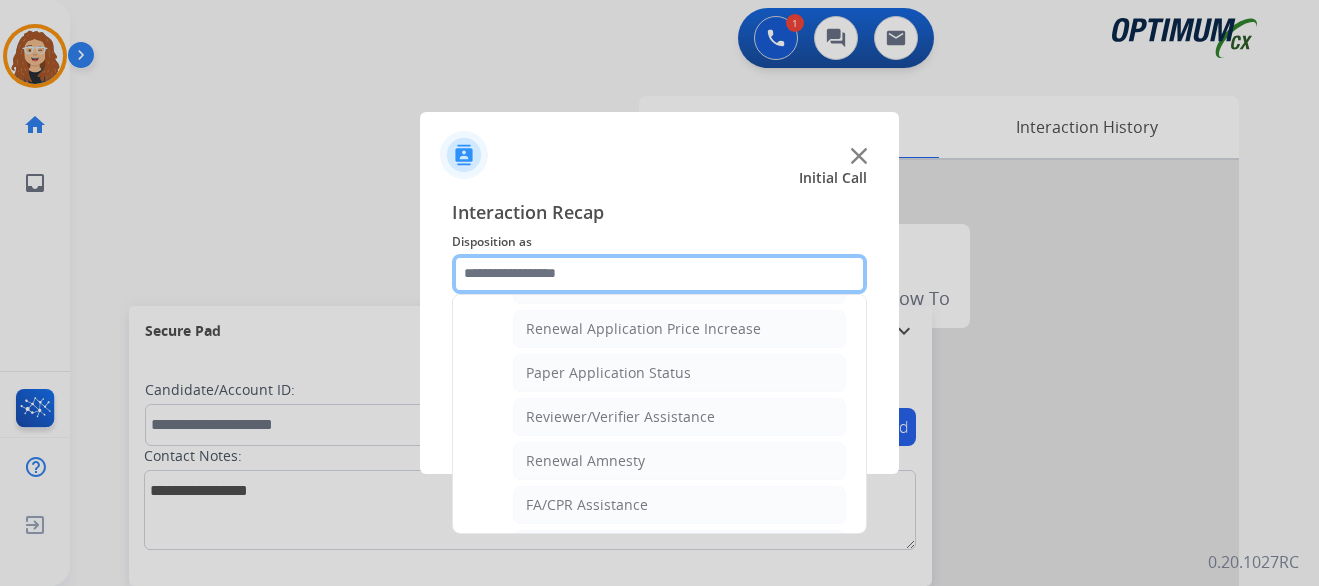 scroll, scrollTop: 704, scrollLeft: 0, axis: vertical 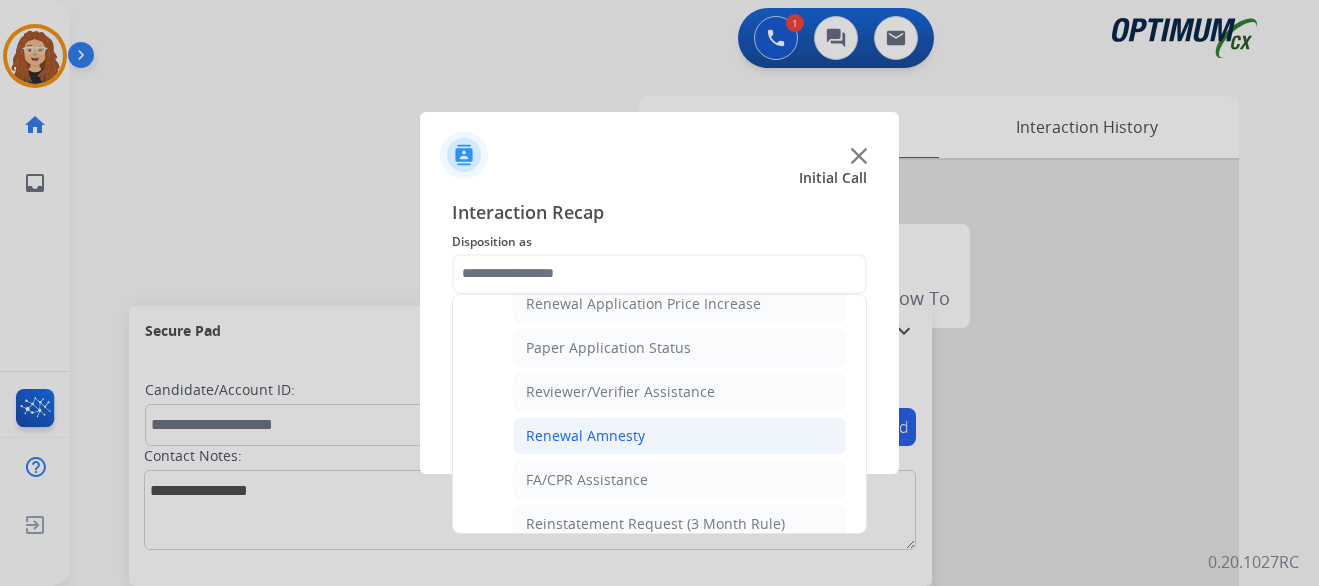 click on "Renewal Amnesty" 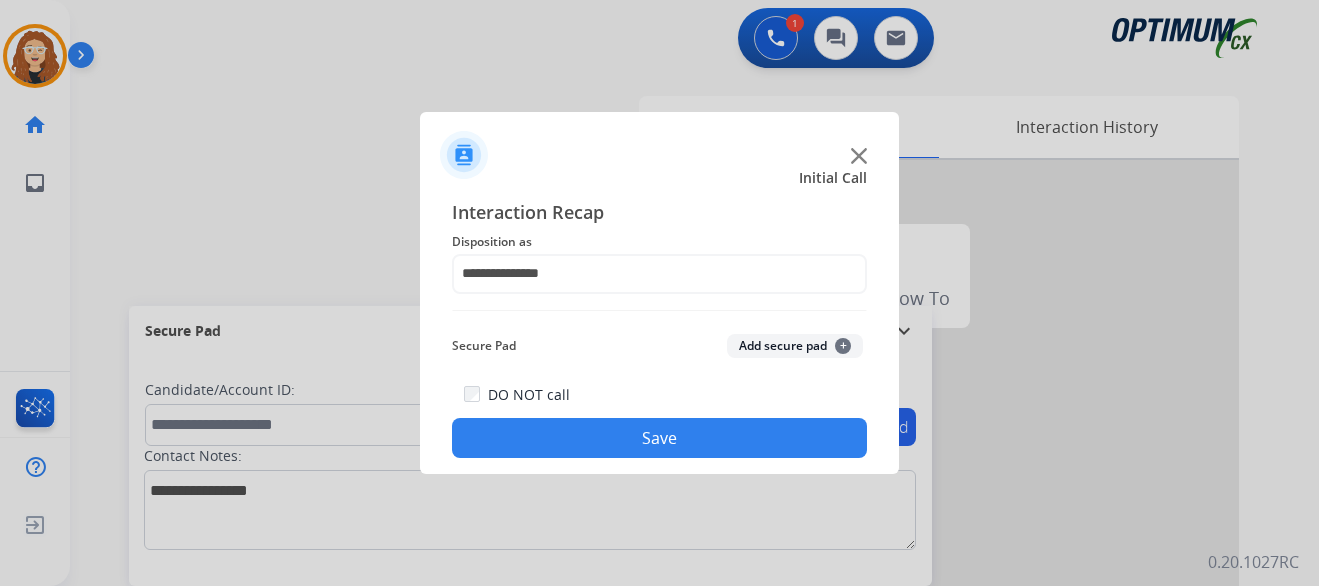 click on "Save" 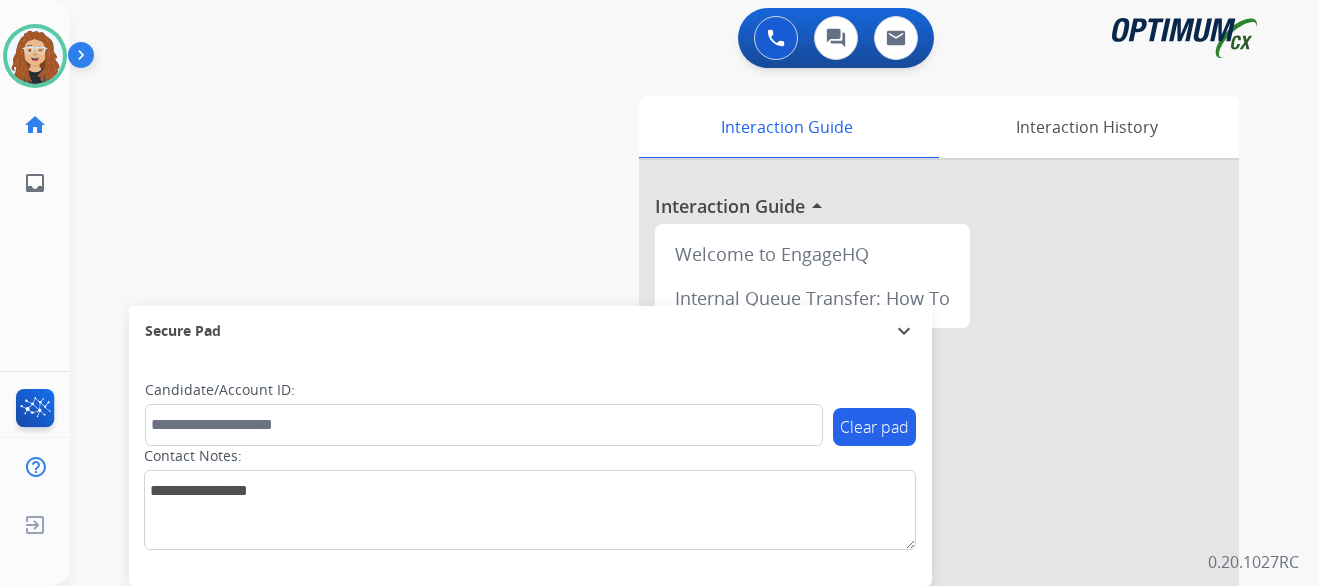 click on "swap_horiz Break voice bridge close_fullscreen Connect 3-Way Call merge_type Separate 3-Way Call  Interaction Guide   Interaction History  Interaction Guide arrow_drop_up  Welcome to EngageHQ   Internal Queue Transfer: How To  Secure Pad expand_more Clear pad Candidate/Account ID: Contact Notes:" at bounding box center [670, 489] 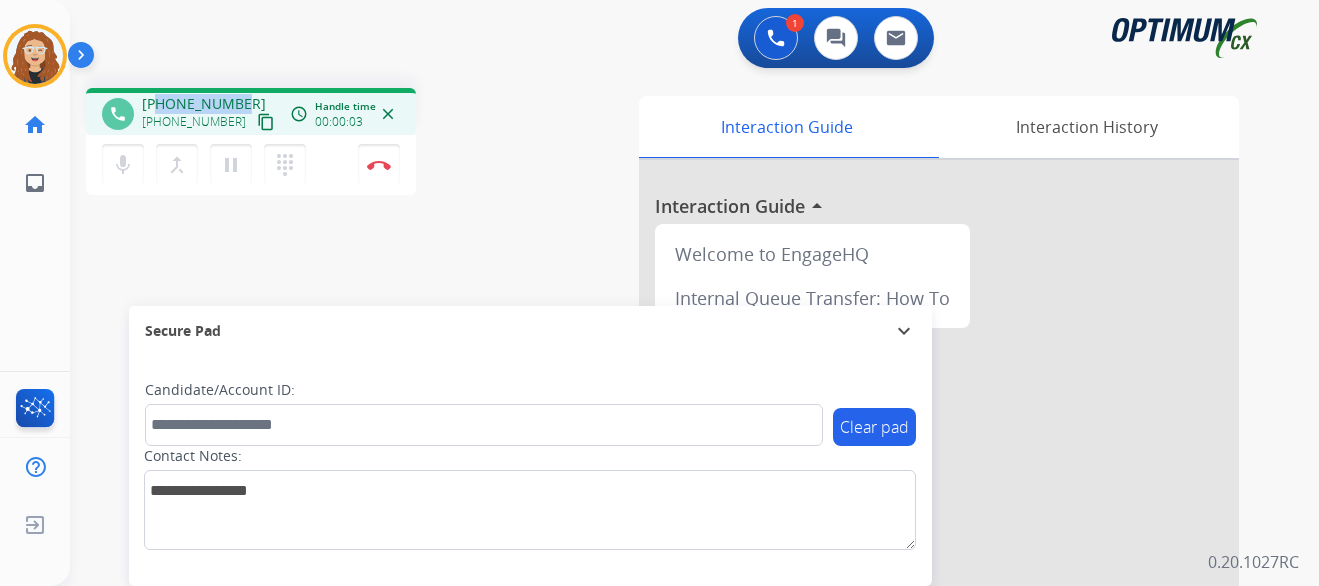 drag, startPoint x: 159, startPoint y: 101, endPoint x: 236, endPoint y: 98, distance: 77.05842 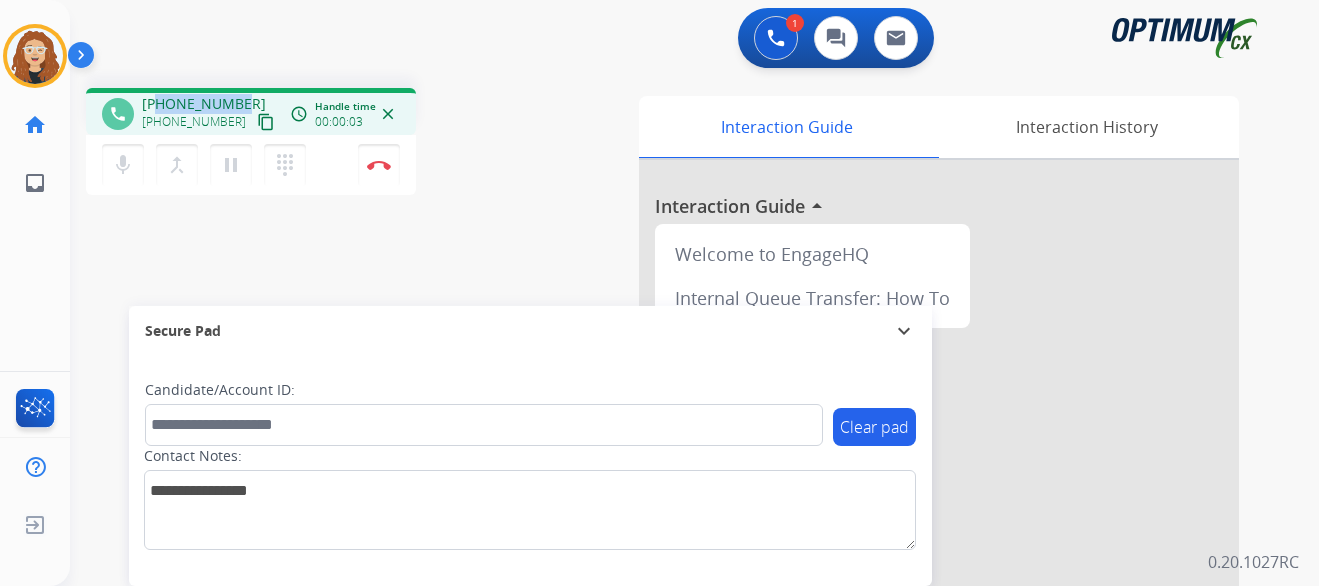 click on "[PHONE_NUMBER]" at bounding box center [204, 104] 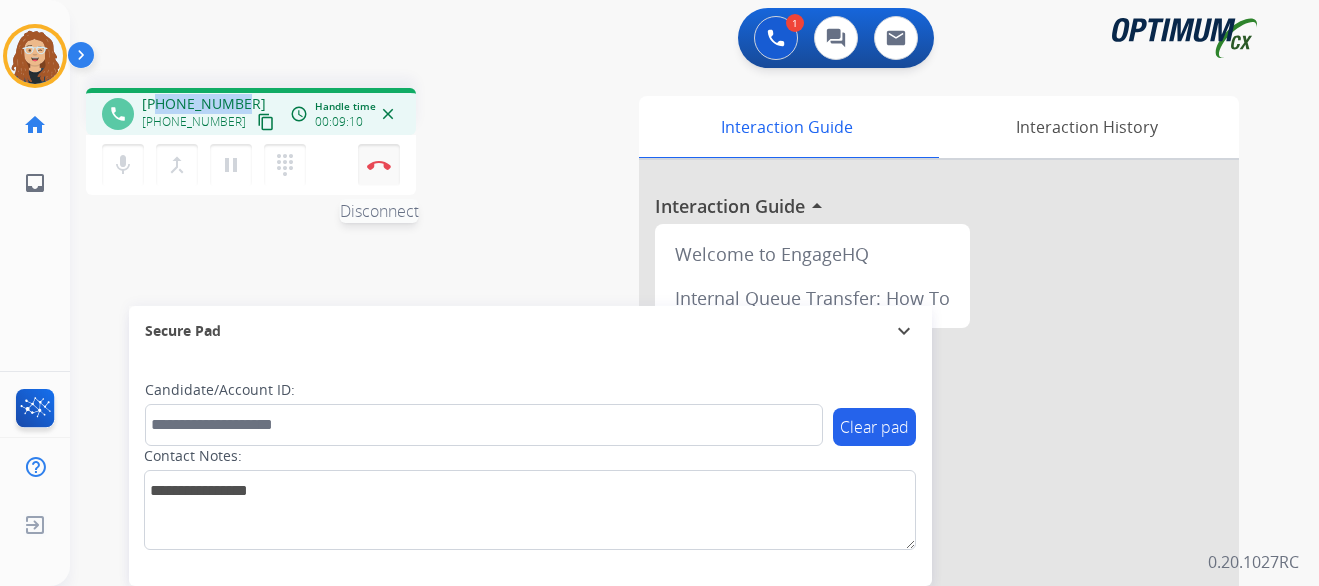 click at bounding box center (379, 165) 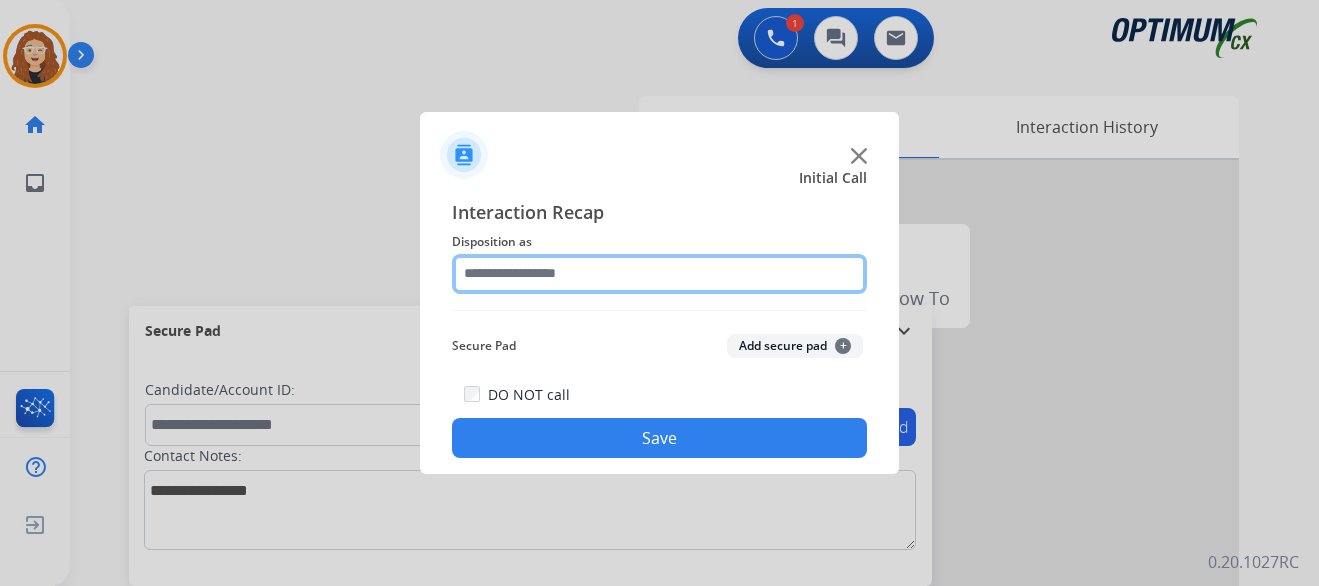 click 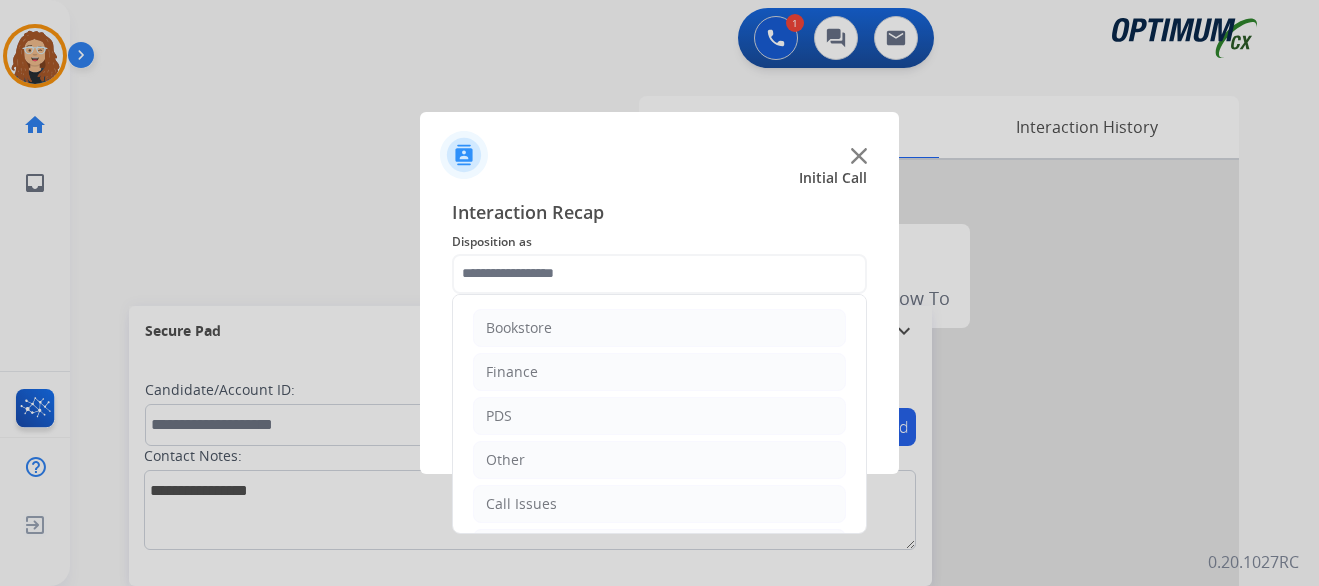 drag, startPoint x: 847, startPoint y: 503, endPoint x: 832, endPoint y: 520, distance: 22.671568 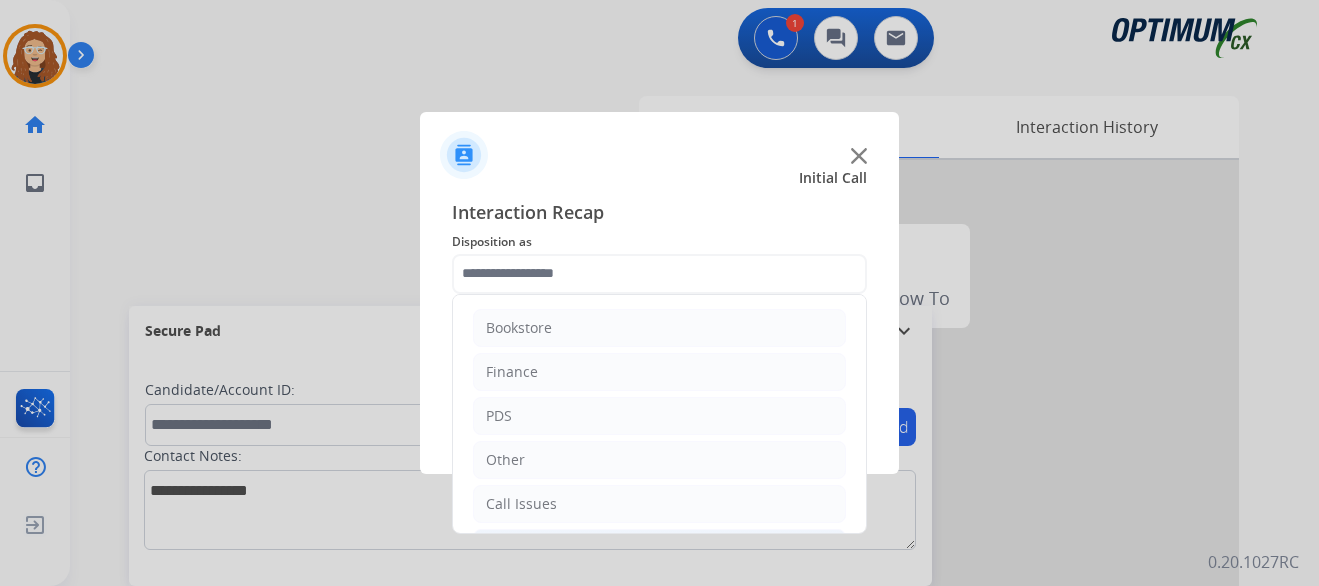 scroll, scrollTop: 19, scrollLeft: 0, axis: vertical 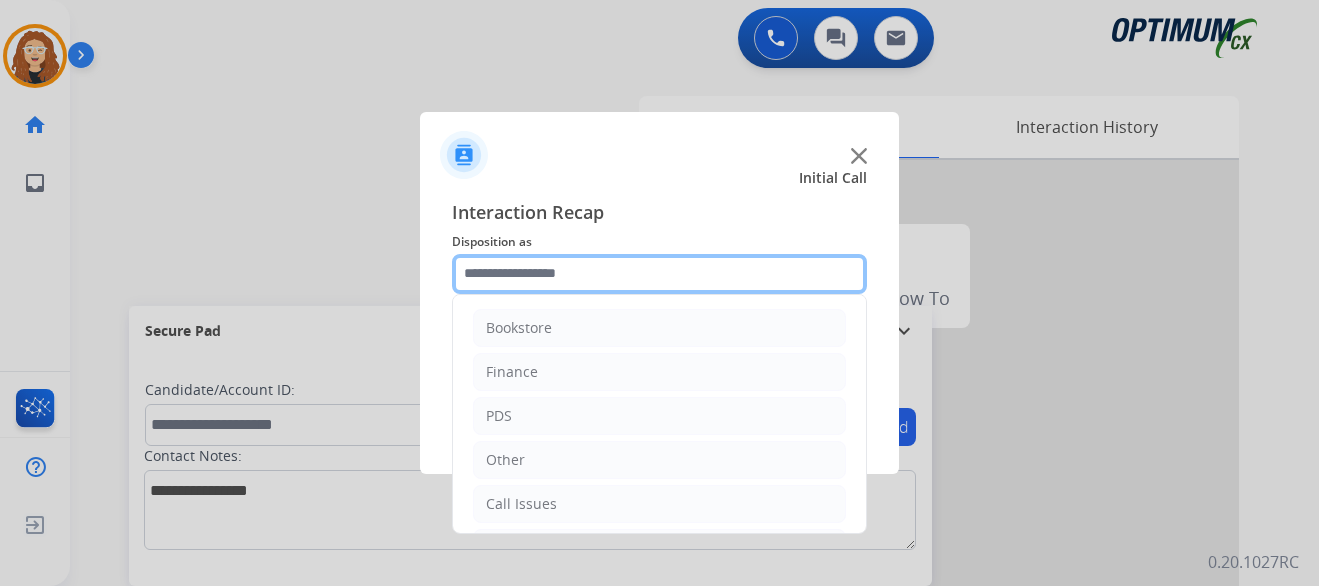 click 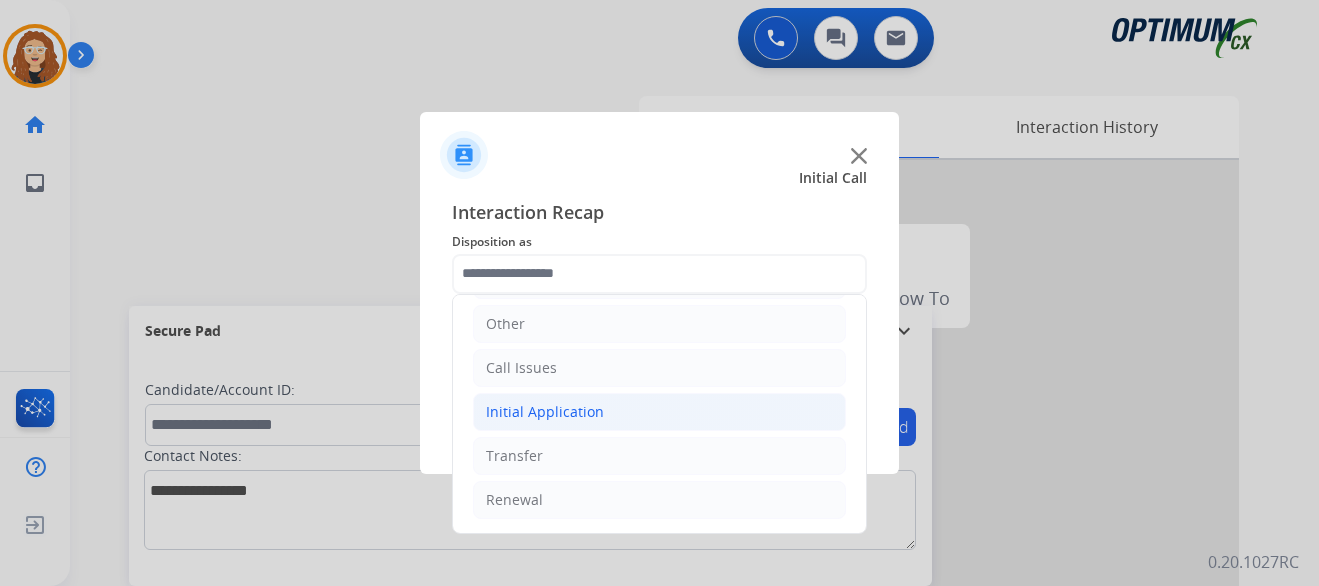 drag, startPoint x: 661, startPoint y: 407, endPoint x: 683, endPoint y: 414, distance: 23.086792 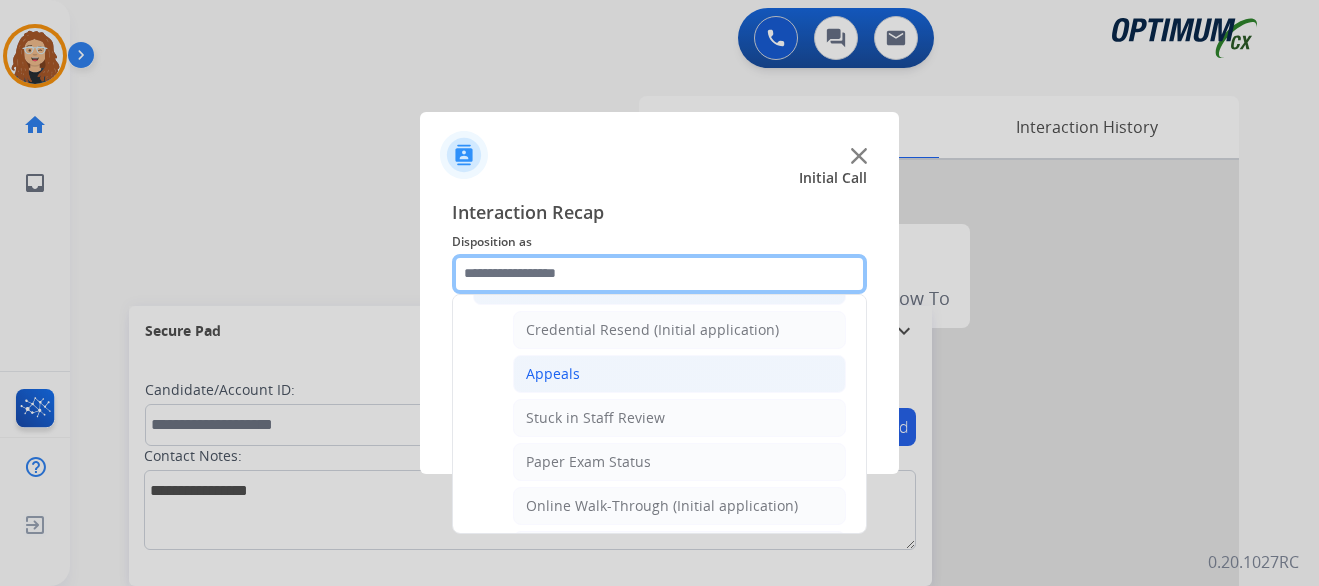 scroll, scrollTop: 256, scrollLeft: 0, axis: vertical 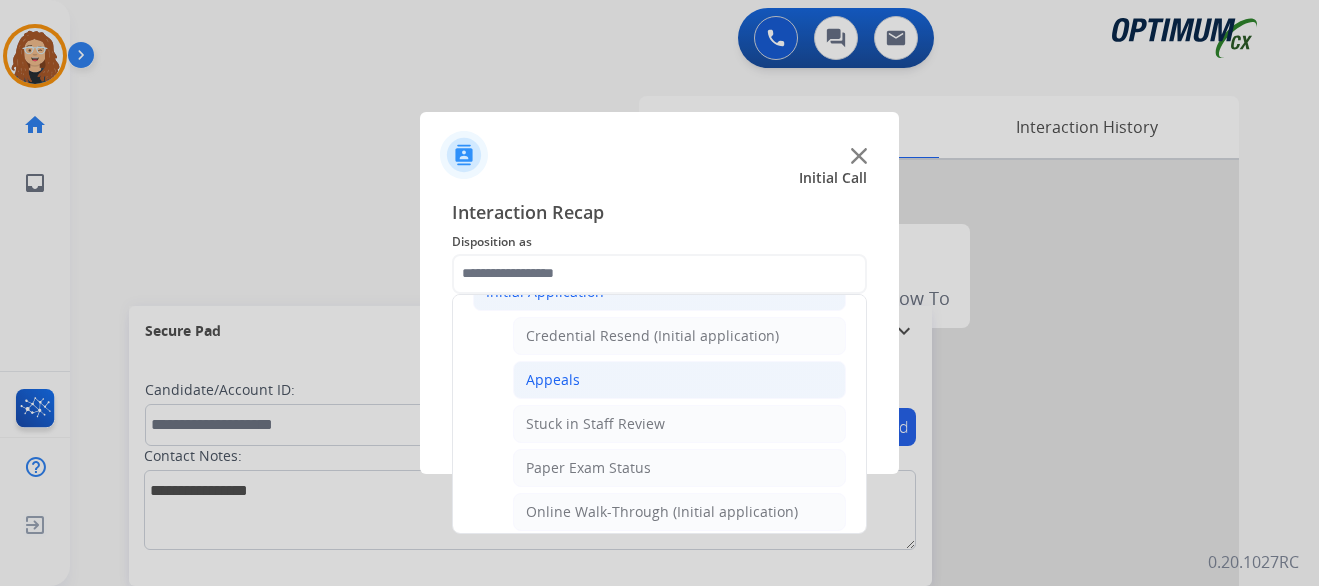 click on "Appeals" 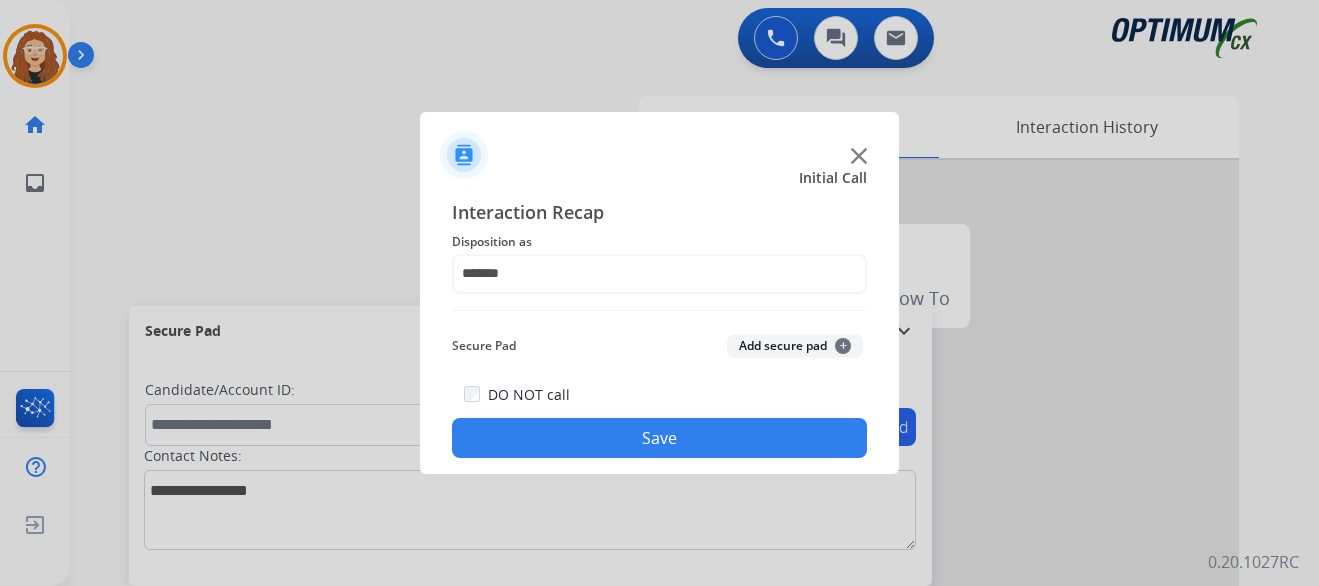 click on "Save" 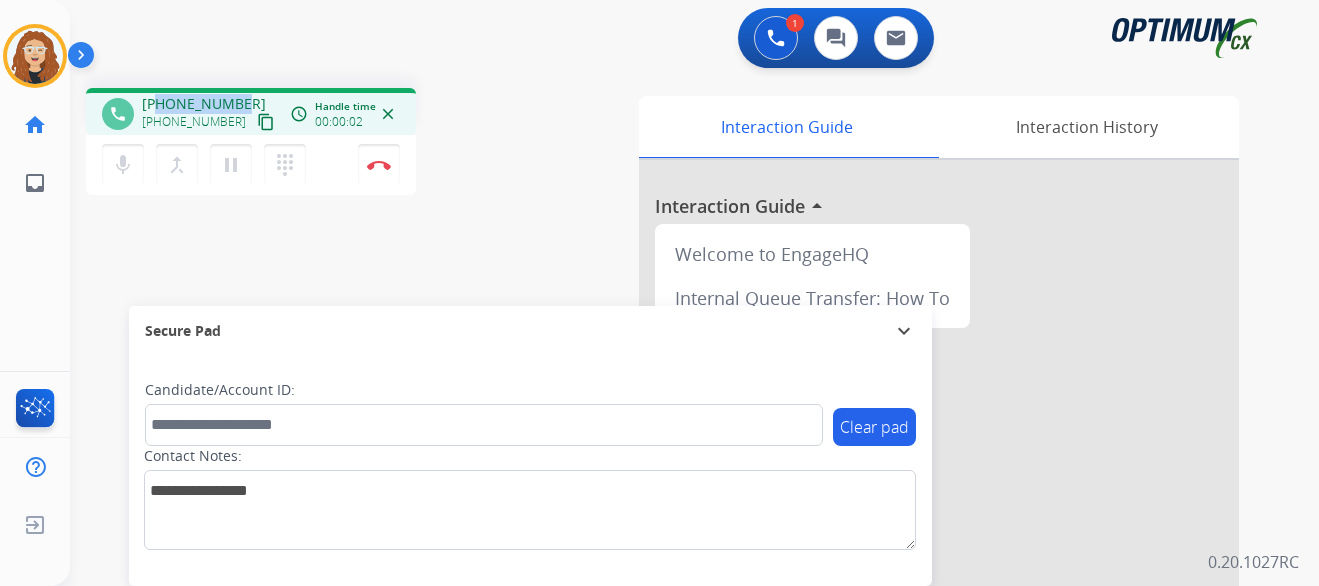 drag, startPoint x: 158, startPoint y: 103, endPoint x: 238, endPoint y: 100, distance: 80.05623 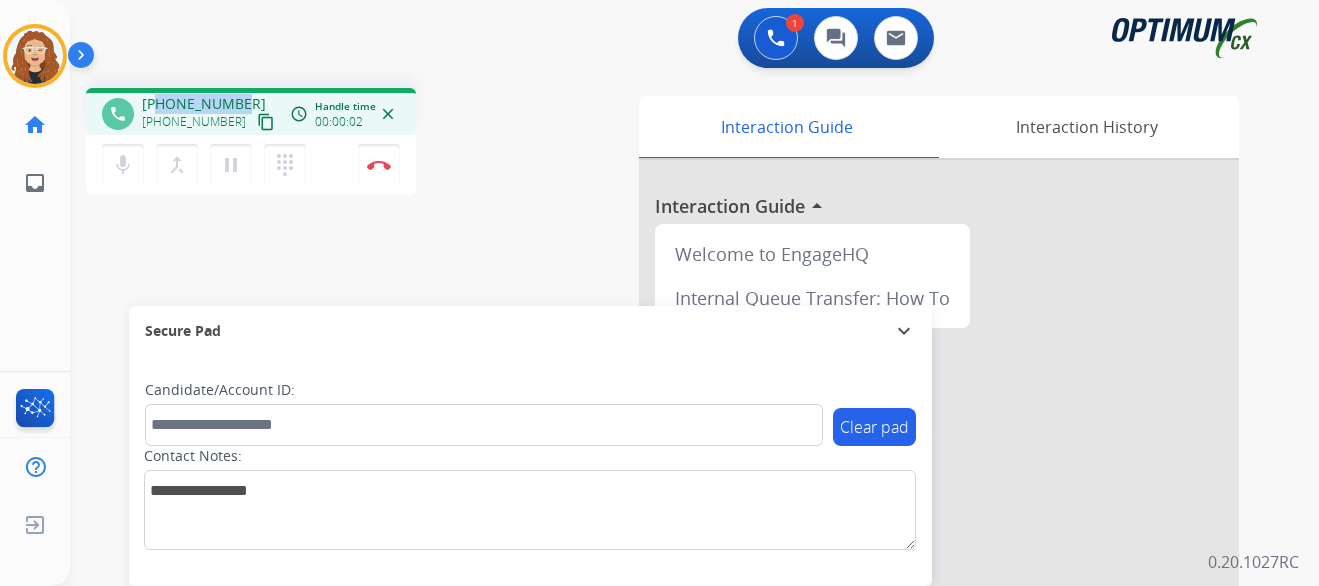 click on "[PHONE_NUMBER]" at bounding box center [204, 104] 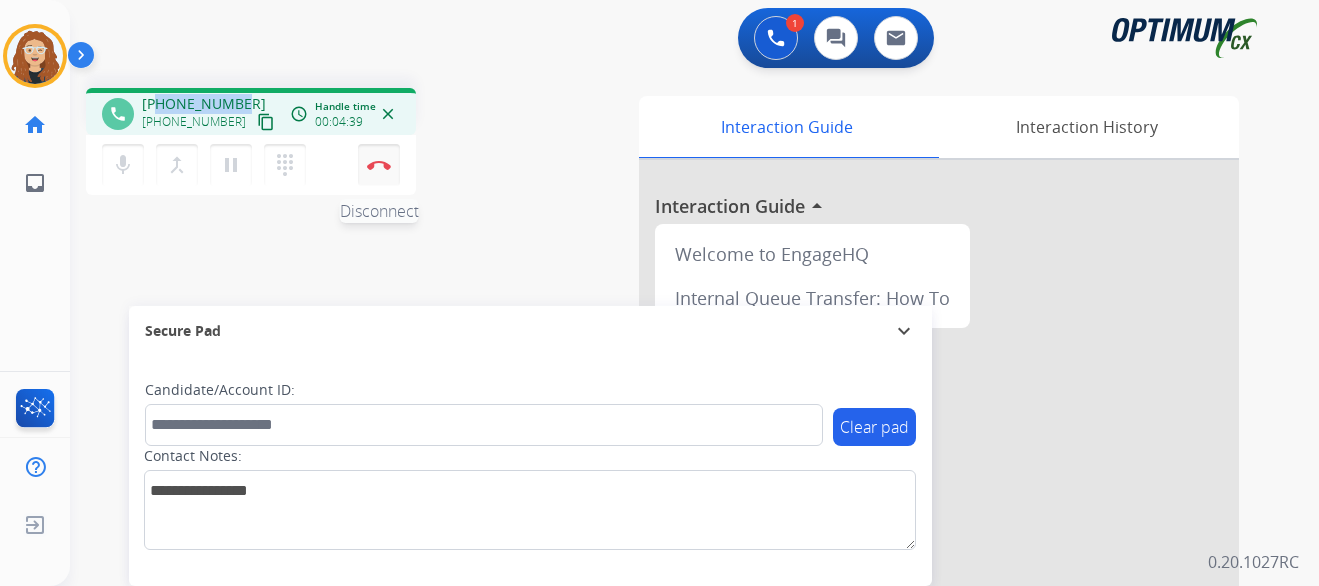 click on "Disconnect" at bounding box center [379, 165] 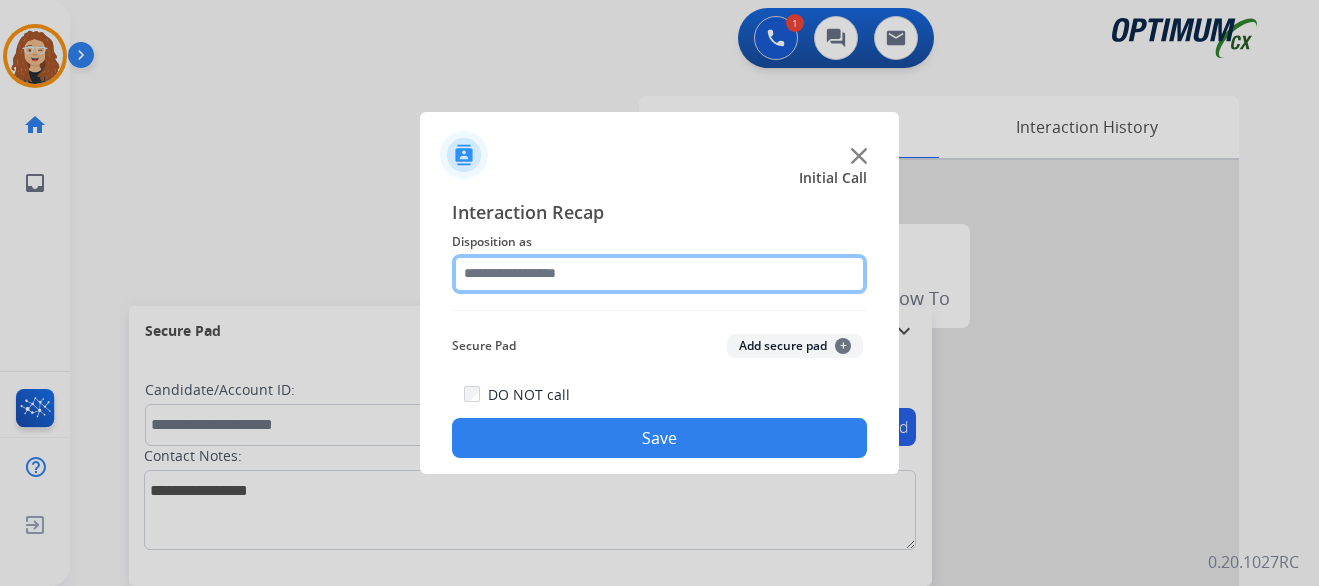 click 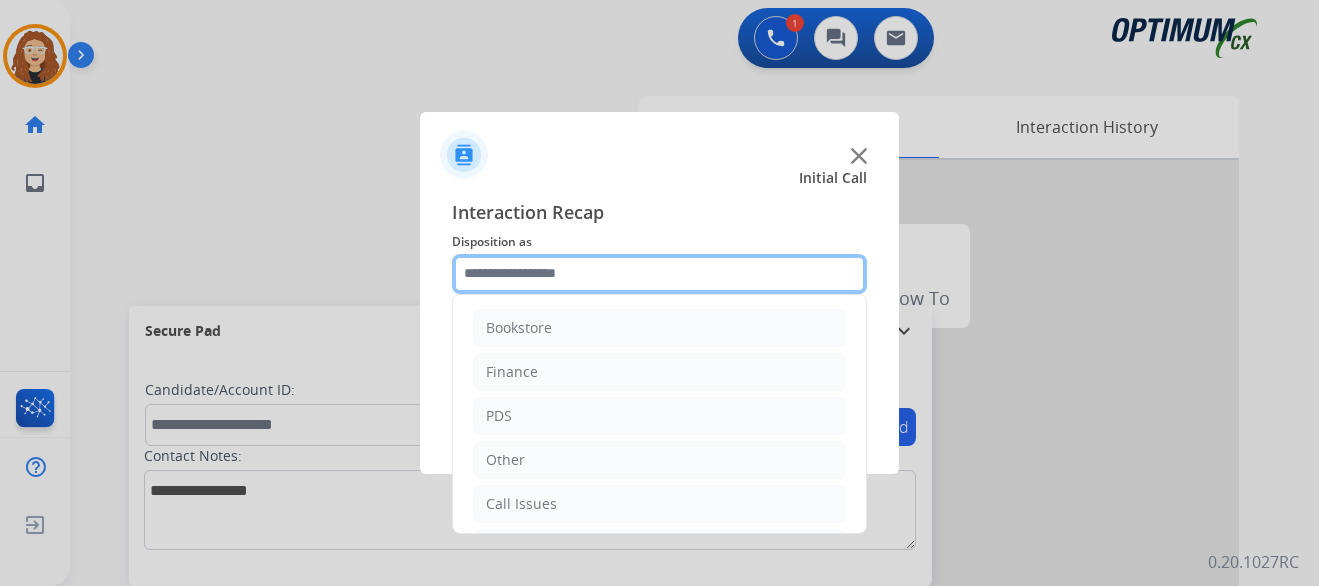 scroll, scrollTop: 136, scrollLeft: 0, axis: vertical 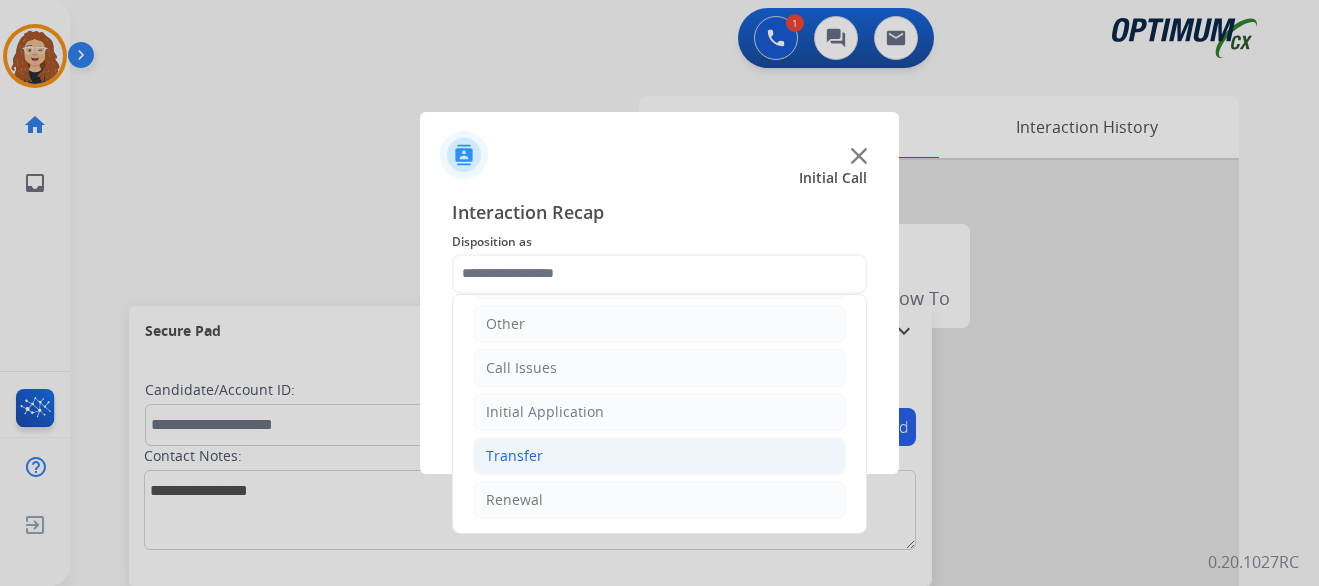 drag, startPoint x: 614, startPoint y: 505, endPoint x: 826, endPoint y: 453, distance: 218.28423 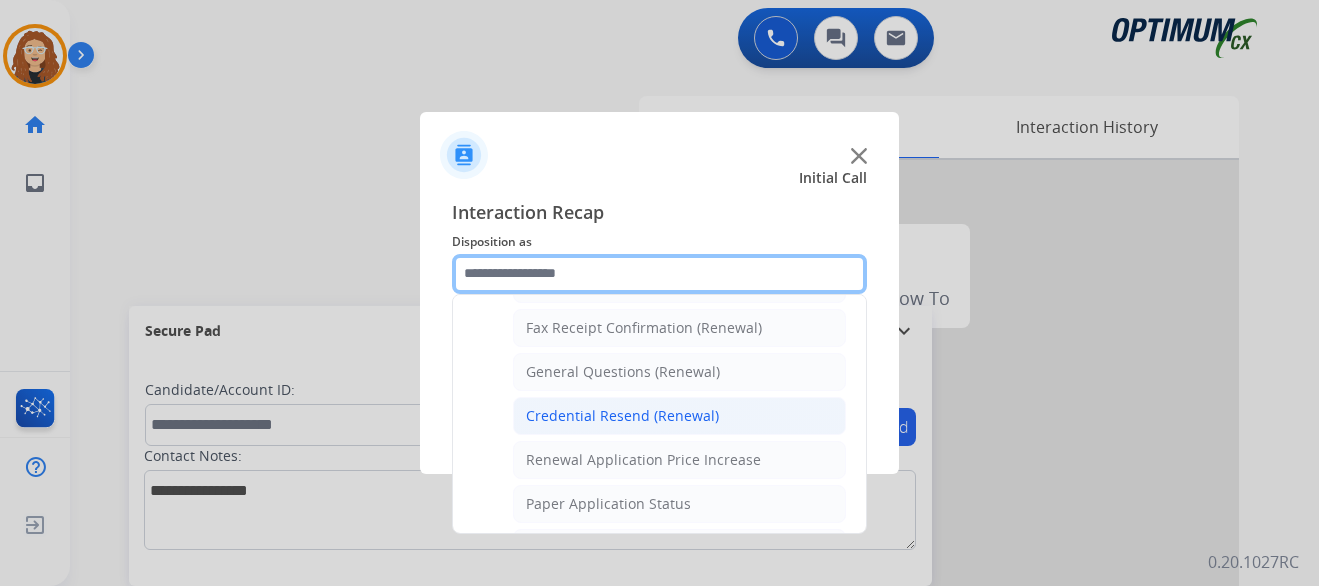 scroll, scrollTop: 543, scrollLeft: 0, axis: vertical 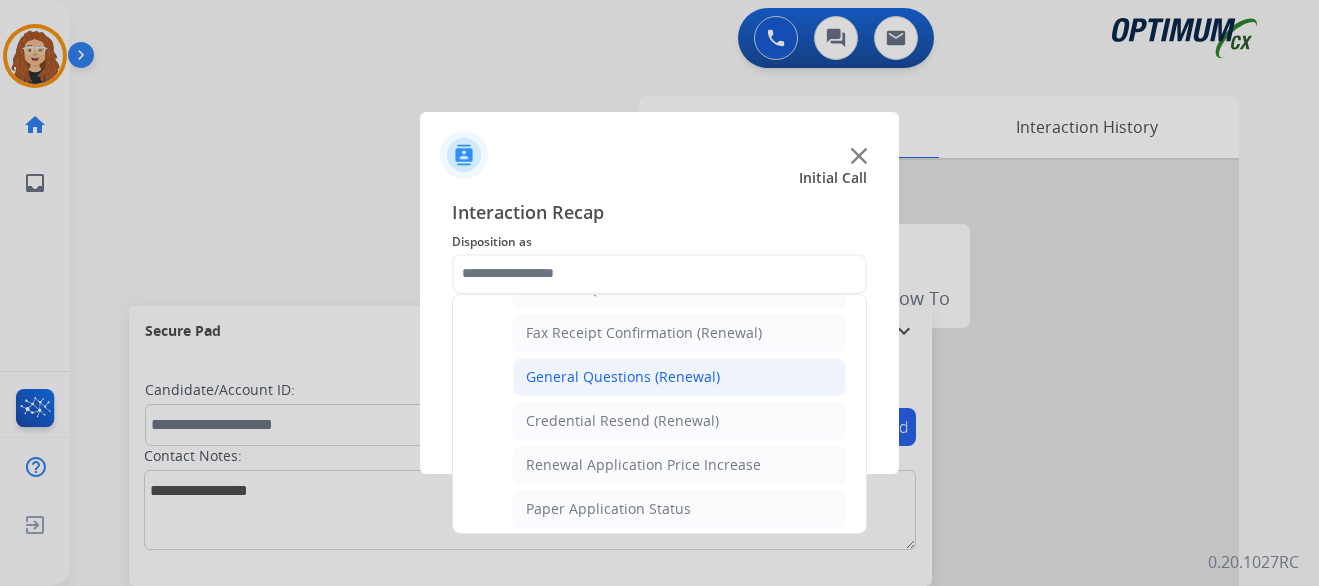 click on "General Questions (Renewal)" 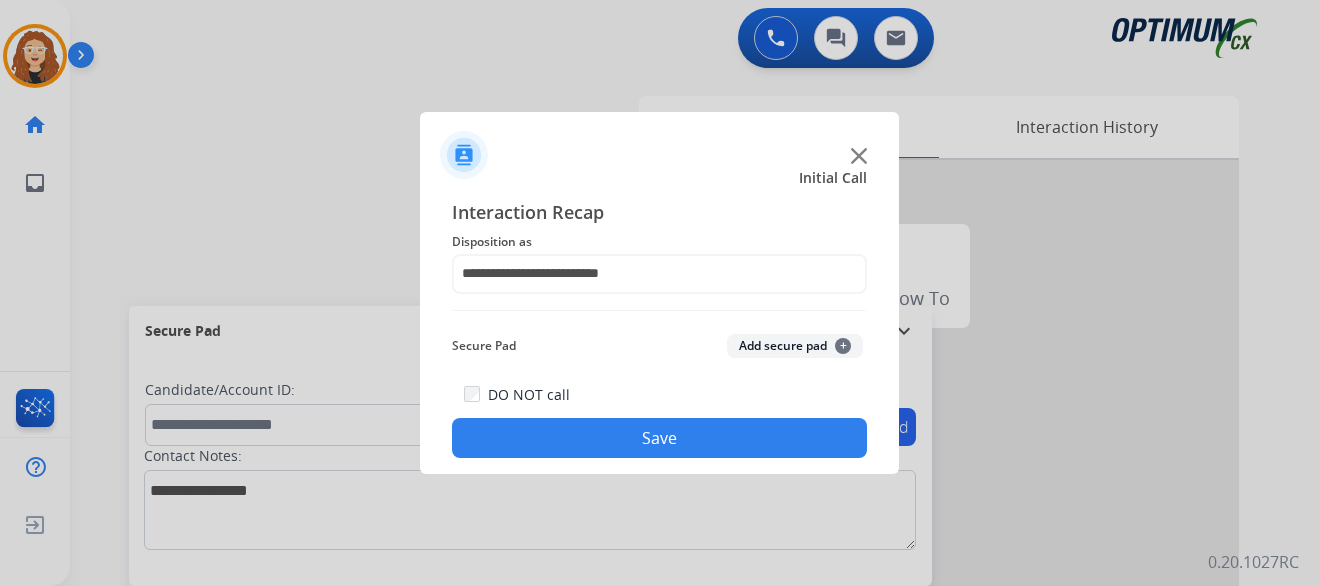 click on "**********" 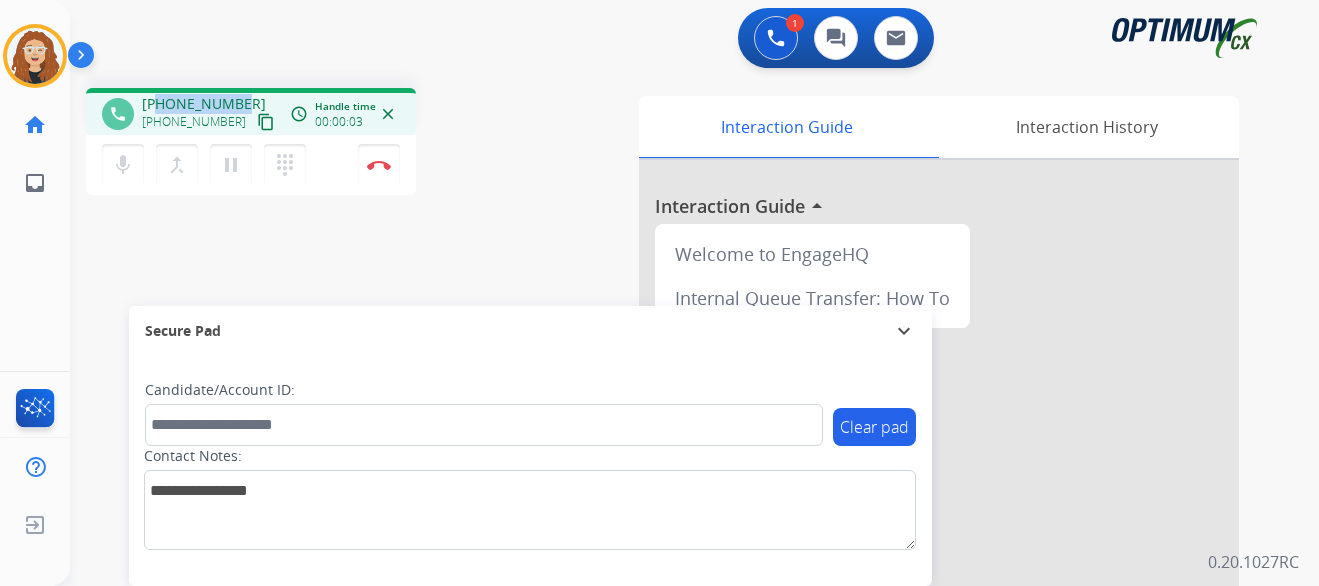 drag, startPoint x: 158, startPoint y: 104, endPoint x: 238, endPoint y: 96, distance: 80.399 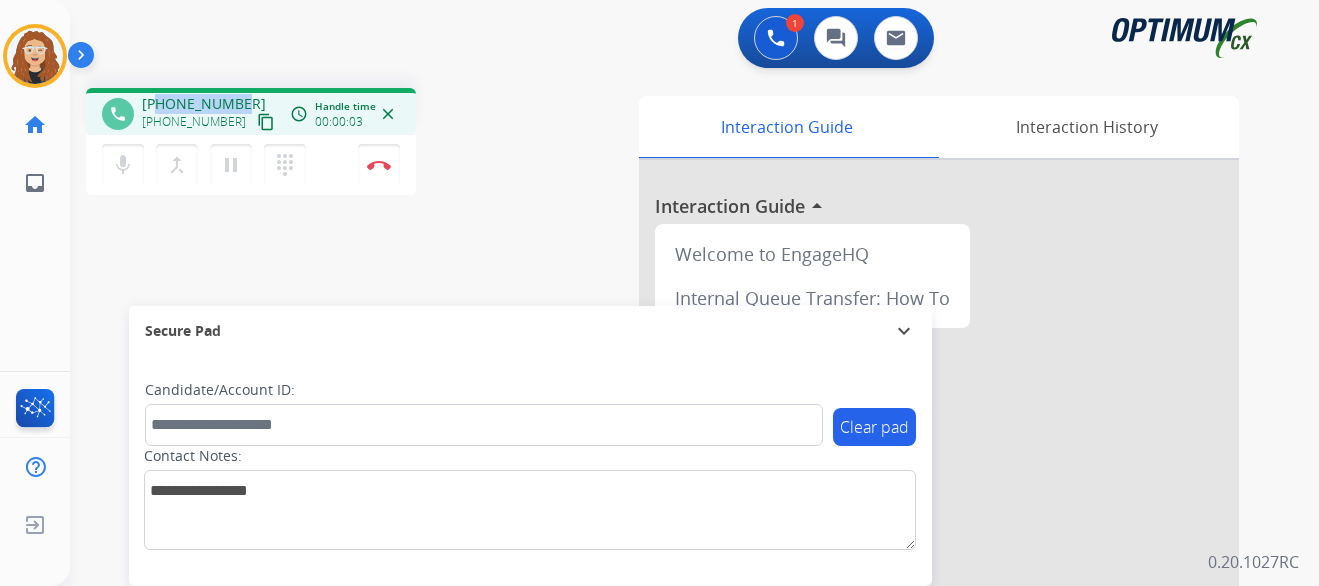 click on "[PHONE_NUMBER]" at bounding box center (204, 104) 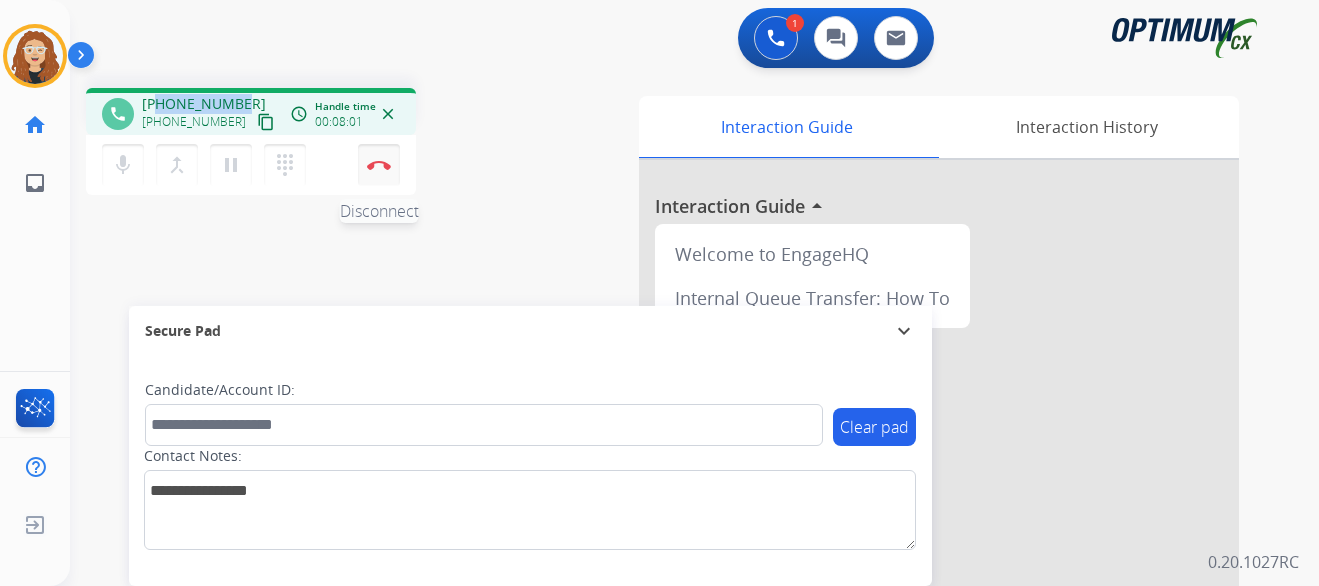 click at bounding box center [379, 165] 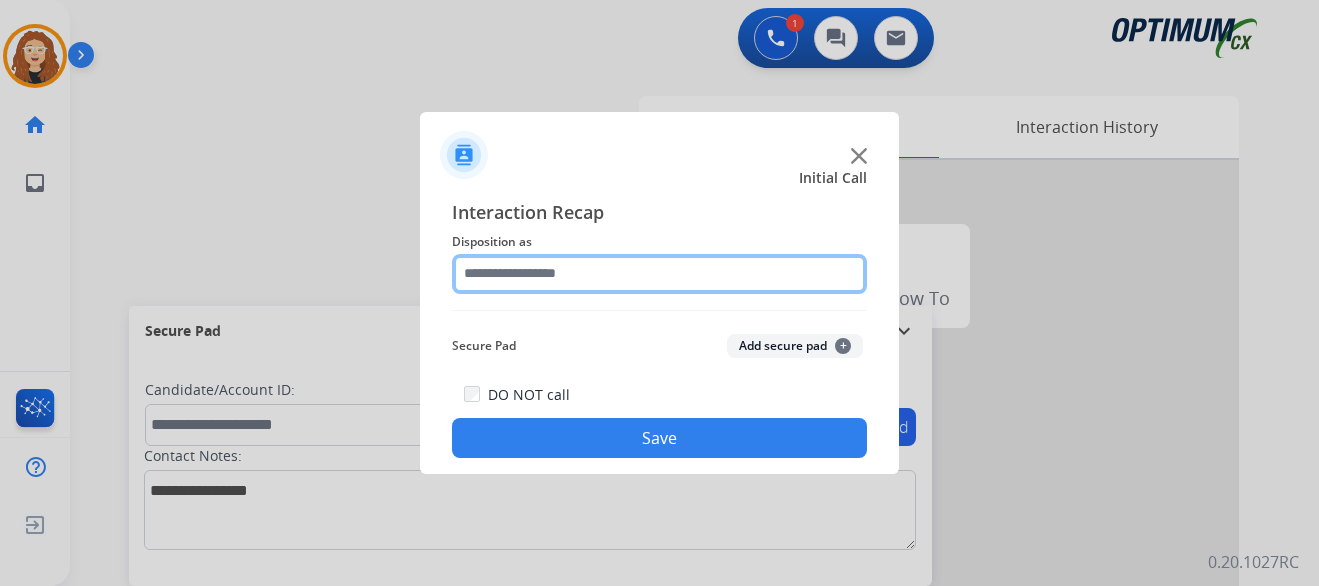 click 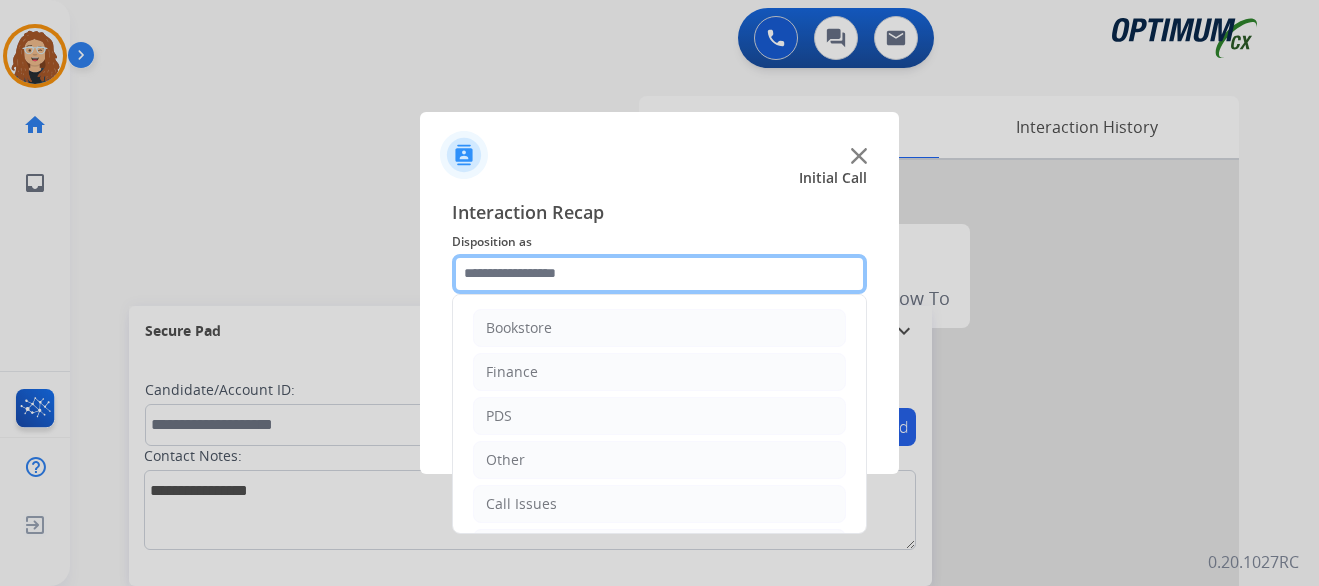 scroll, scrollTop: 136, scrollLeft: 0, axis: vertical 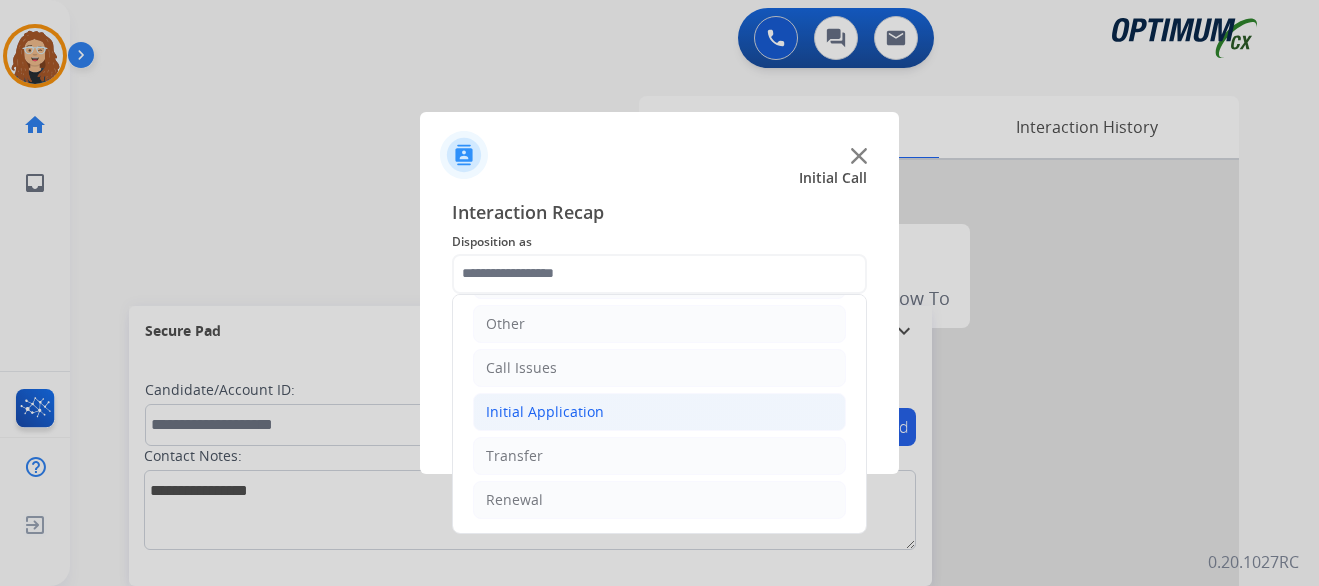 drag, startPoint x: 566, startPoint y: 399, endPoint x: 601, endPoint y: 427, distance: 44.82187 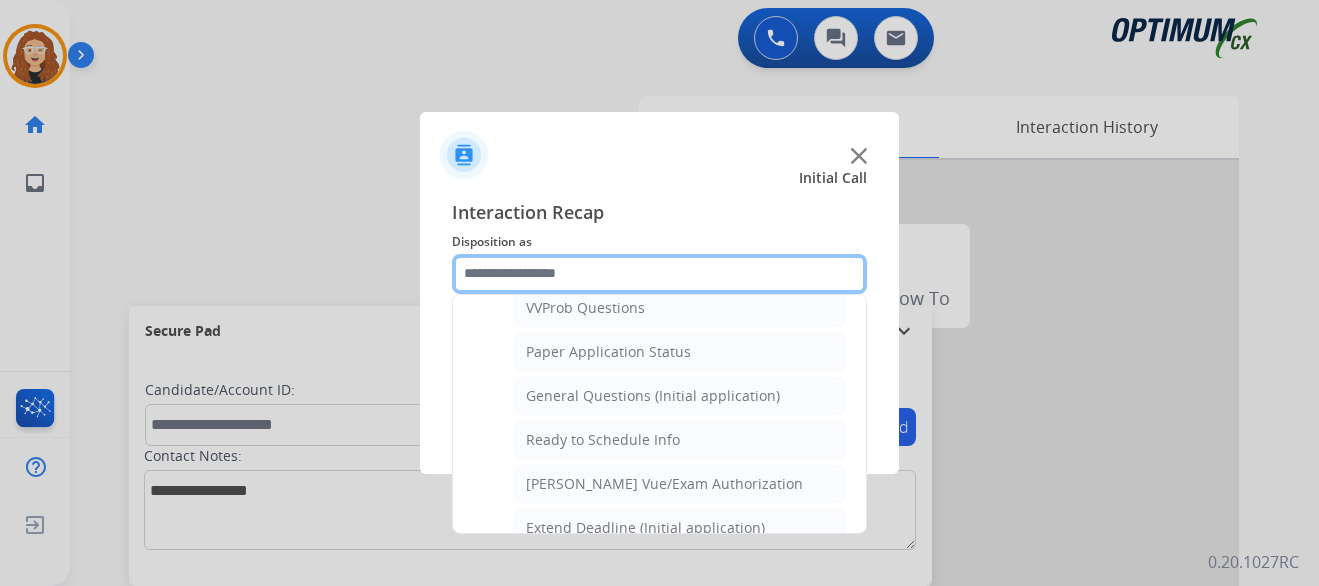 scroll, scrollTop: 1103, scrollLeft: 0, axis: vertical 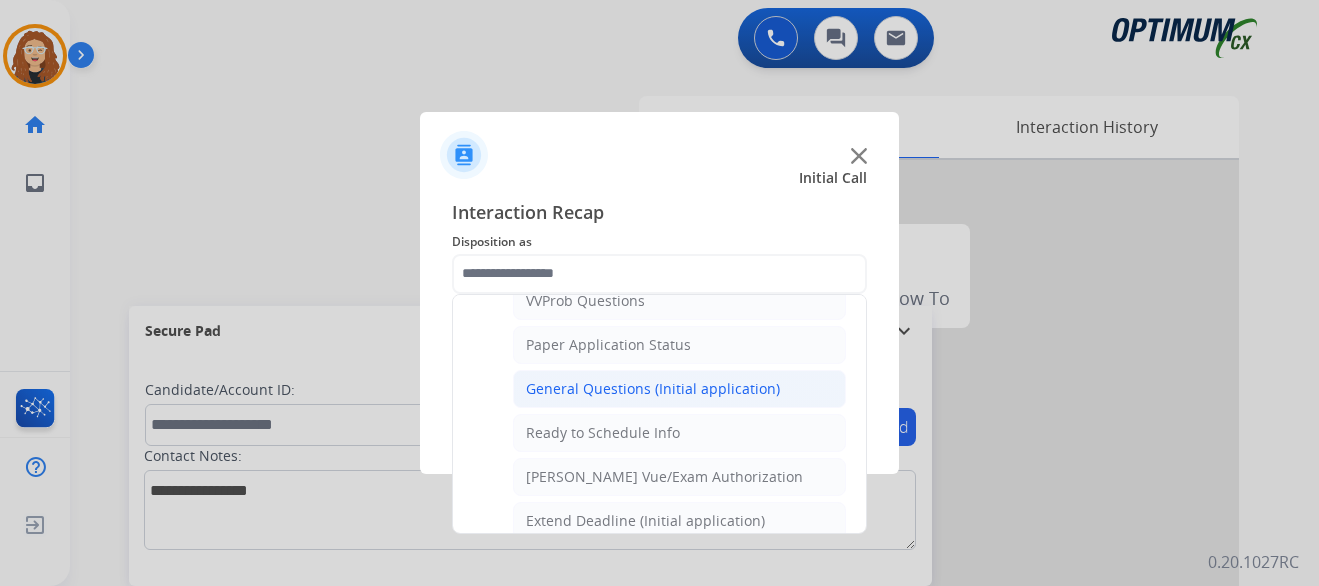 click on "General Questions (Initial application)" 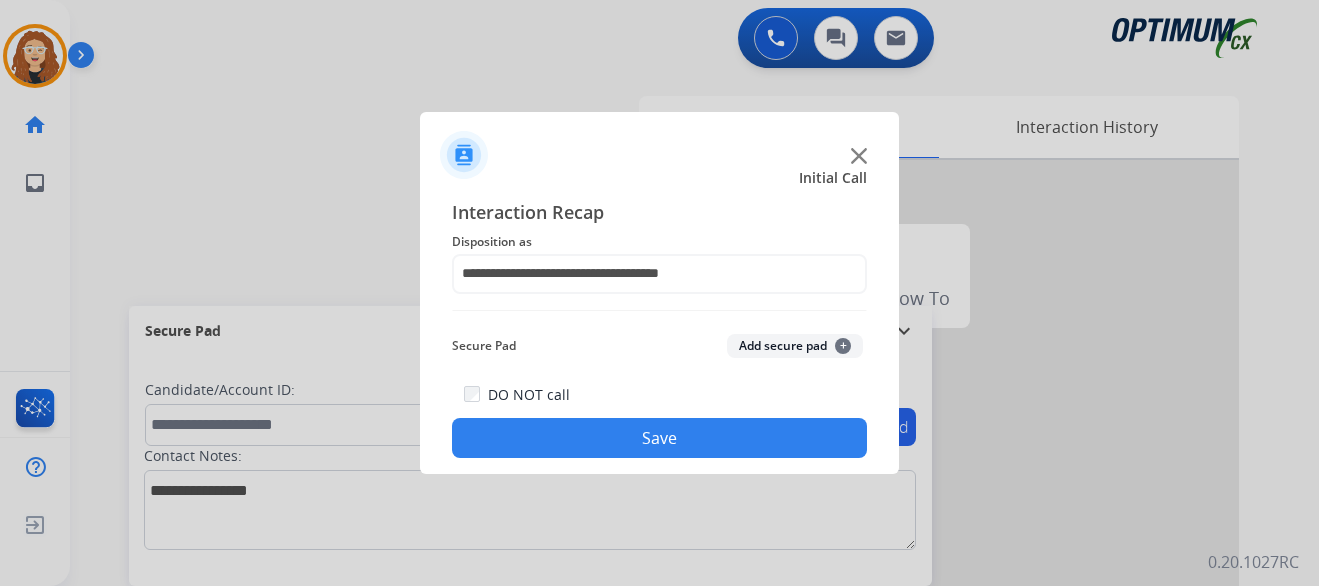 click on "Save" 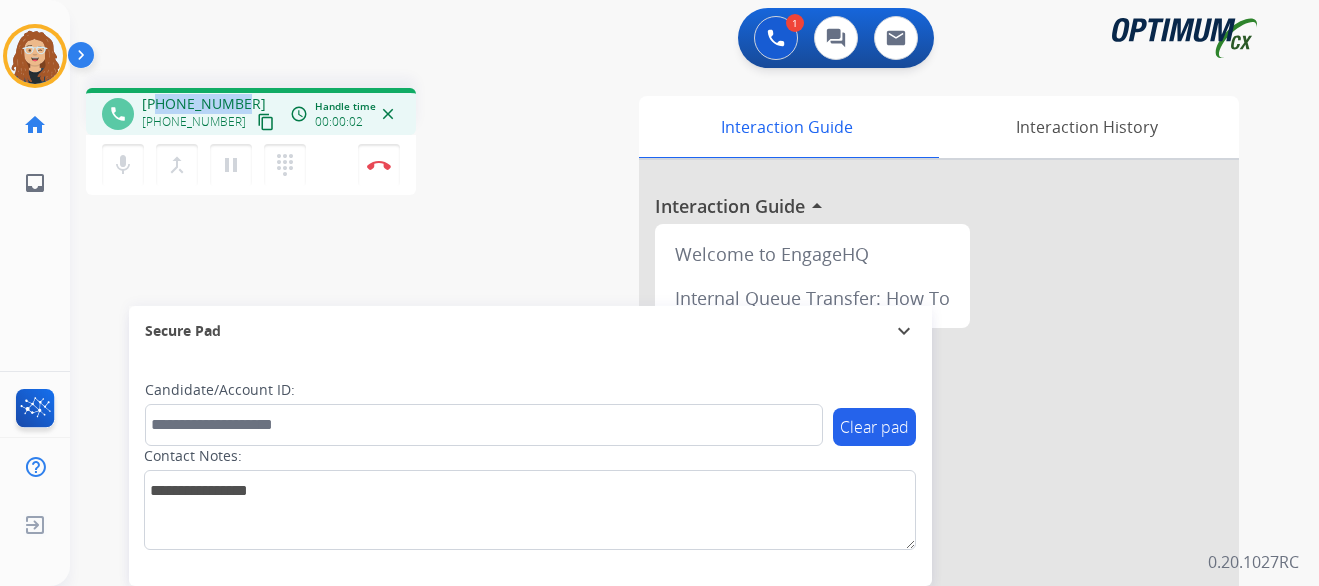 drag, startPoint x: 157, startPoint y: 104, endPoint x: 241, endPoint y: 97, distance: 84.29116 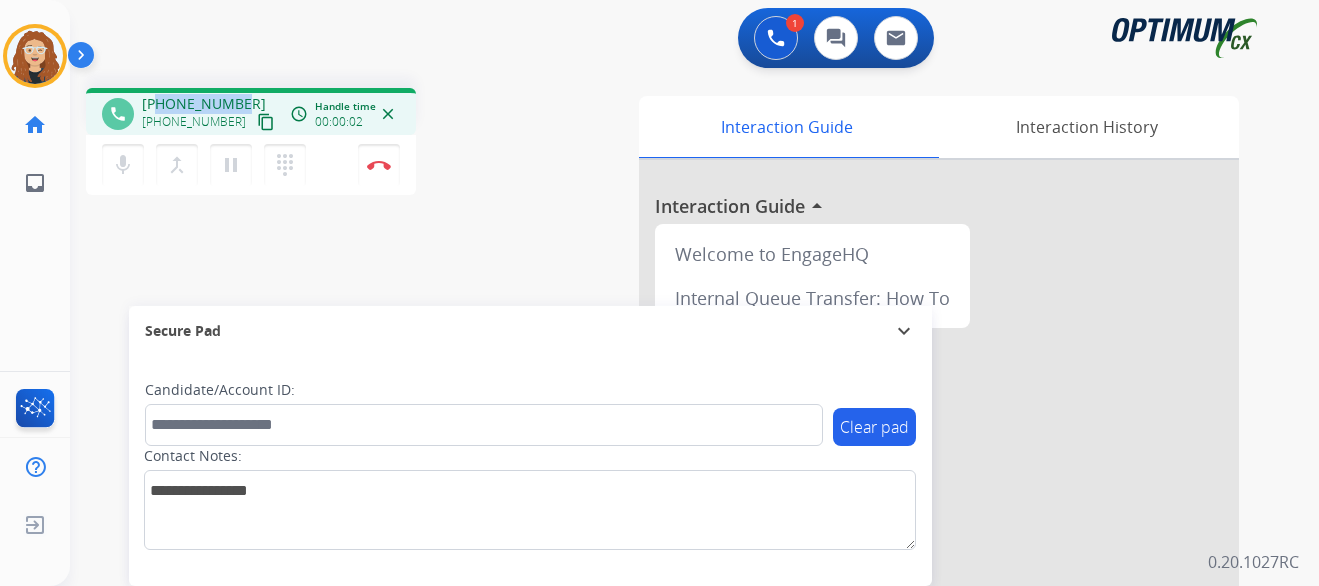 click on "[PHONE_NUMBER] [PHONE_NUMBER] content_copy" at bounding box center (210, 114) 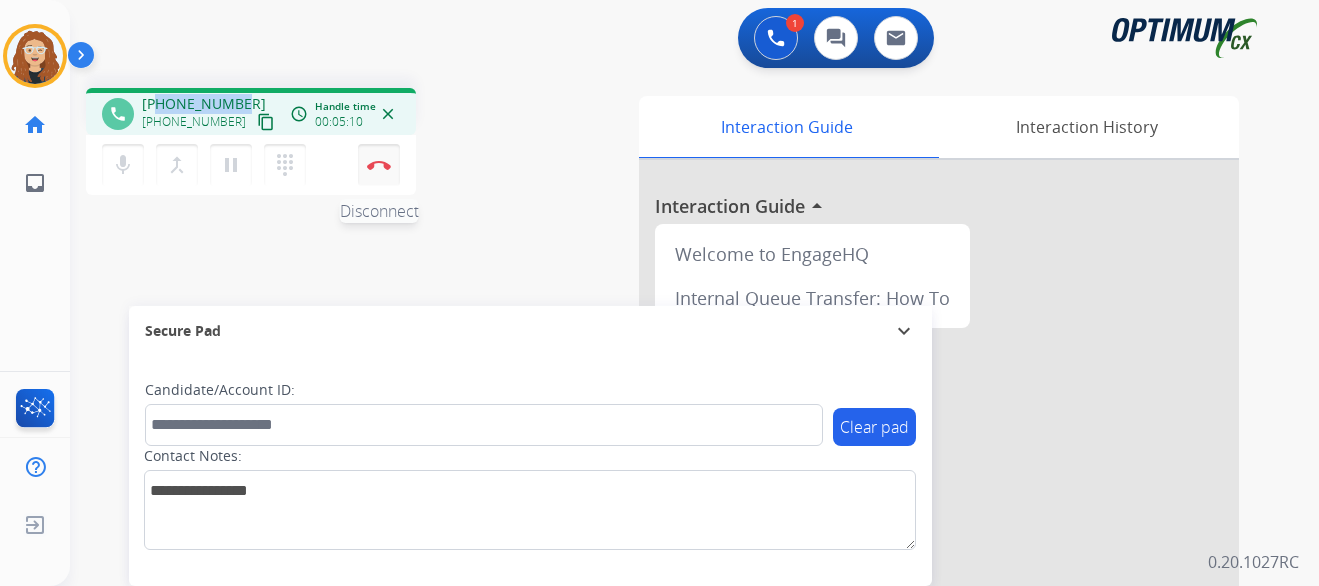 click on "Disconnect" at bounding box center (379, 165) 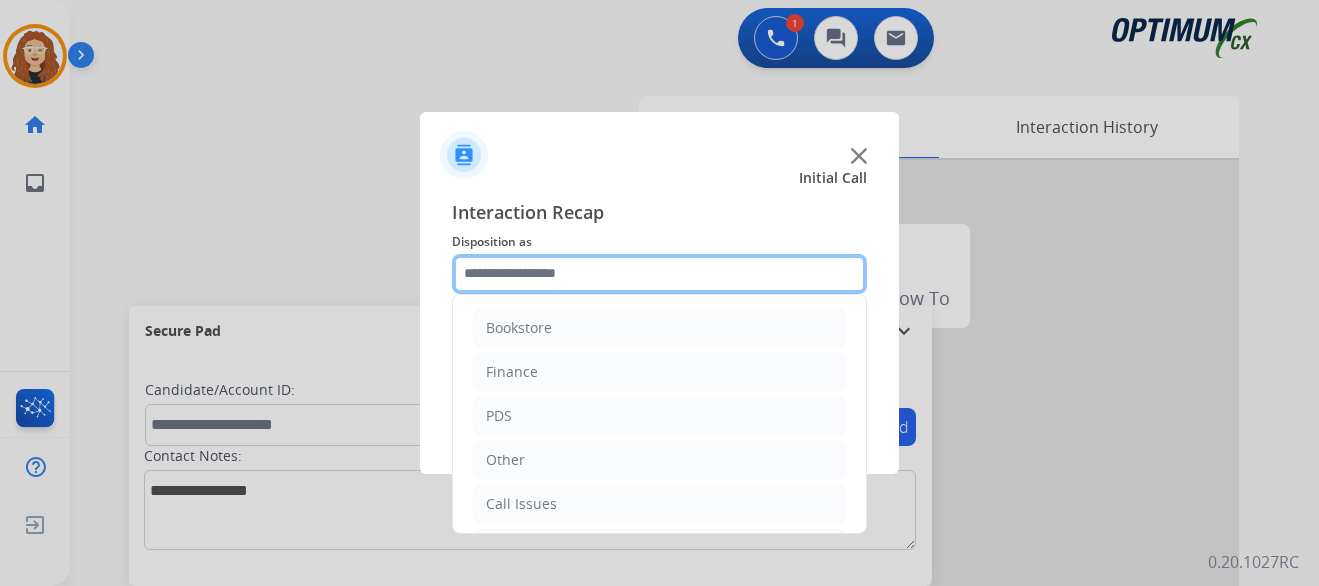 click 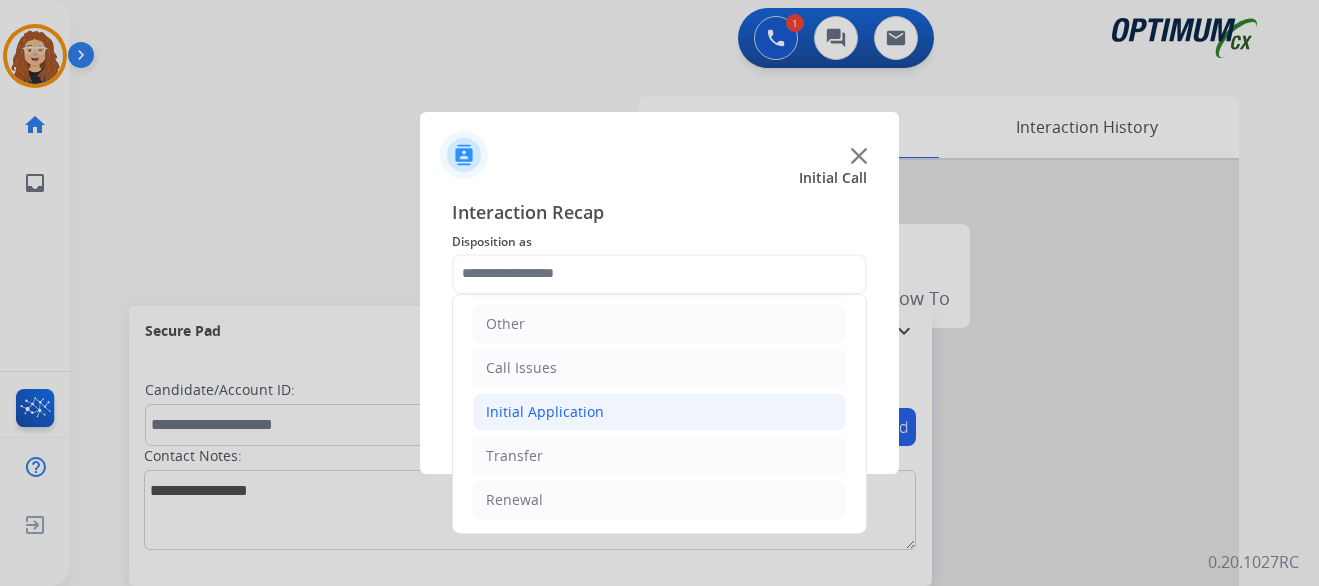 click on "Initial Application" 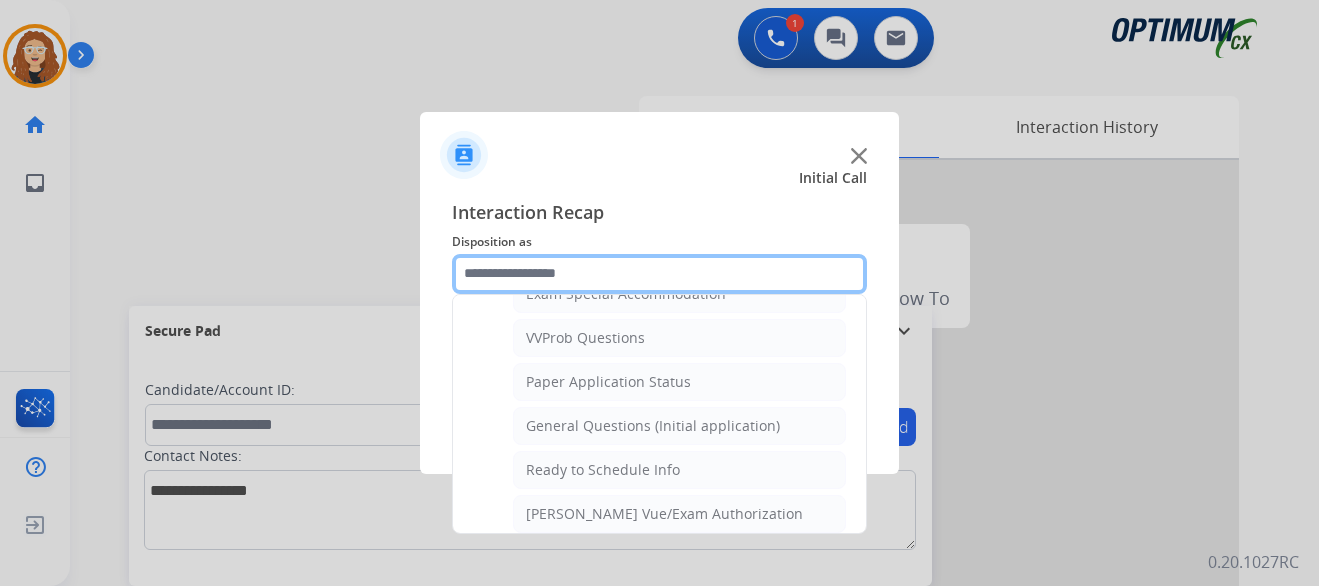 scroll, scrollTop: 1084, scrollLeft: 0, axis: vertical 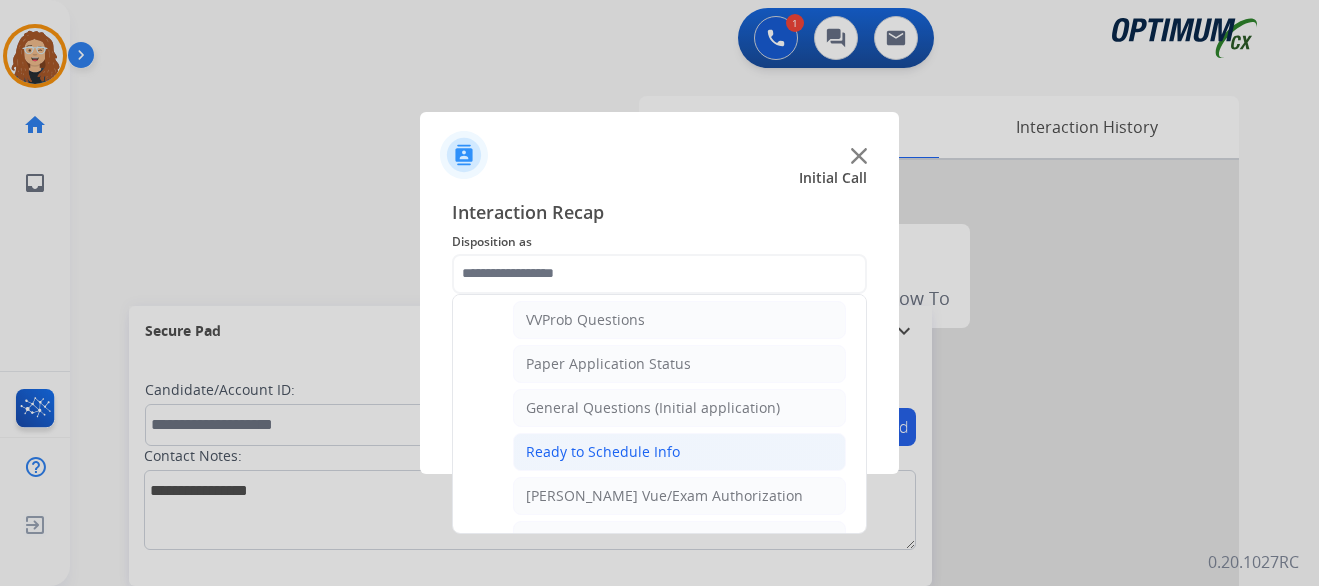 click on "Ready to Schedule Info" 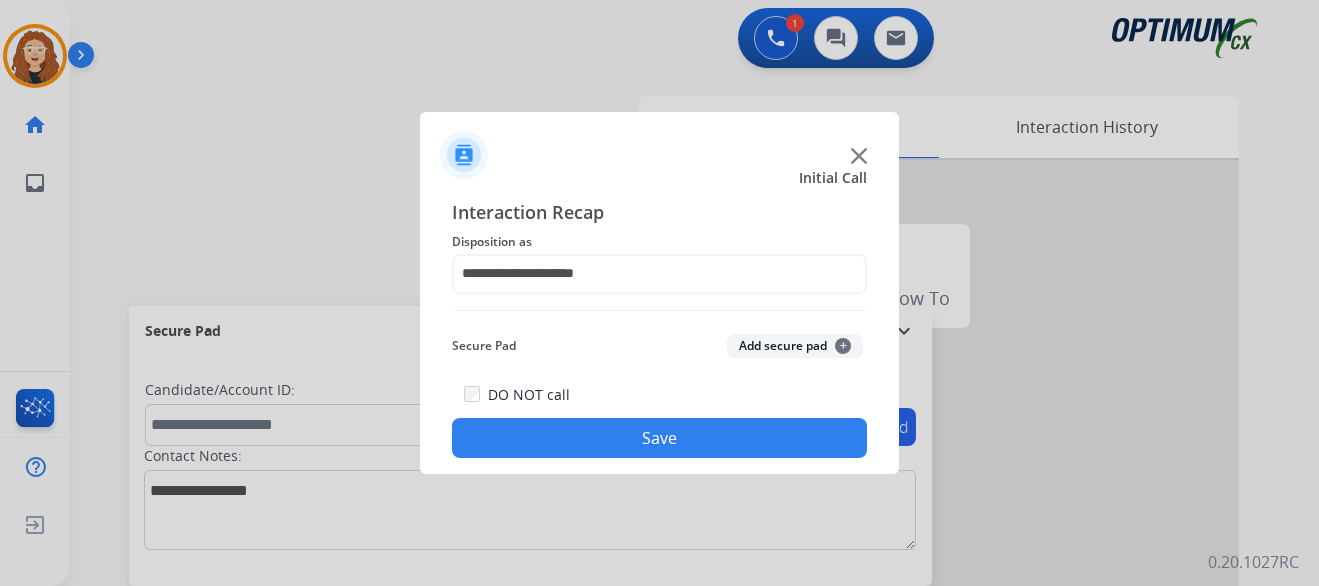 click on "Save" 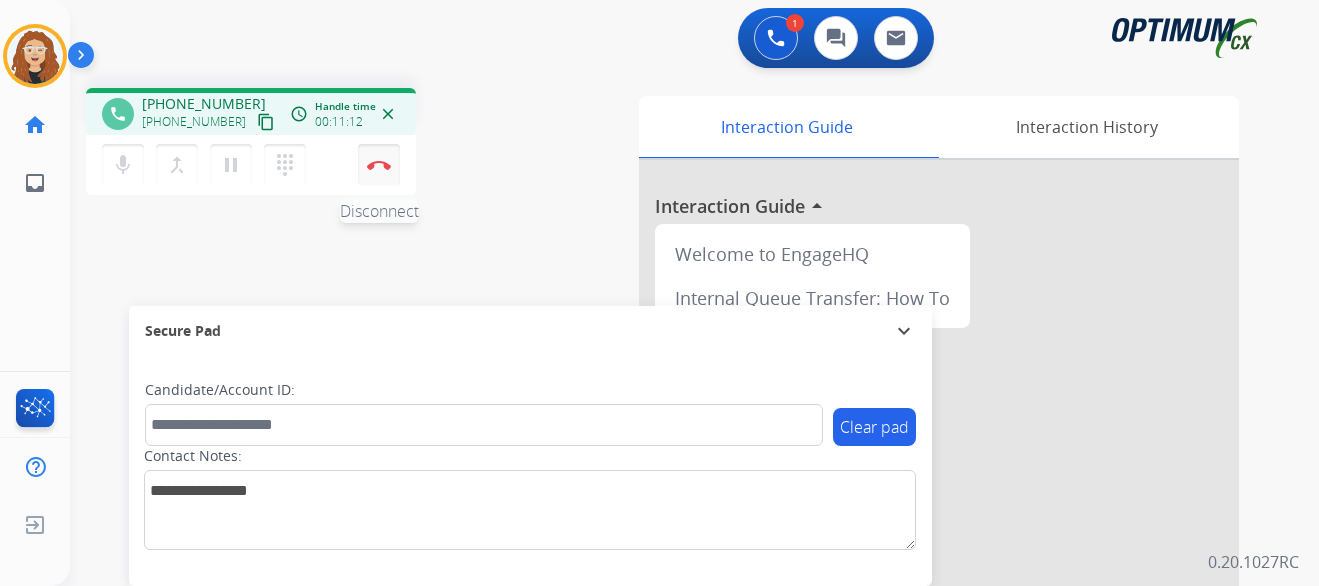 click at bounding box center [379, 165] 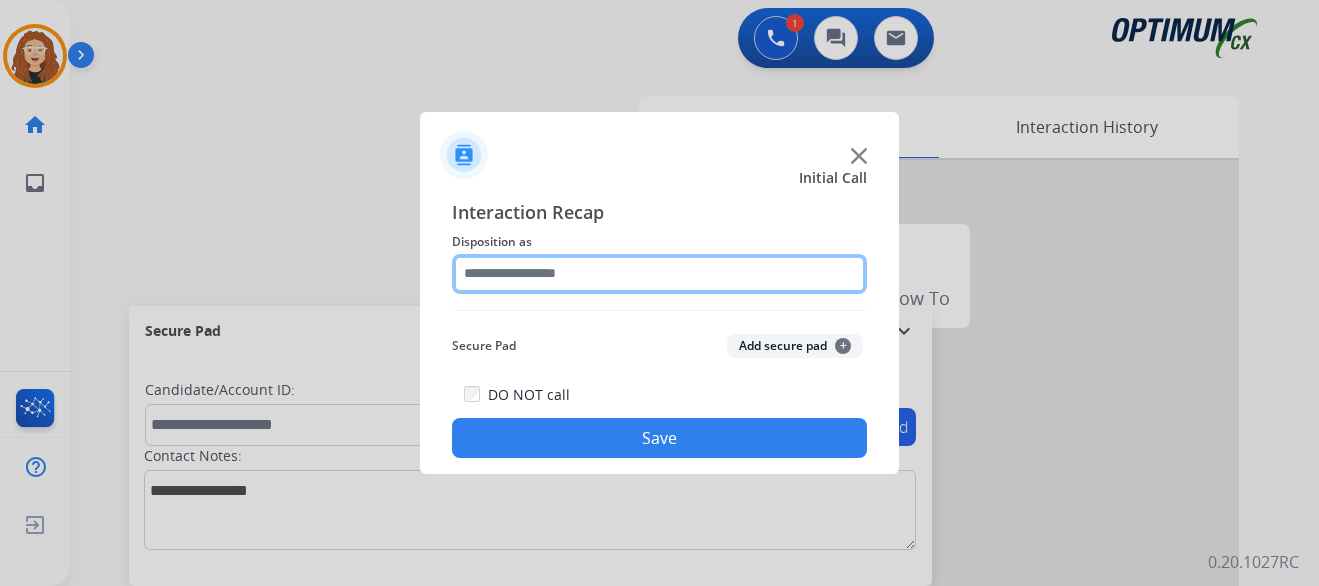 click 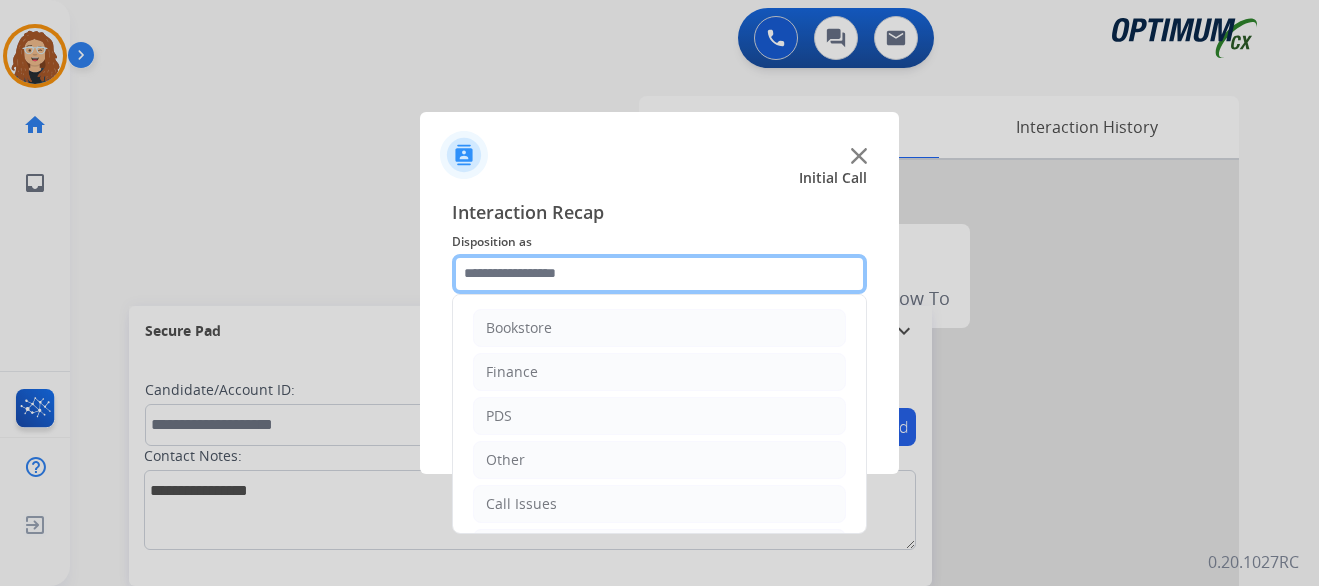 scroll, scrollTop: 136, scrollLeft: 0, axis: vertical 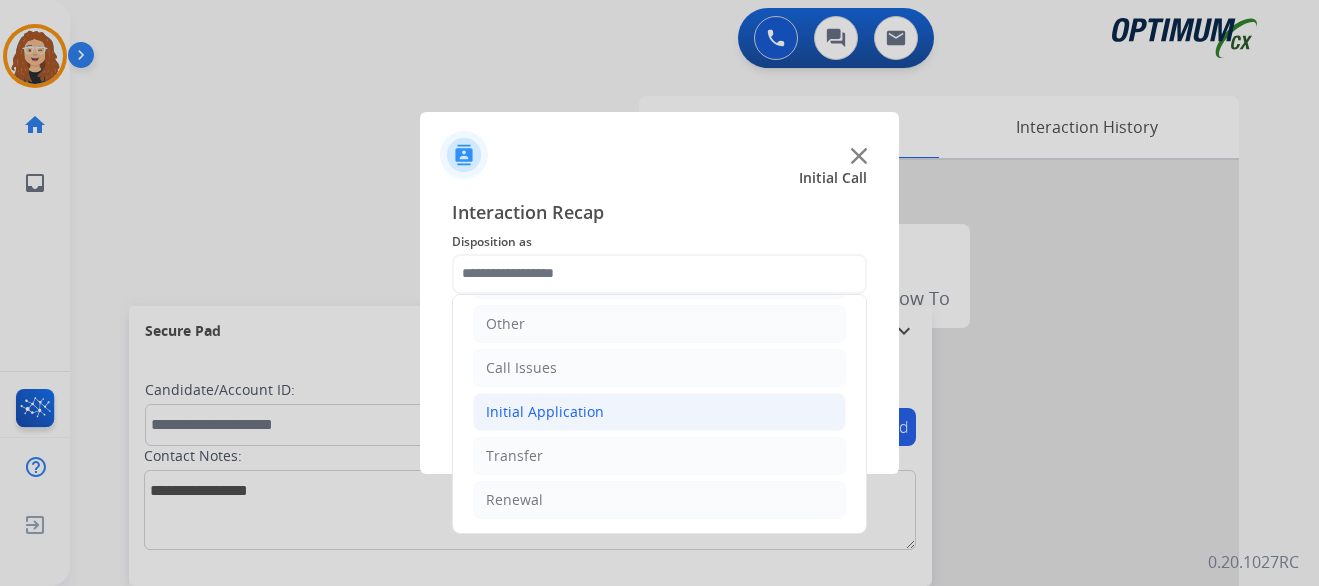 click on "Initial Application" 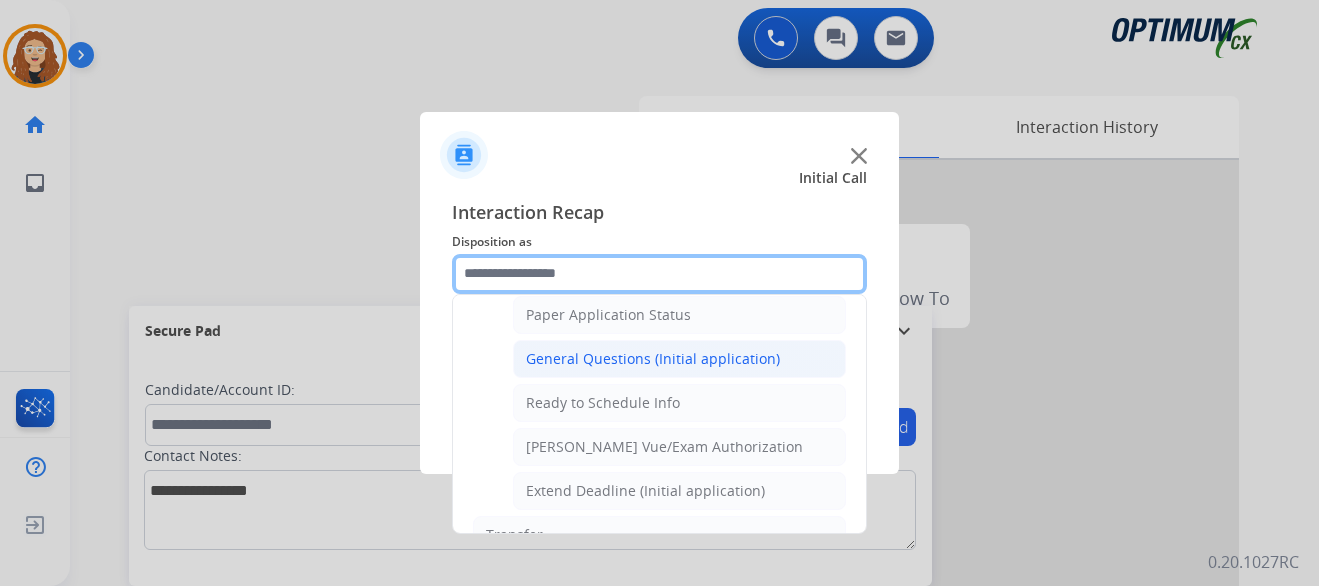 scroll, scrollTop: 1102, scrollLeft: 0, axis: vertical 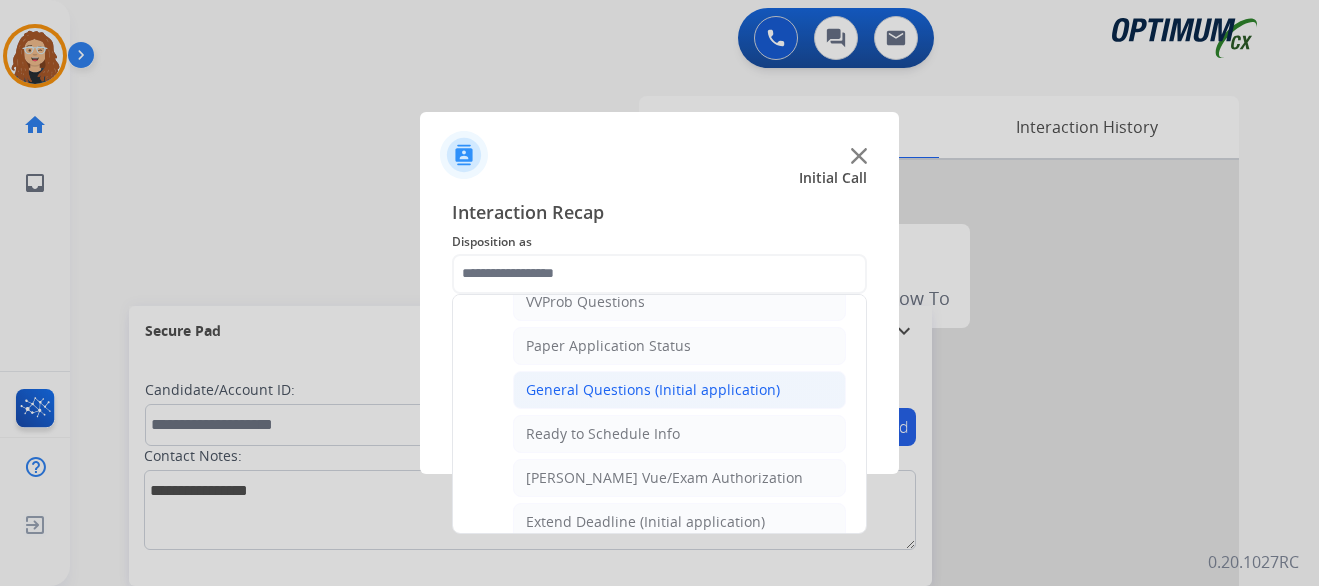 click on "General Questions (Initial application)" 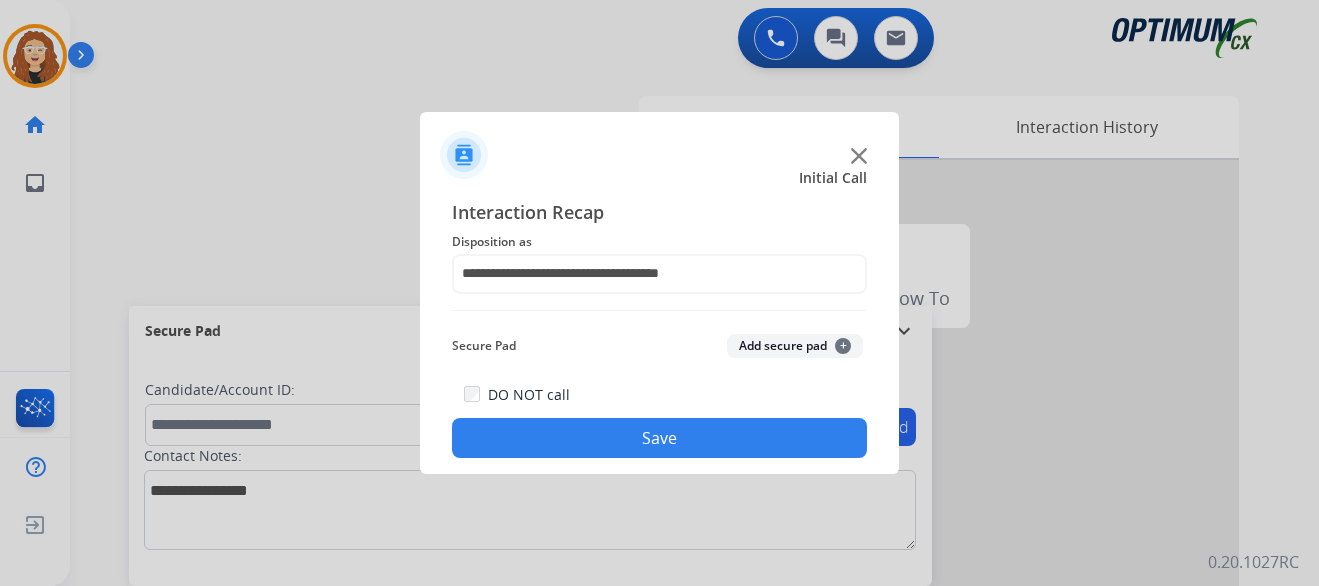 click on "Save" 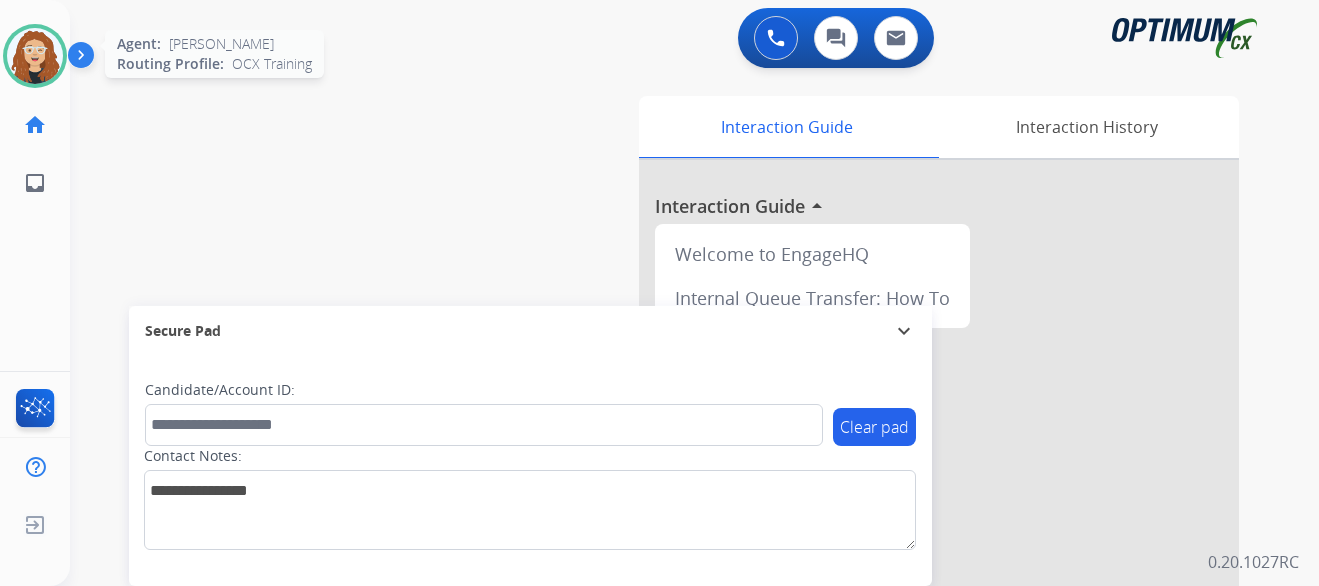 click at bounding box center (35, 56) 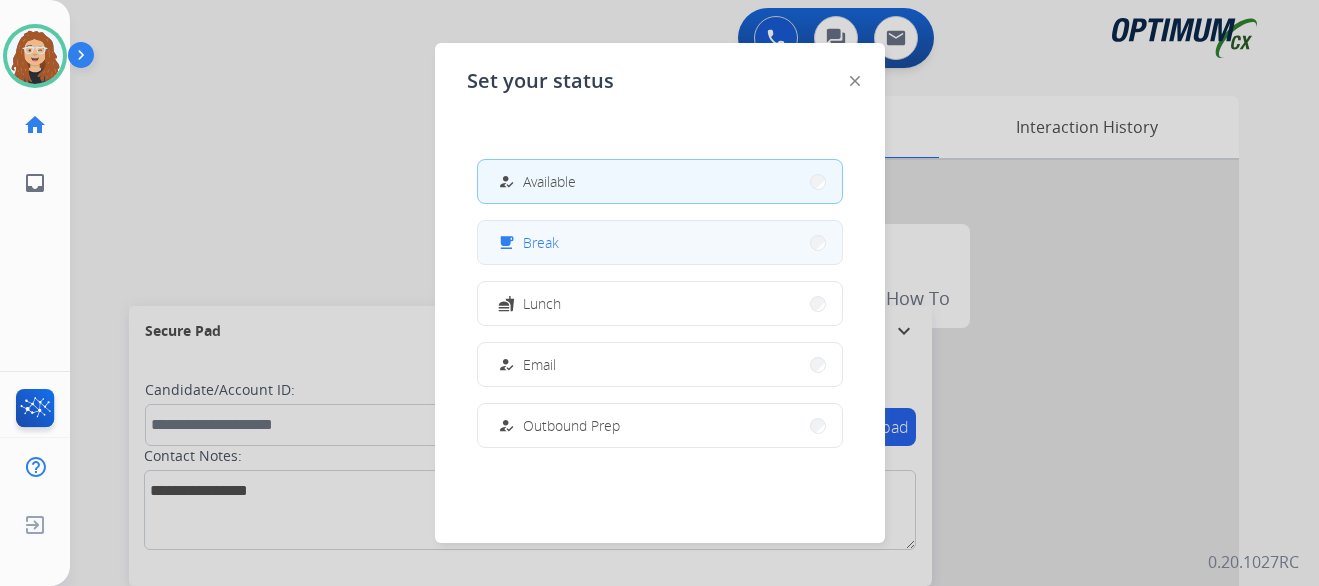 click on "free_breakfast Break" at bounding box center (660, 242) 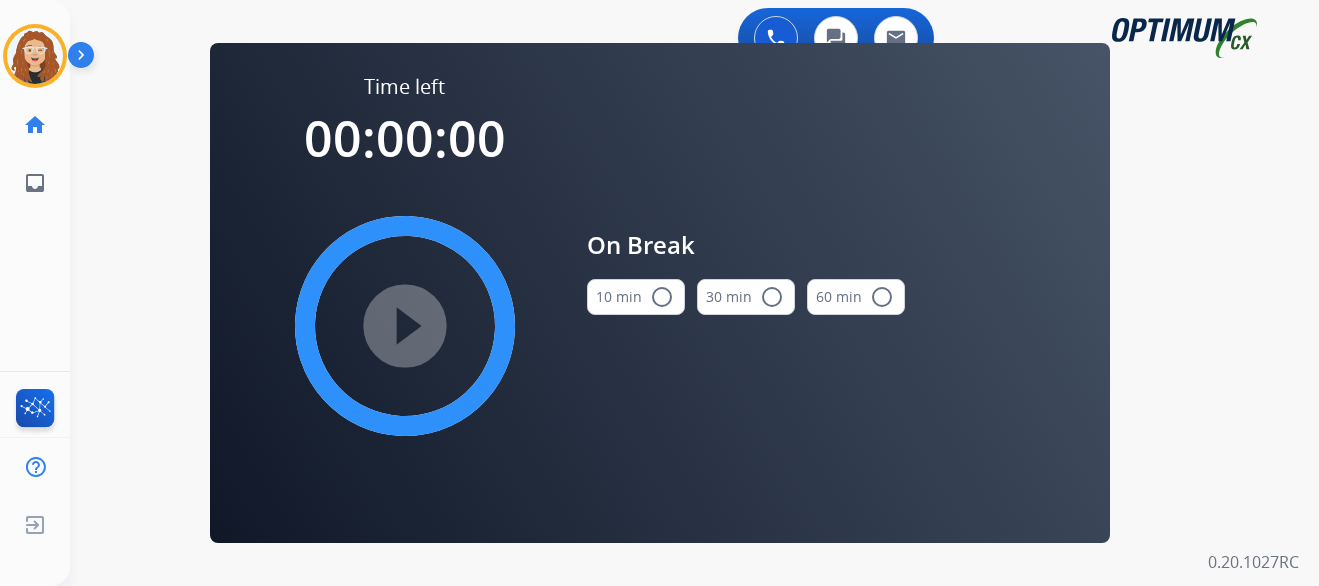 click on "radio_button_unchecked" at bounding box center (662, 297) 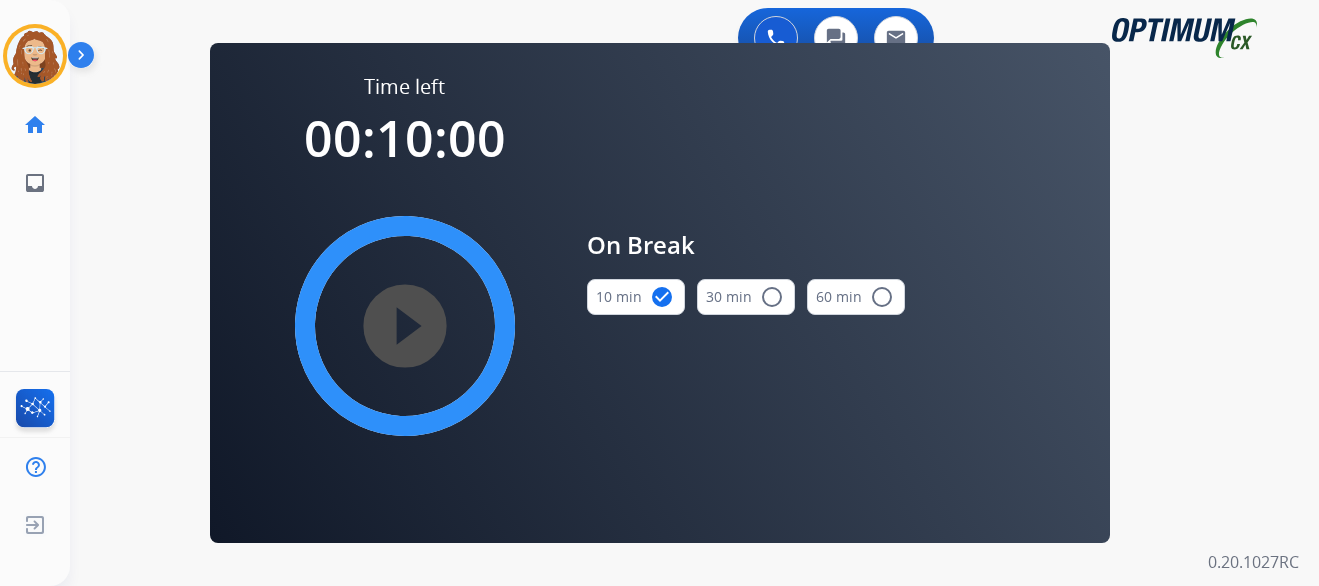 click on "play_circle_filled" at bounding box center (405, 326) 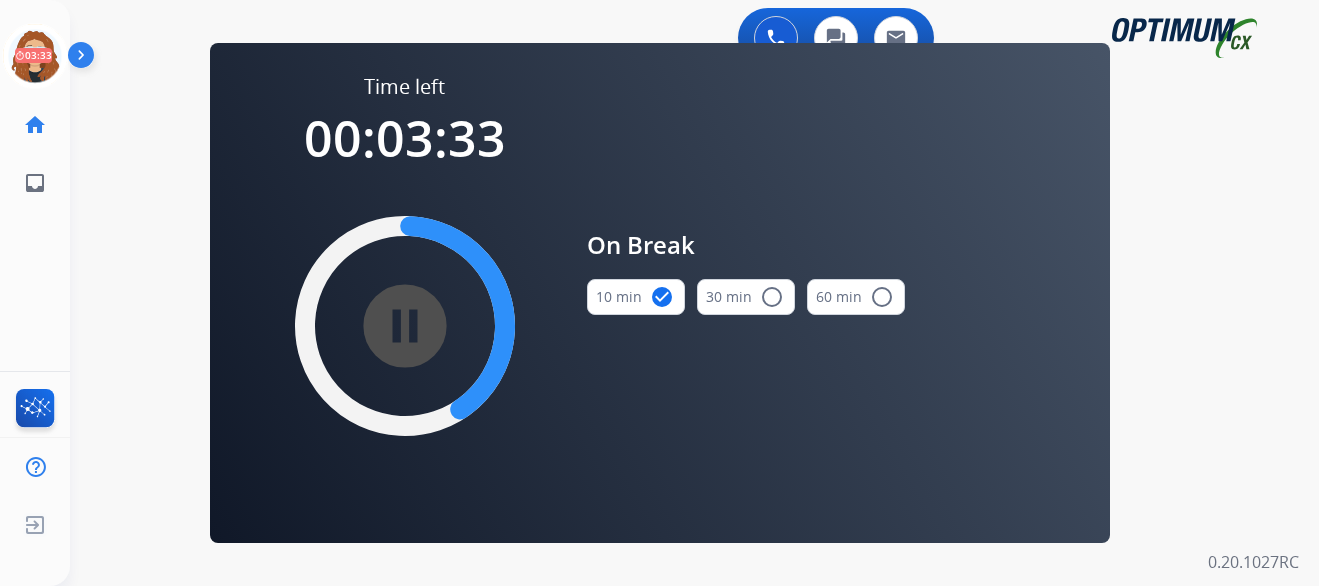 click on "swap_horiz Break voice bridge close_fullscreen Connect 3-Way Call merge_type Separate 3-Way Call Time left 00:03:33 pause_circle_filled On Break  10 min  check_circle  30 min  radio_button_unchecked  60 min  radio_button_unchecked  Interaction Guide   Interaction History  Interaction Guide arrow_drop_up  Welcome to EngageHQ   Internal Queue Transfer: How To  Secure Pad expand_more Clear pad Candidate/Account ID: Contact Notes:" at bounding box center (670, 120) 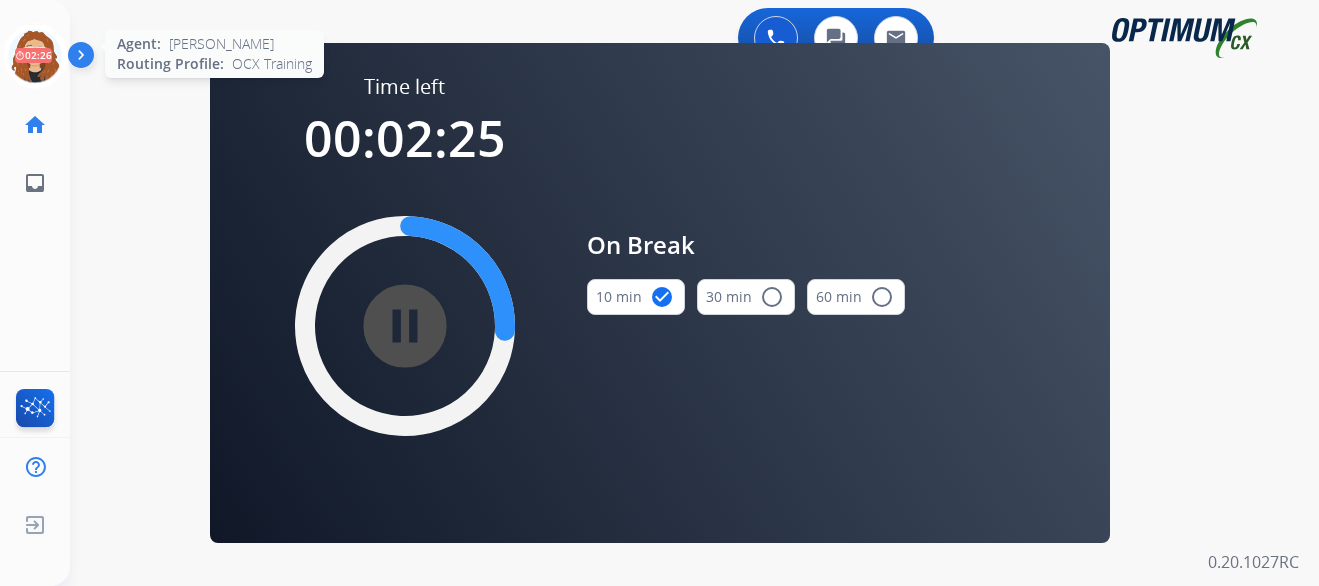 drag, startPoint x: 27, startPoint y: 44, endPoint x: 47, endPoint y: 27, distance: 26.24881 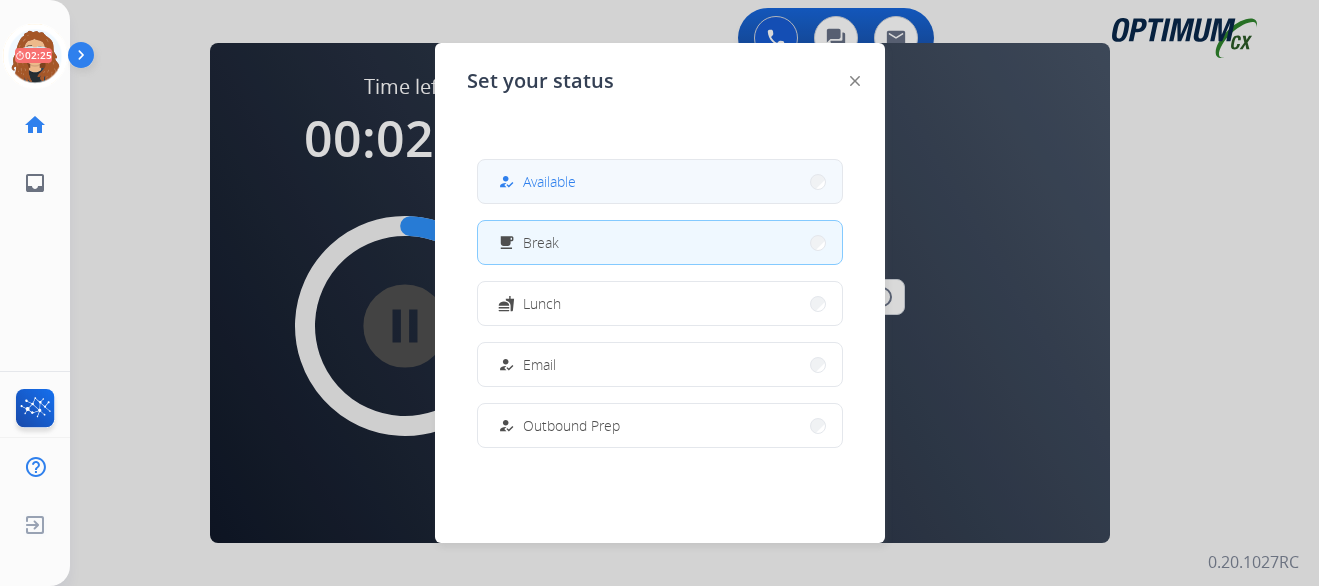click on "how_to_reg Available" at bounding box center (660, 181) 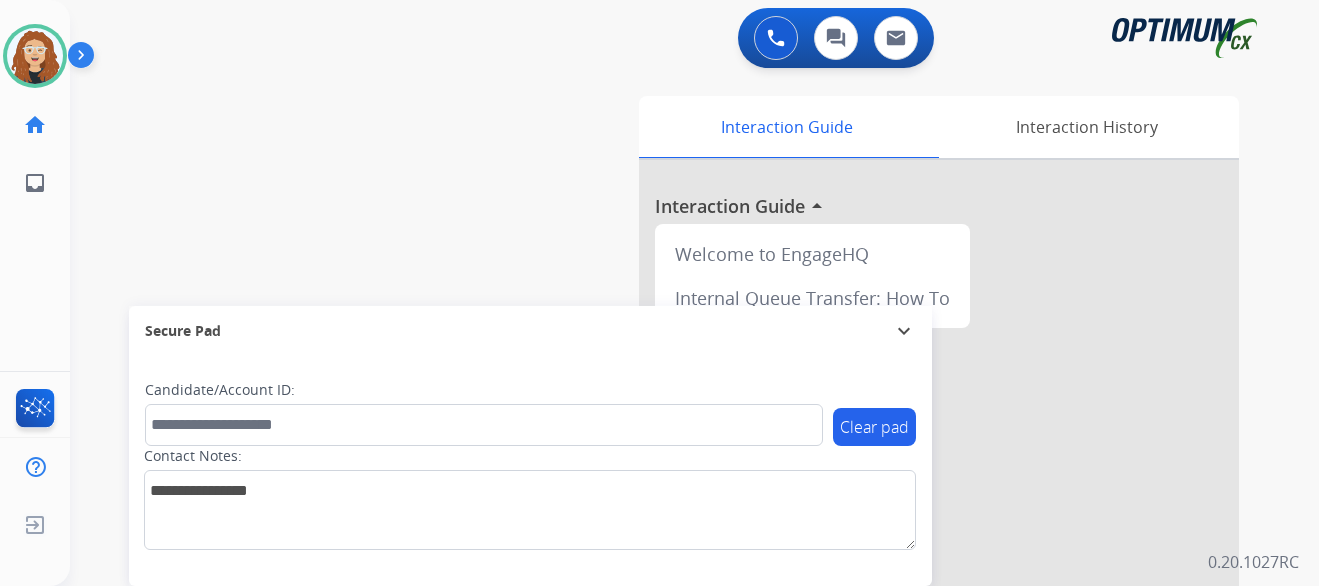 click on "swap_horiz Break voice bridge close_fullscreen Connect 3-Way Call merge_type Separate 3-Way Call  Interaction Guide   Interaction History  Interaction Guide arrow_drop_up  Welcome to EngageHQ   Internal Queue Transfer: How To  Secure Pad expand_more Clear pad Candidate/Account ID: Contact Notes:" at bounding box center (670, 489) 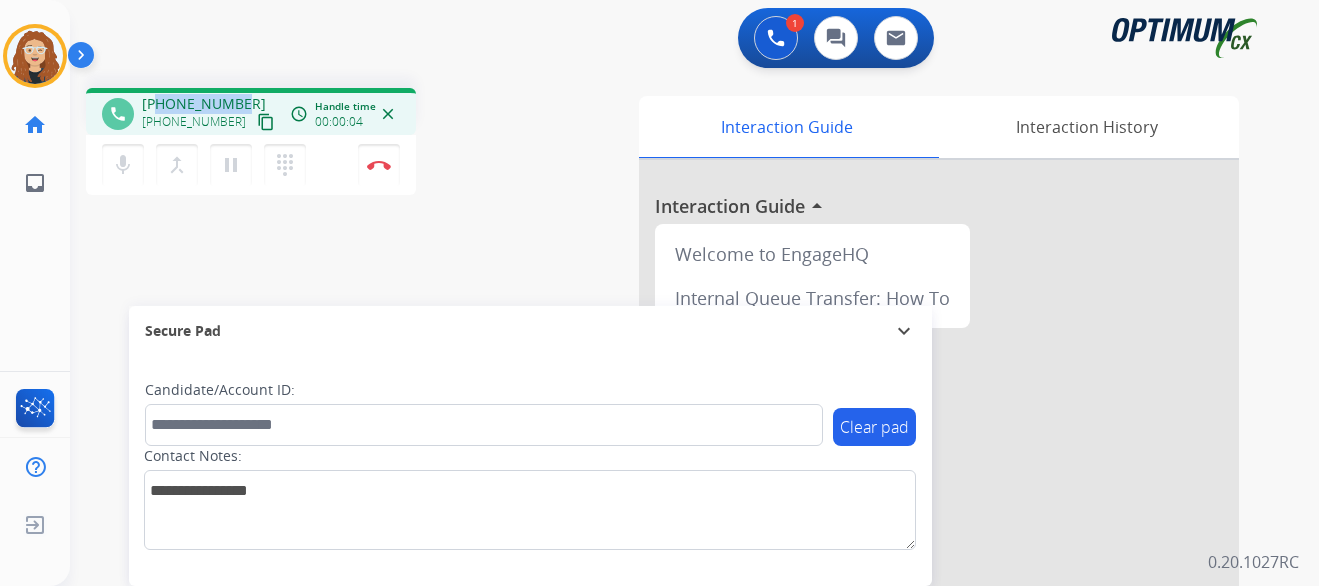 drag, startPoint x: 155, startPoint y: 99, endPoint x: 229, endPoint y: 94, distance: 74.168724 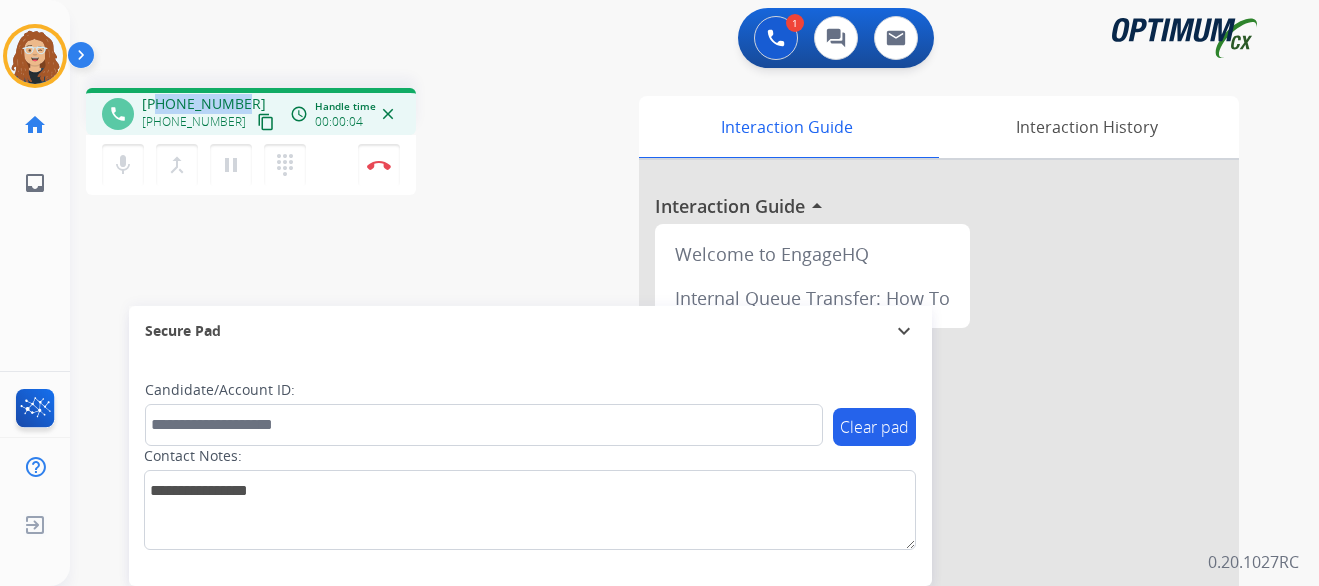 click on "[PHONE_NUMBER] [PHONE_NUMBER] content_copy" at bounding box center (210, 114) 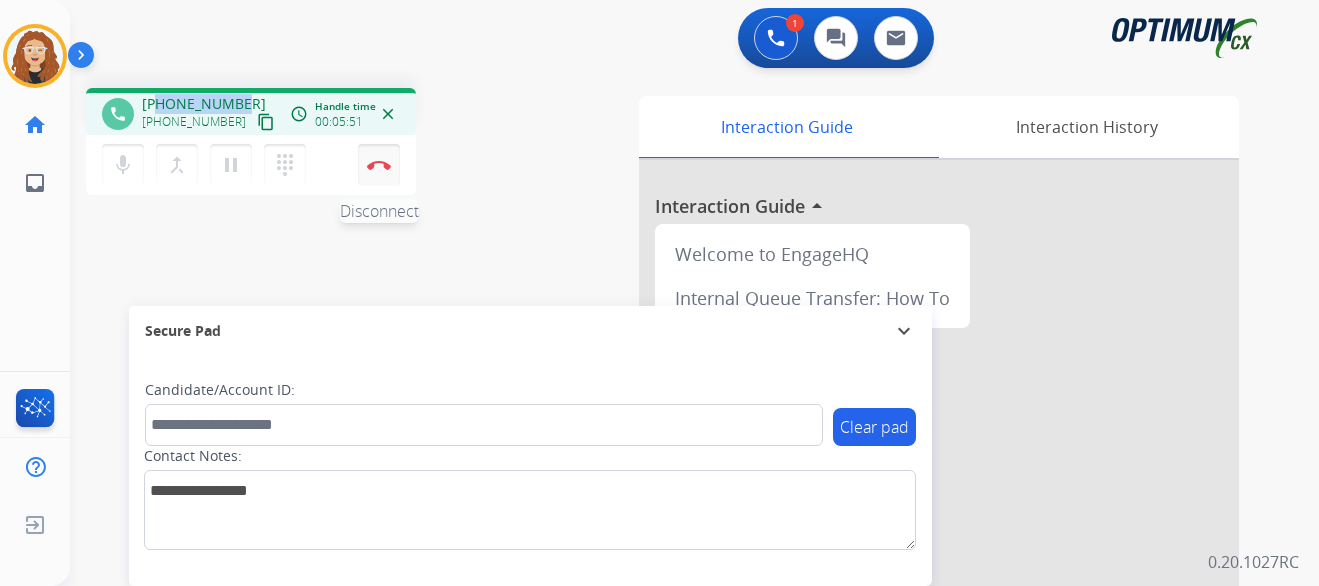 click on "Disconnect" at bounding box center [379, 165] 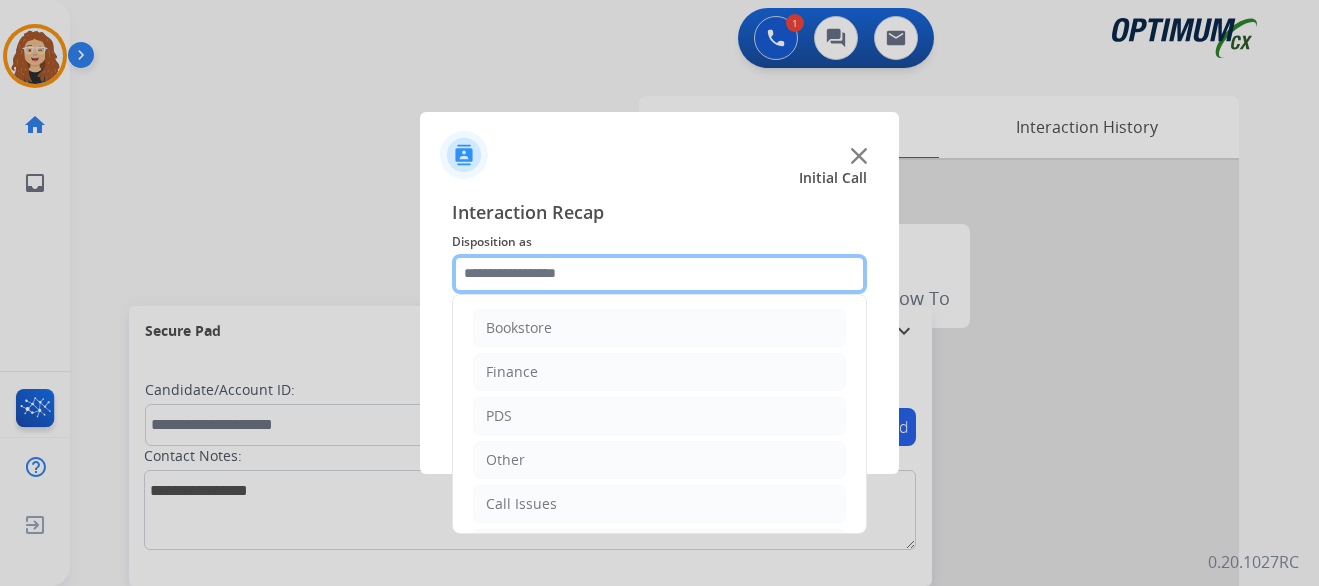 click 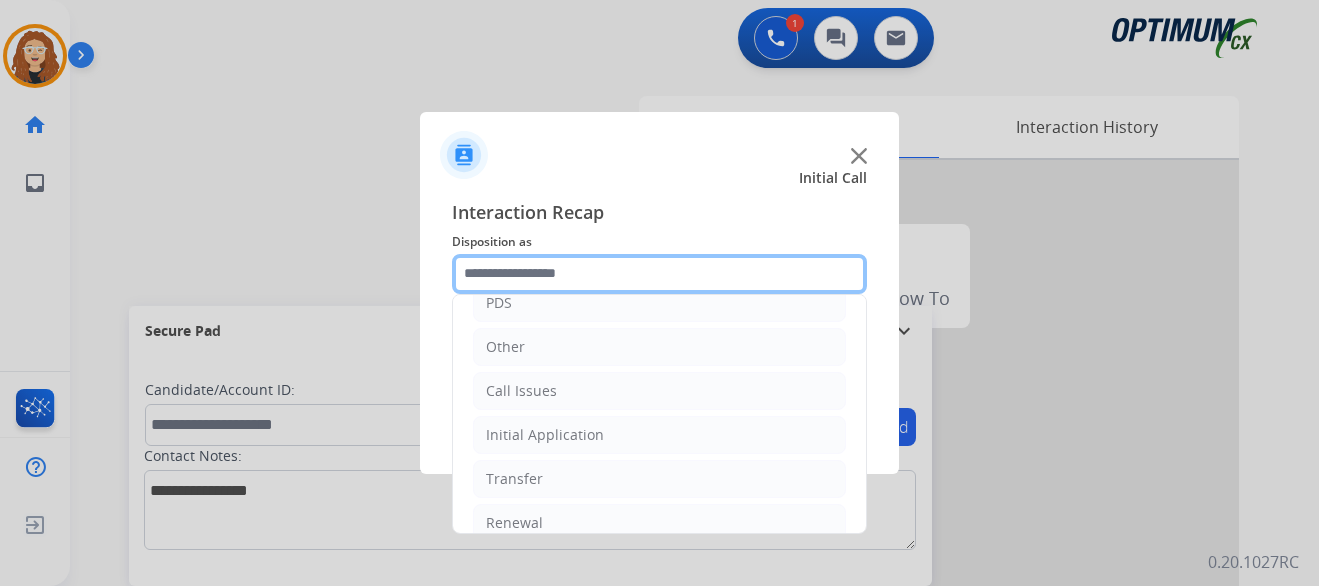 scroll, scrollTop: 136, scrollLeft: 0, axis: vertical 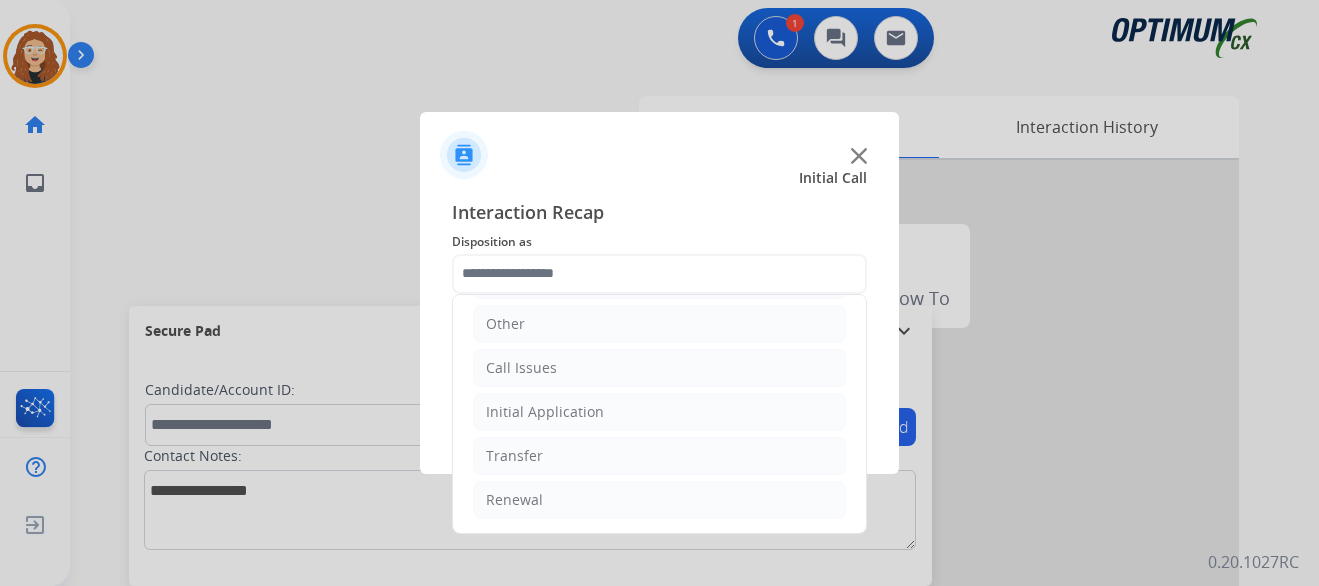 drag, startPoint x: 630, startPoint y: 499, endPoint x: 765, endPoint y: 432, distance: 150.71164 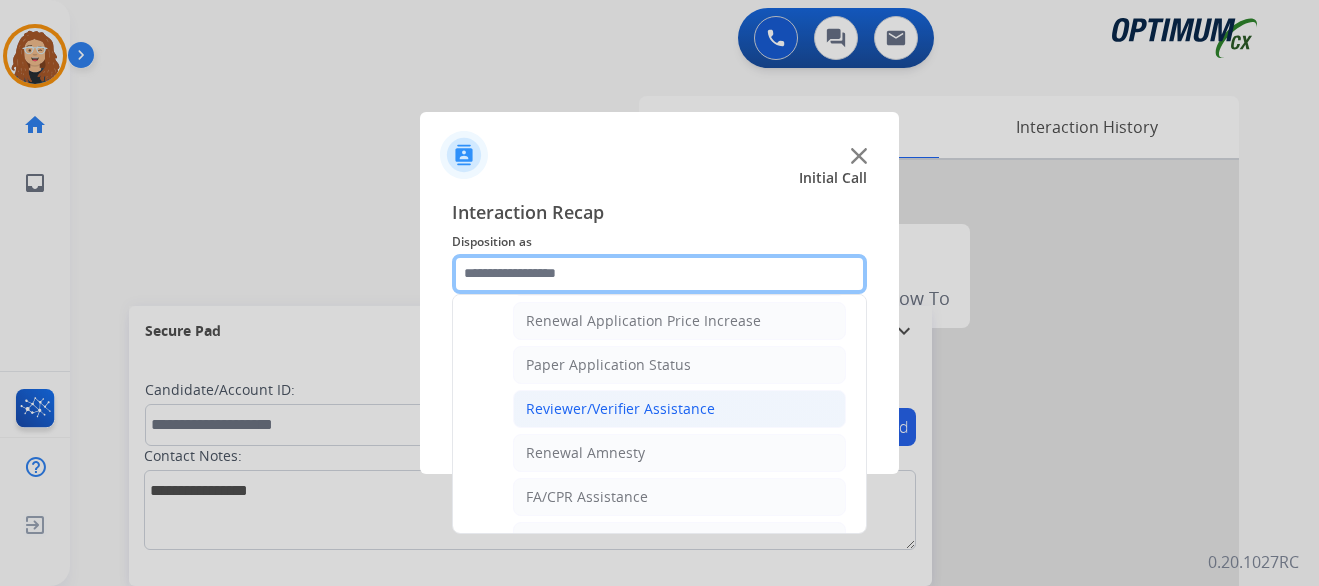 scroll, scrollTop: 640, scrollLeft: 0, axis: vertical 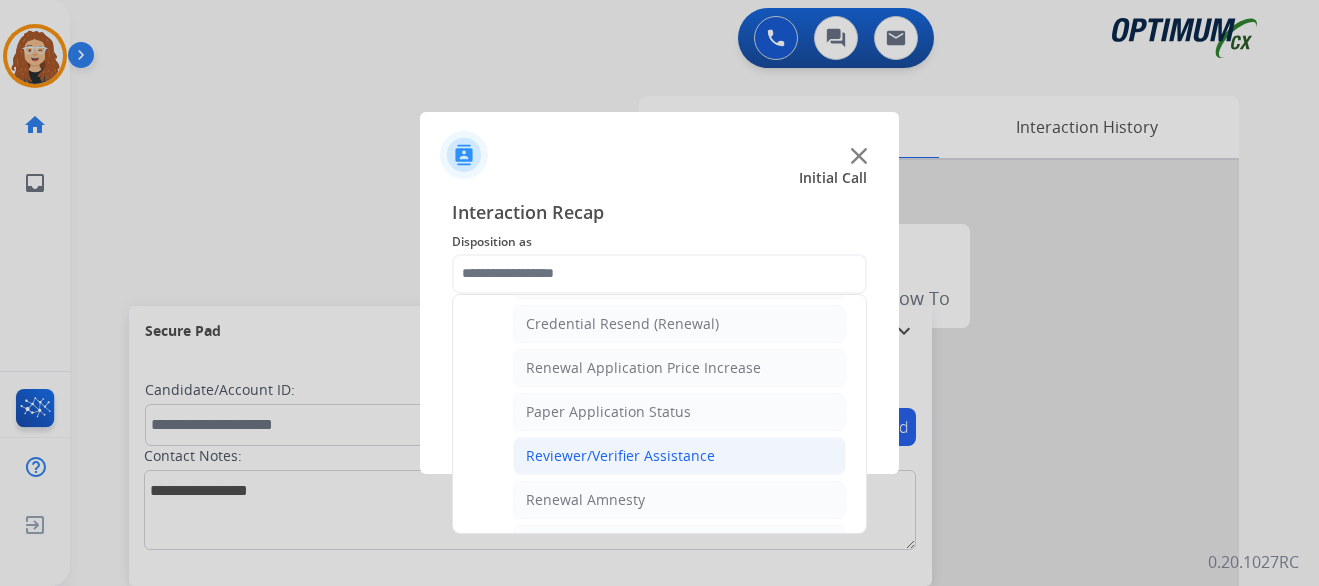 click on "Reviewer/Verifier Assistance" 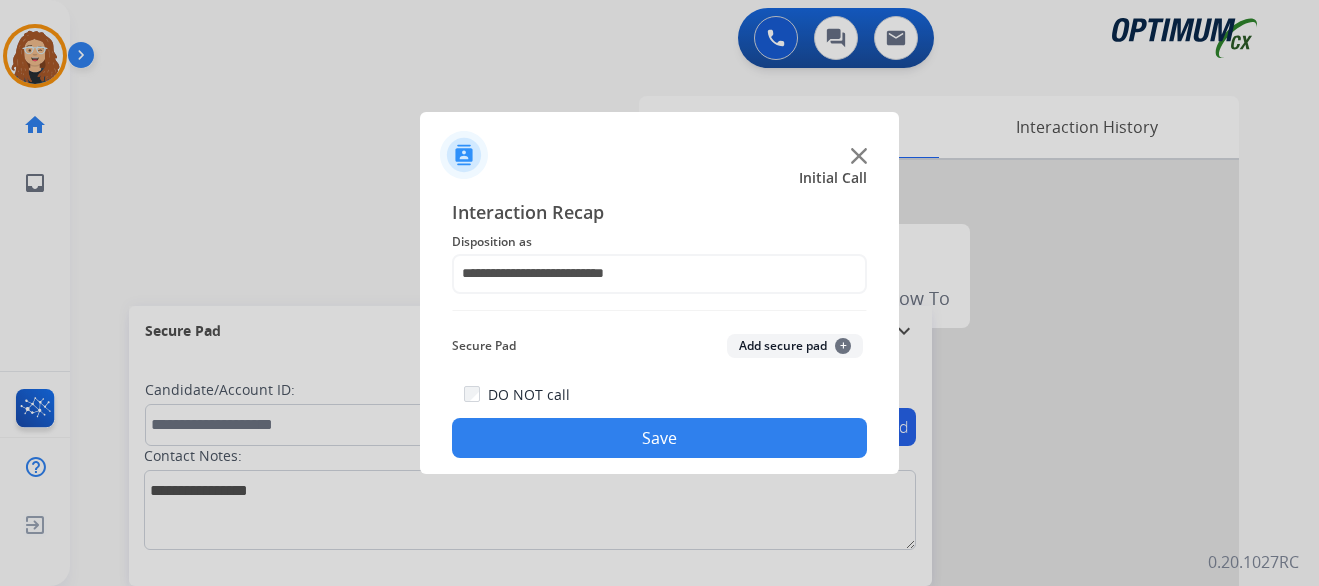 click on "Save" 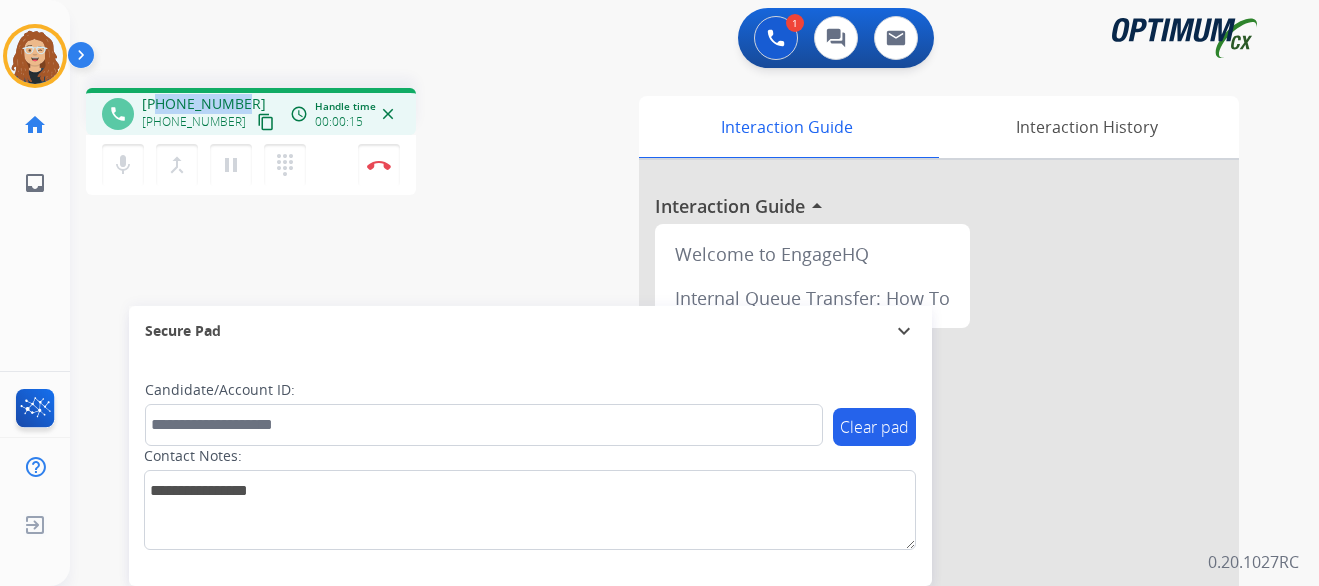 drag, startPoint x: 158, startPoint y: 103, endPoint x: 236, endPoint y: 97, distance: 78.23043 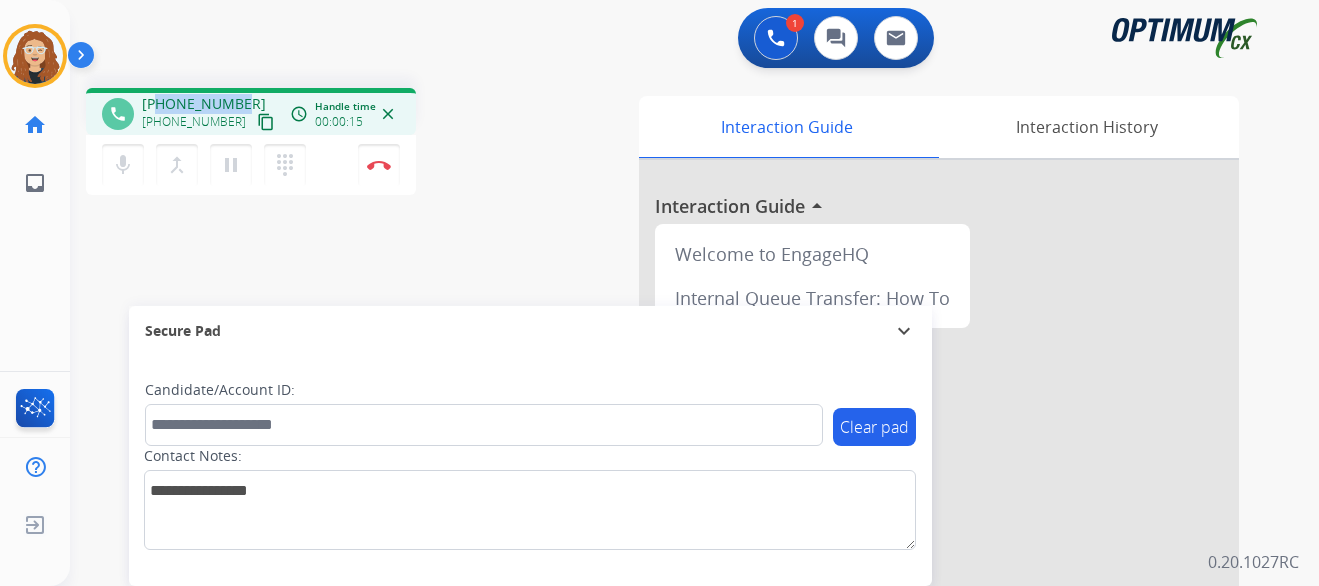 click on "[PHONE_NUMBER]" at bounding box center [204, 104] 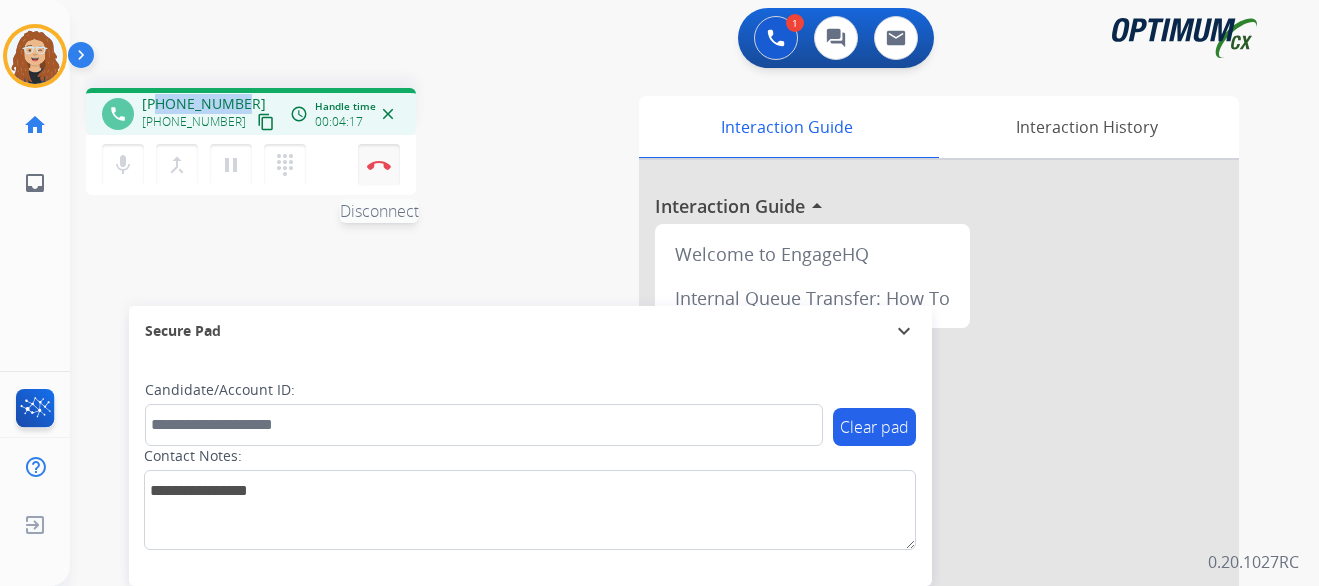 click at bounding box center (379, 165) 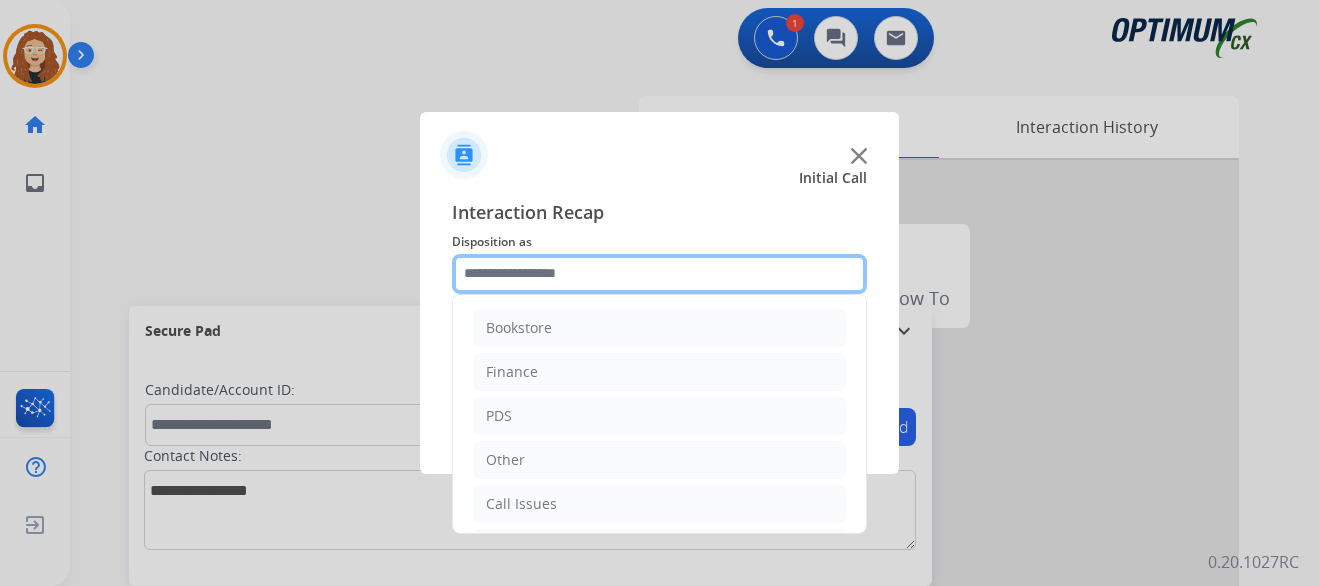 click 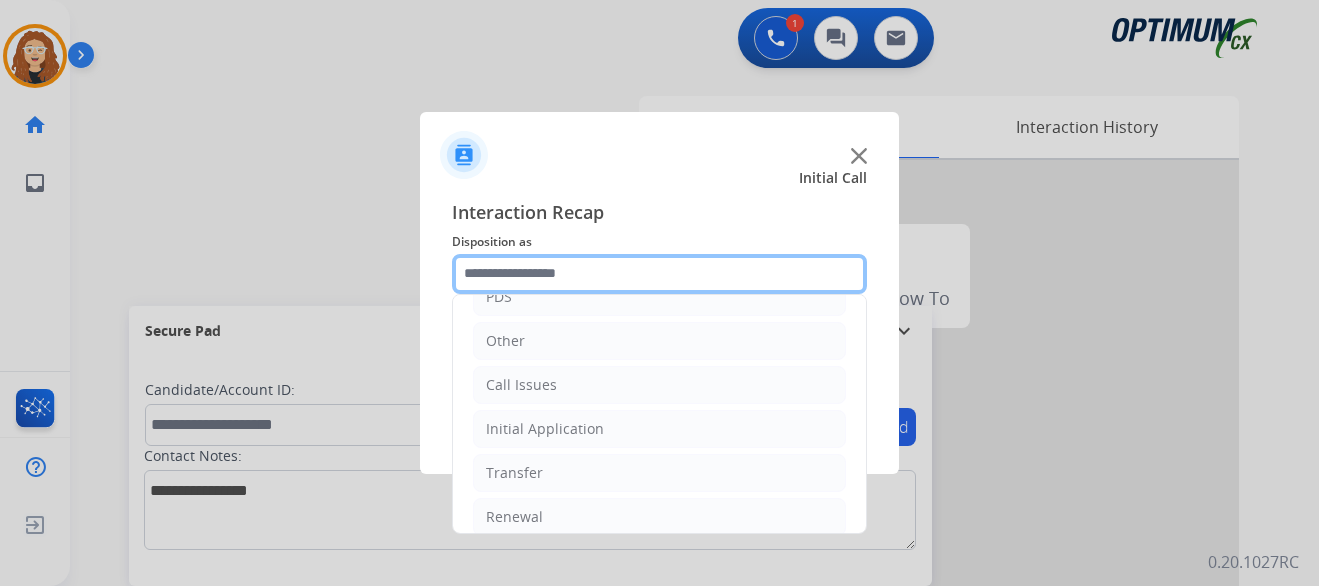 scroll, scrollTop: 136, scrollLeft: 0, axis: vertical 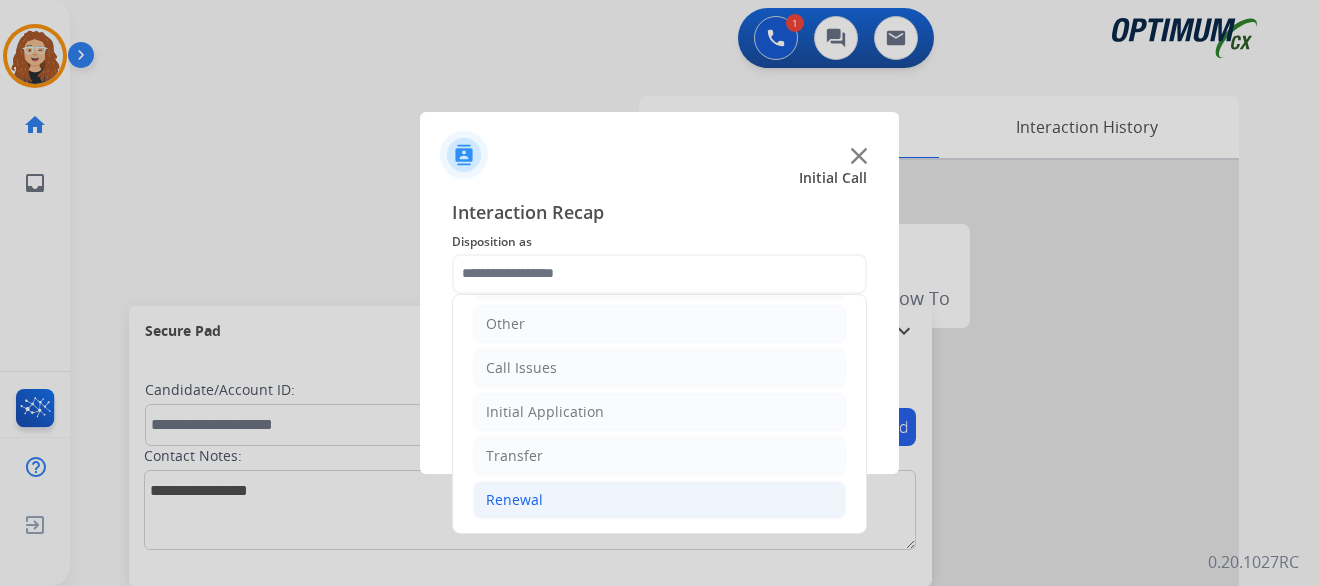 click on "Renewal" 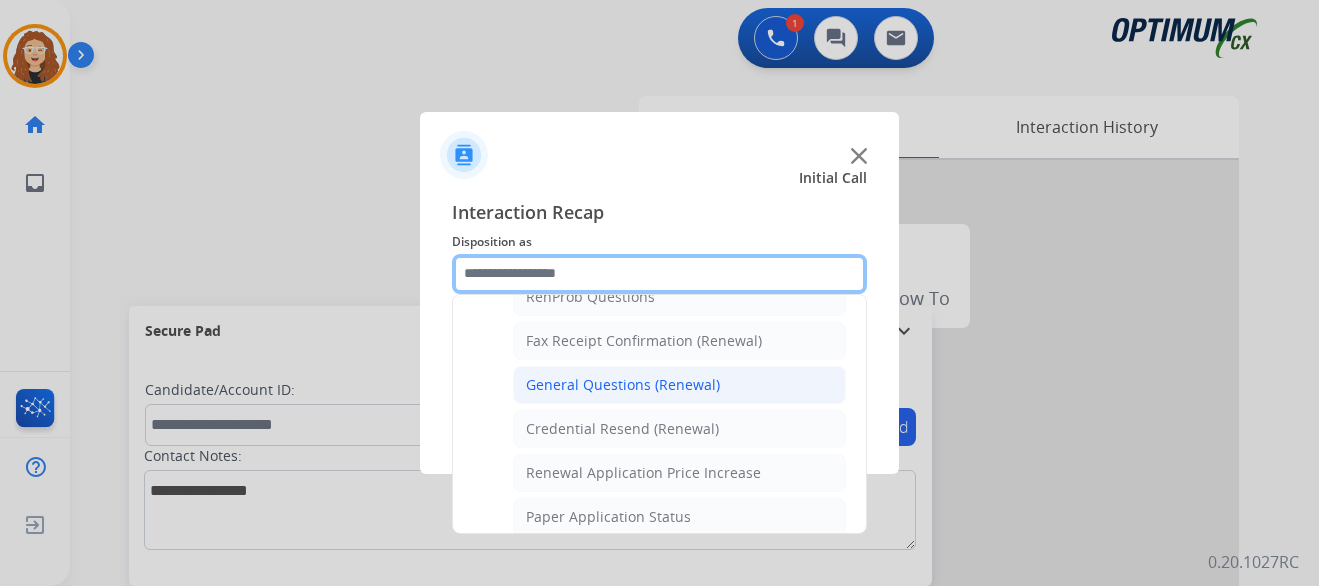 scroll, scrollTop: 526, scrollLeft: 0, axis: vertical 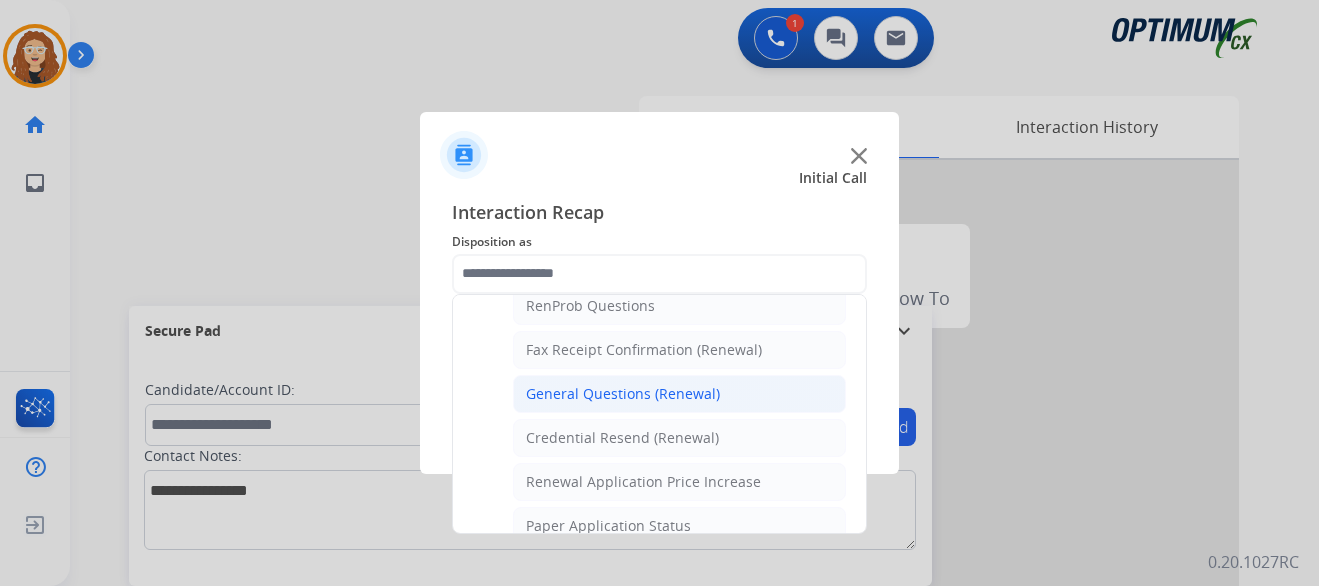click on "General Questions (Renewal)" 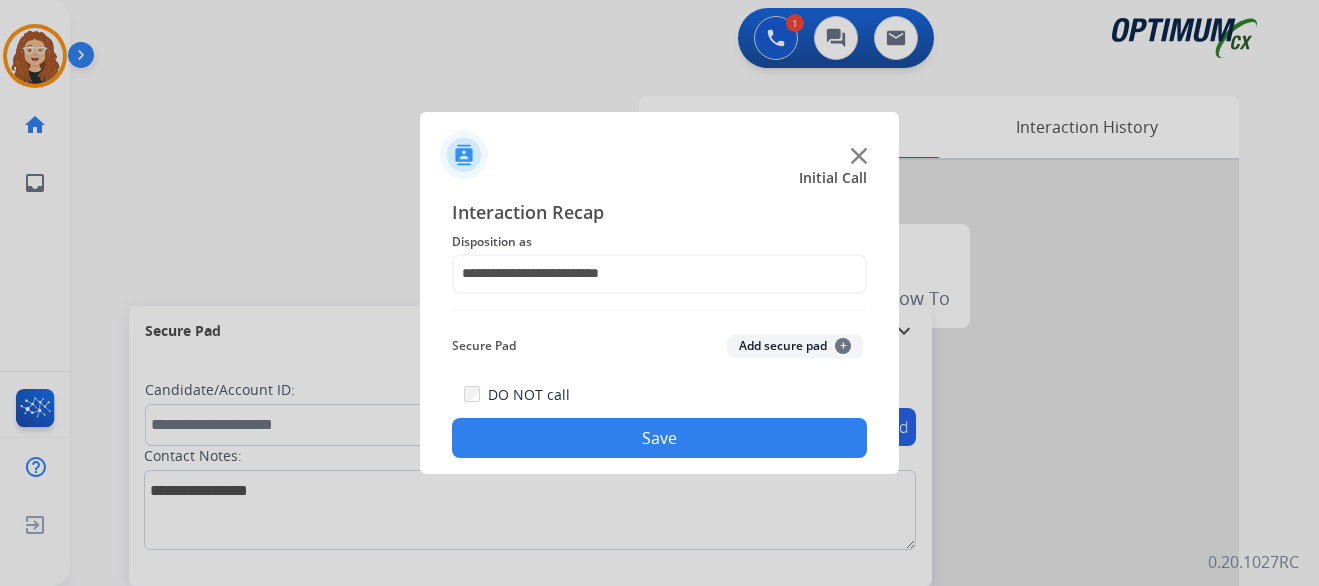 click on "Save" 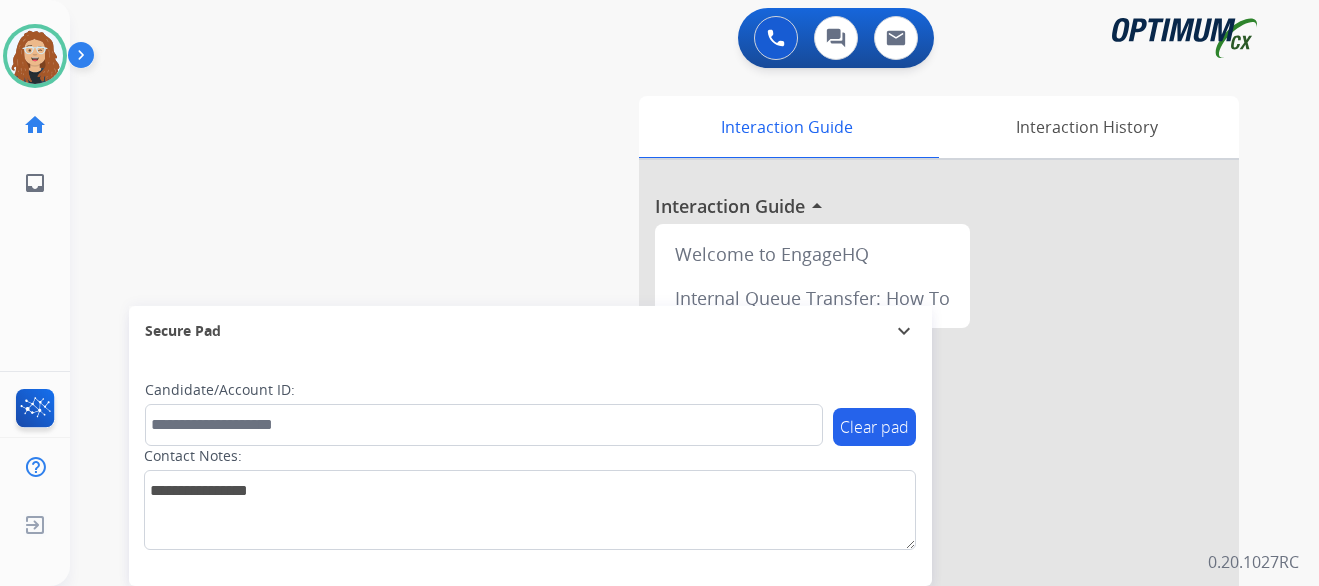 click on "swap_horiz Break voice bridge close_fullscreen Connect 3-Way Call merge_type Separate 3-Way Call  Interaction Guide   Interaction History  Interaction Guide arrow_drop_up  Welcome to EngageHQ   Internal Queue Transfer: How To  Secure Pad expand_more Clear pad Candidate/Account ID: Contact Notes:" at bounding box center (670, 489) 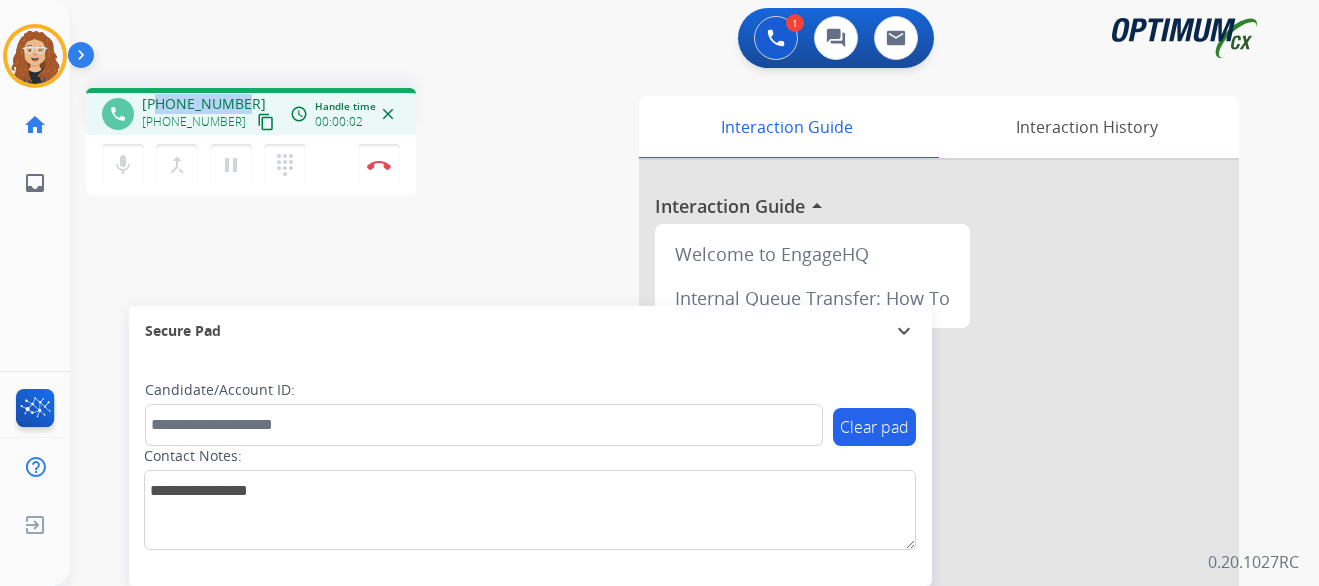 drag, startPoint x: 156, startPoint y: 101, endPoint x: 238, endPoint y: 95, distance: 82.219215 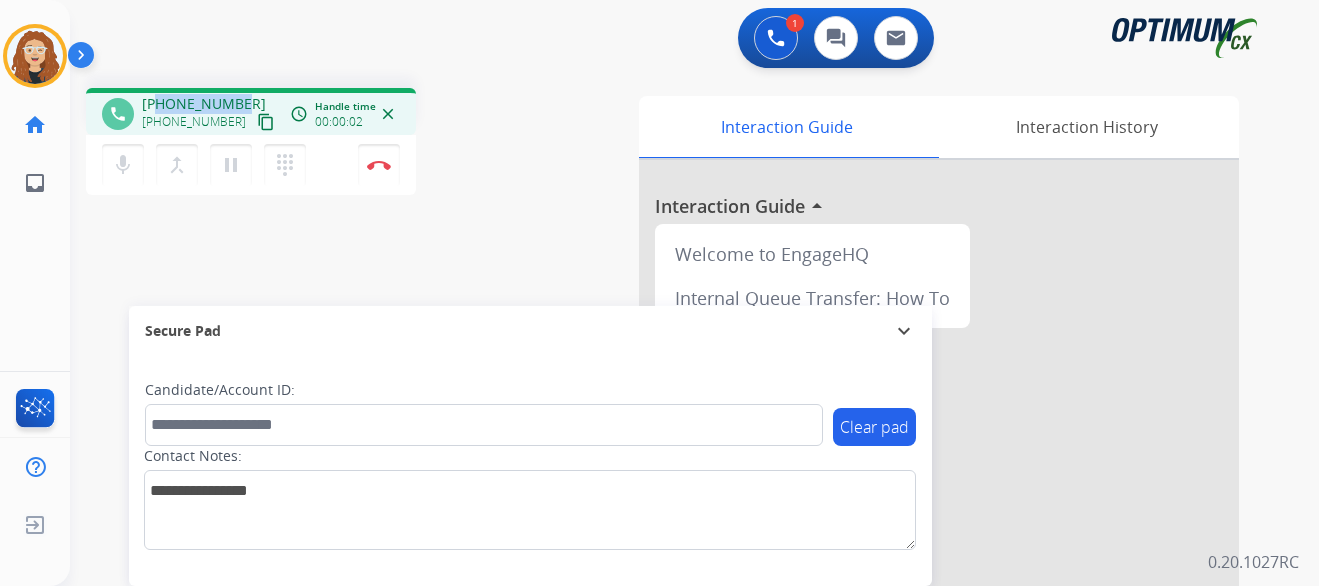 click on "[PHONE_NUMBER]" at bounding box center [204, 104] 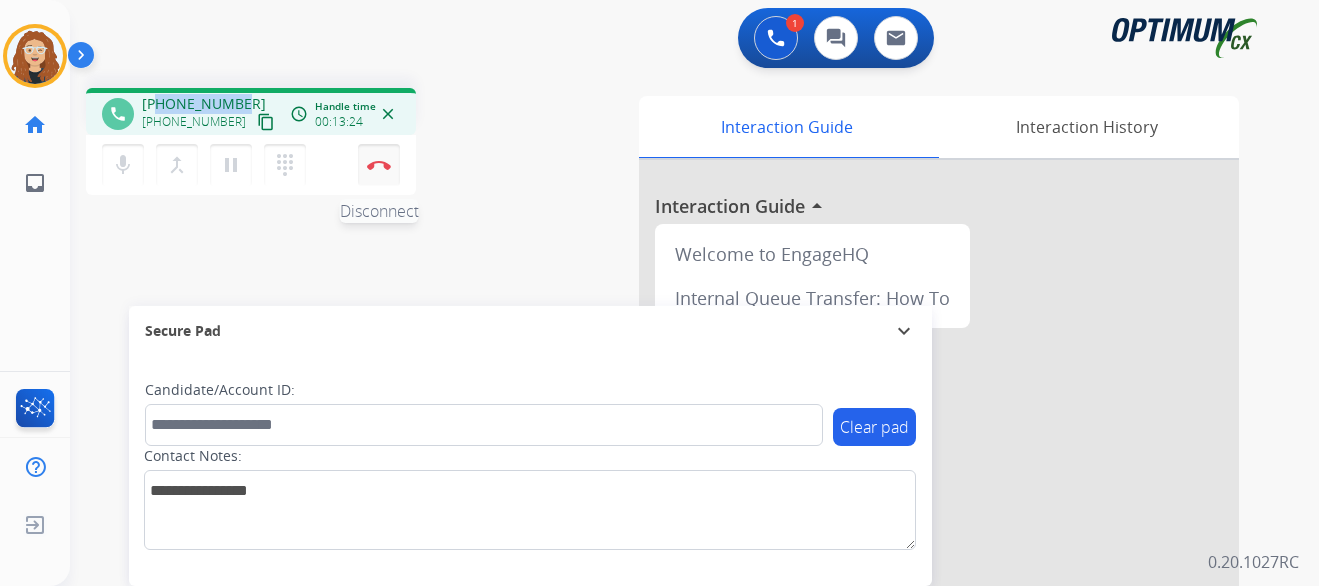 click at bounding box center (379, 165) 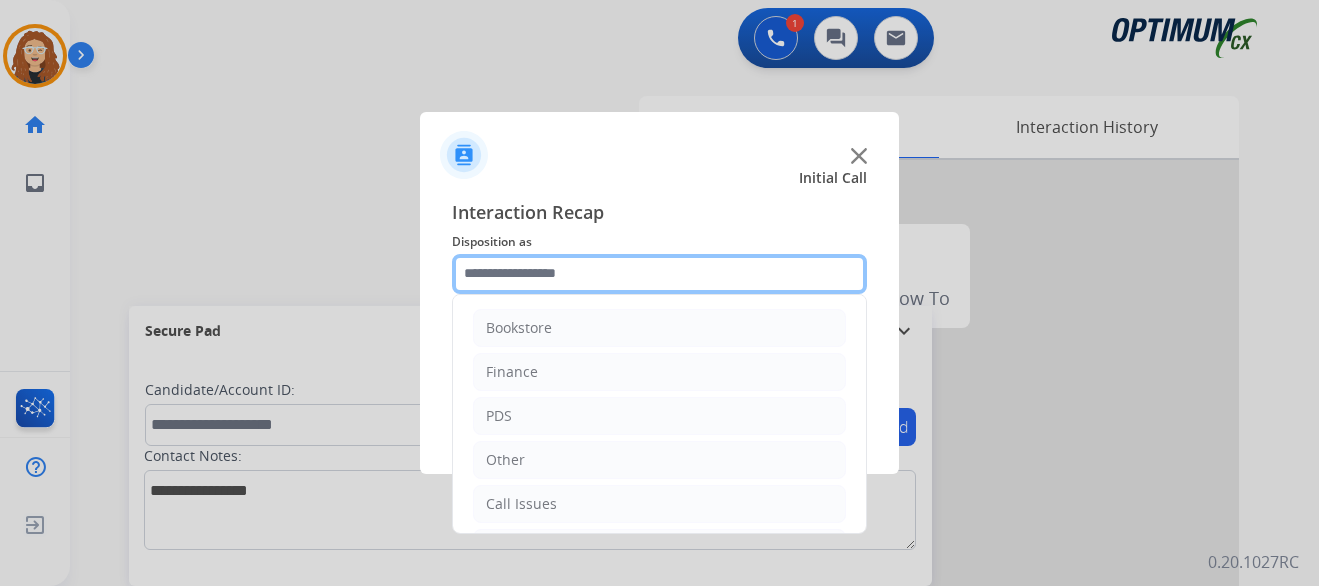 click 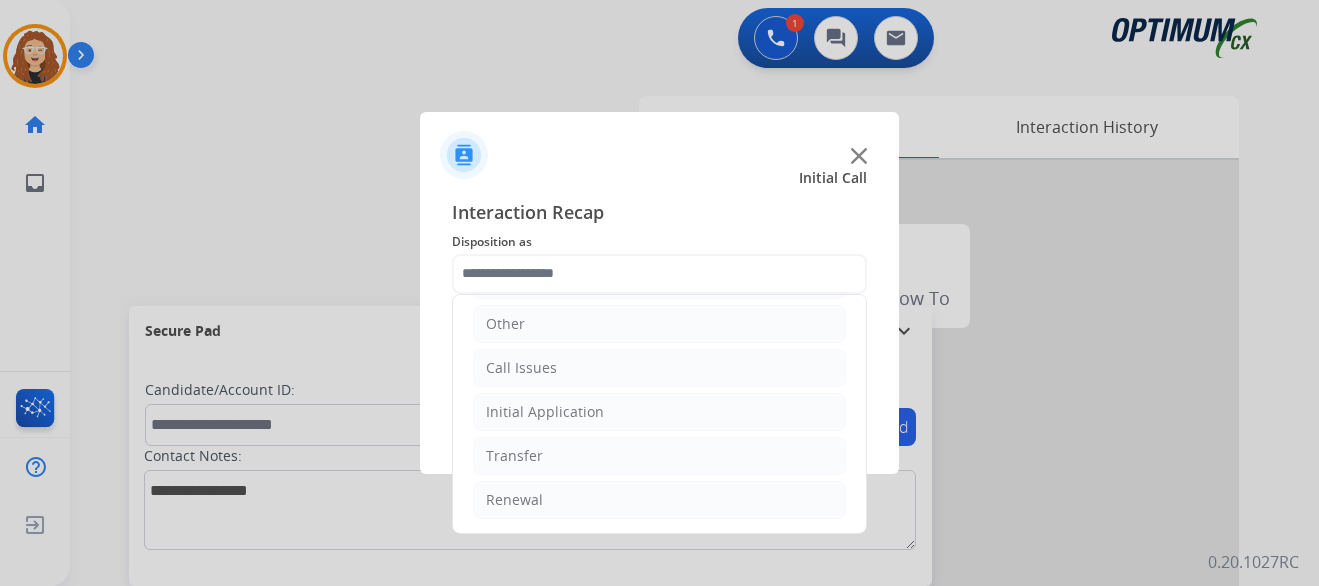 click on "Bookstore   Finance   PDS   Other   Call Issues   Initial Application   Transfer   Renewal" 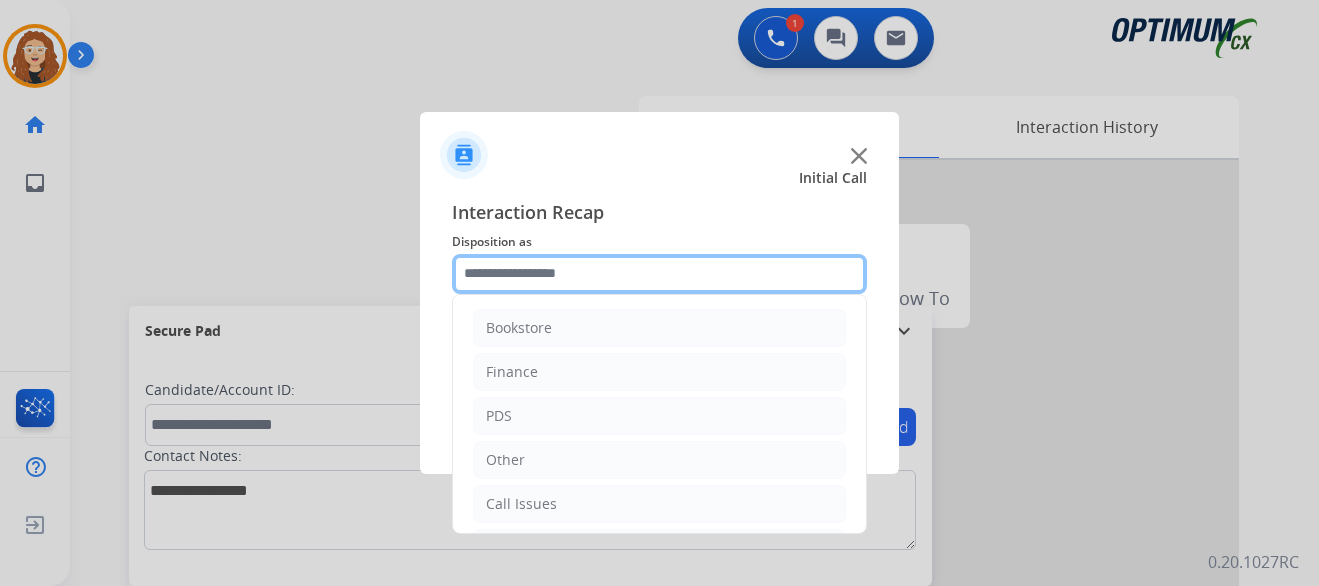 click 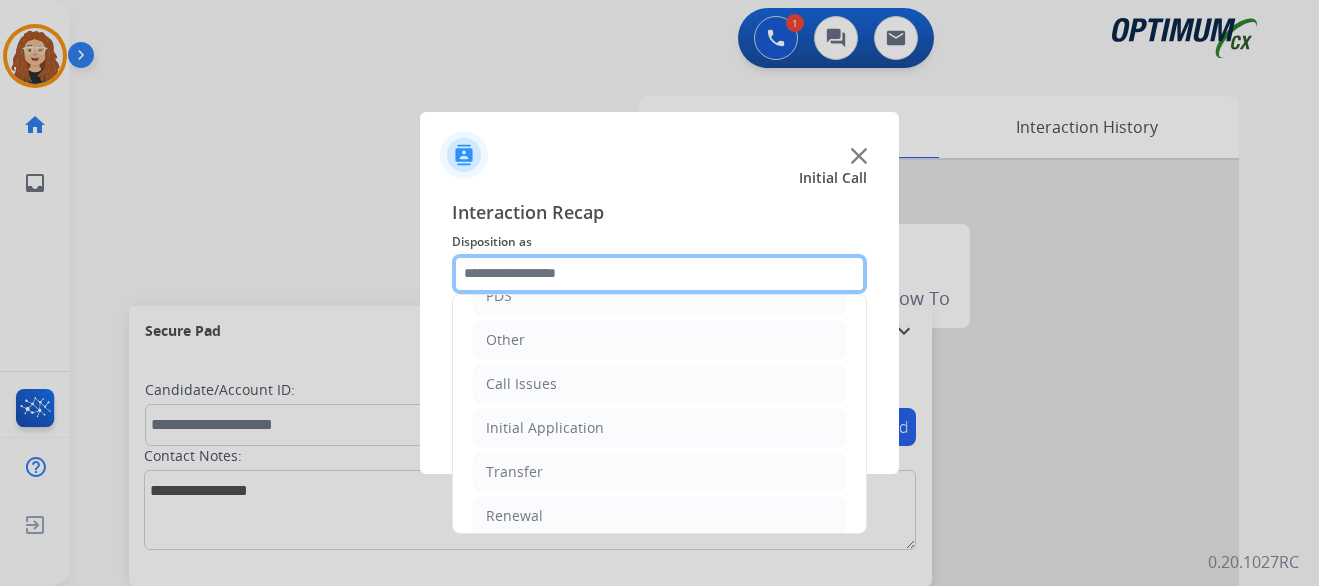 scroll, scrollTop: 136, scrollLeft: 0, axis: vertical 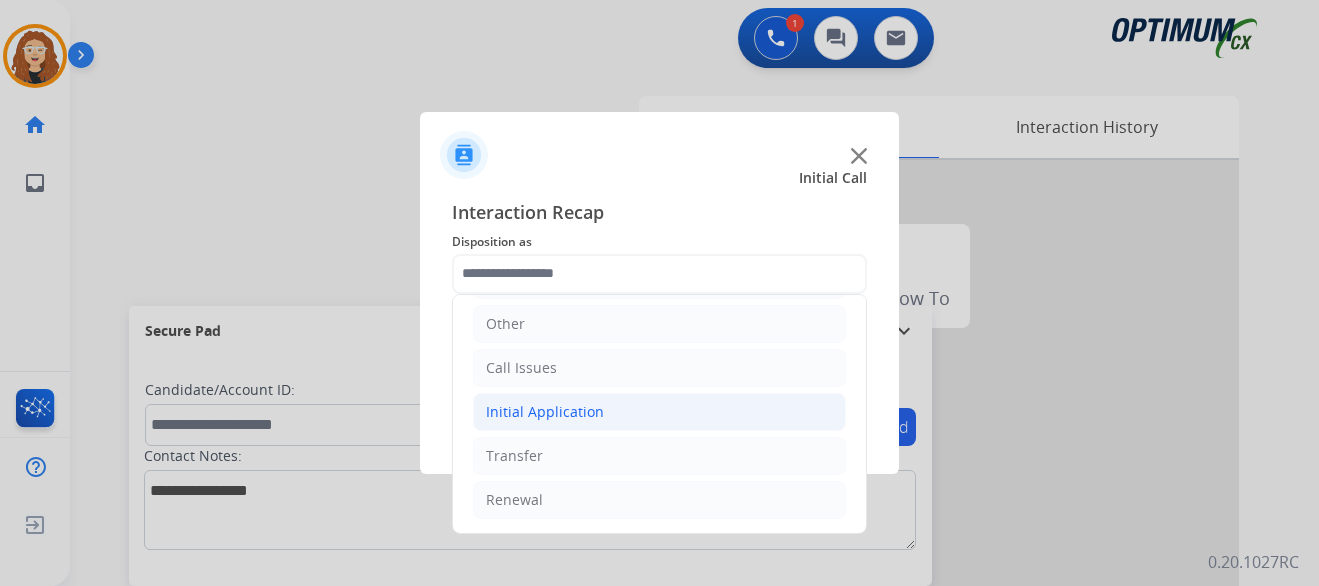 drag, startPoint x: 643, startPoint y: 401, endPoint x: 664, endPoint y: 403, distance: 21.095022 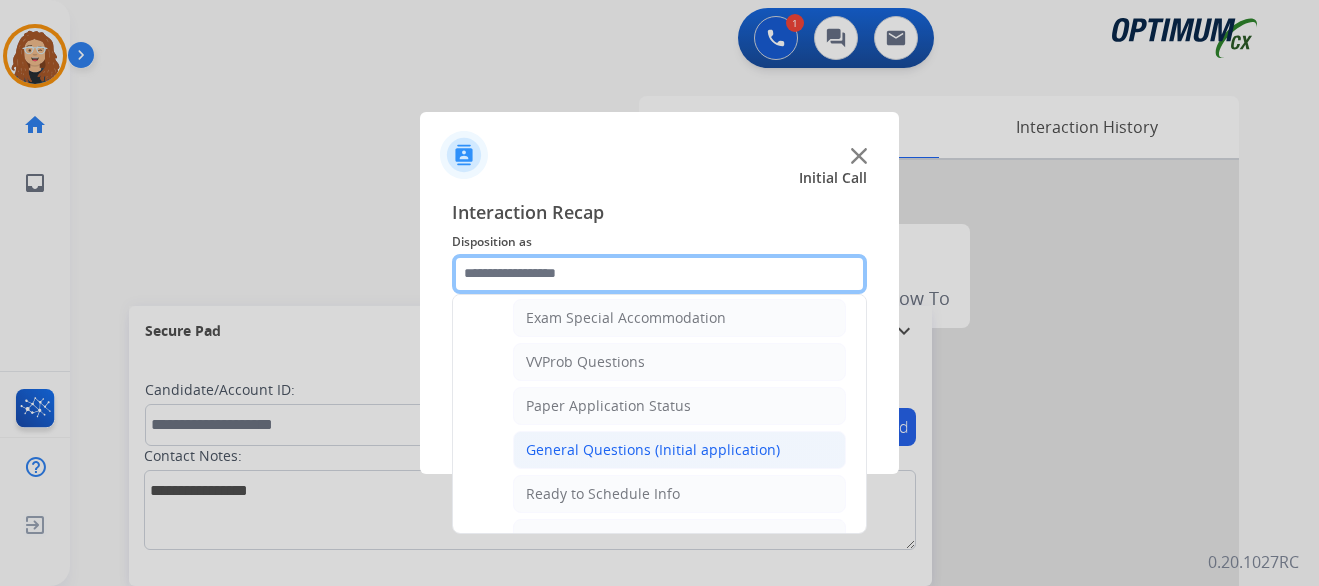 scroll, scrollTop: 1035, scrollLeft: 0, axis: vertical 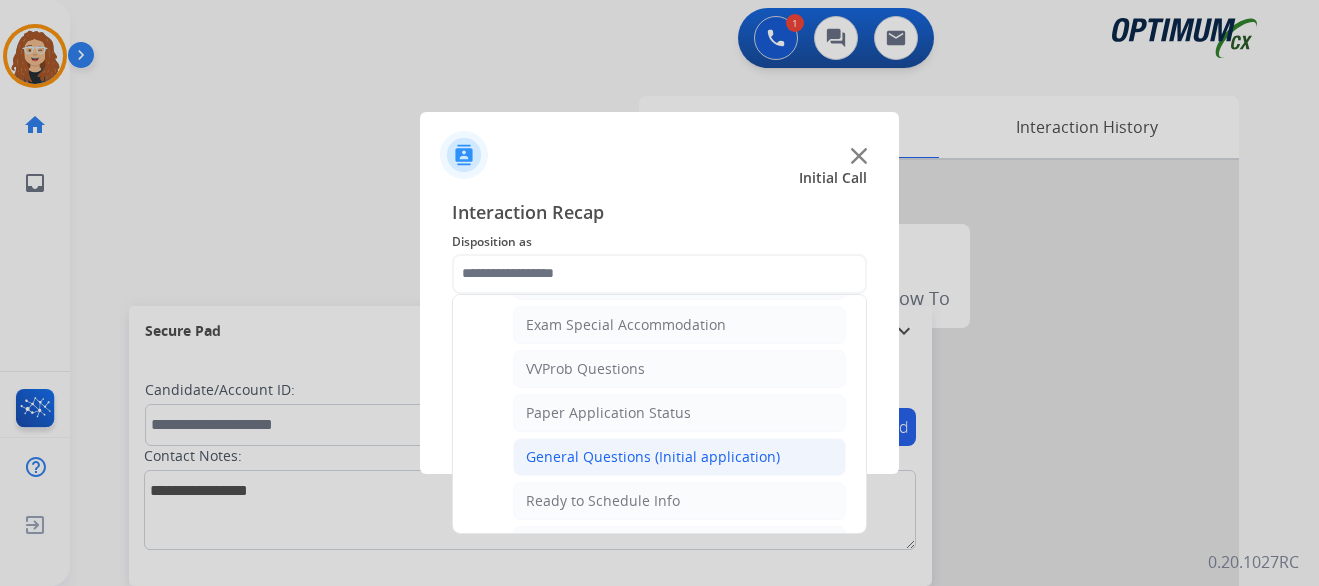 click on "General Questions (Initial application)" 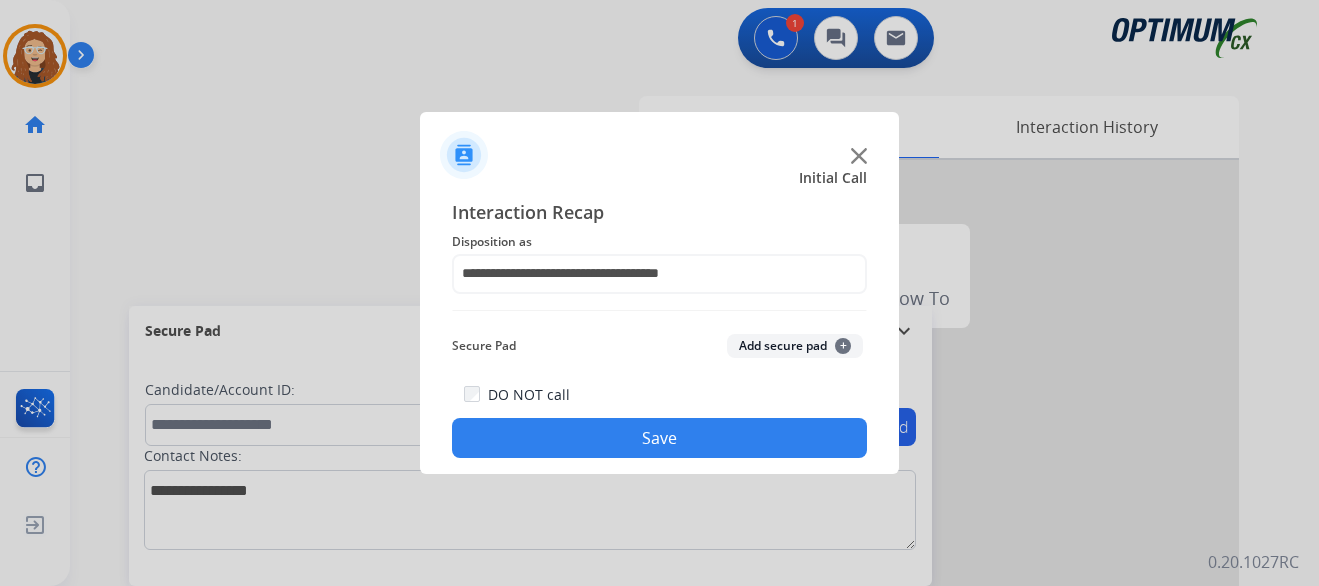 click on "Save" 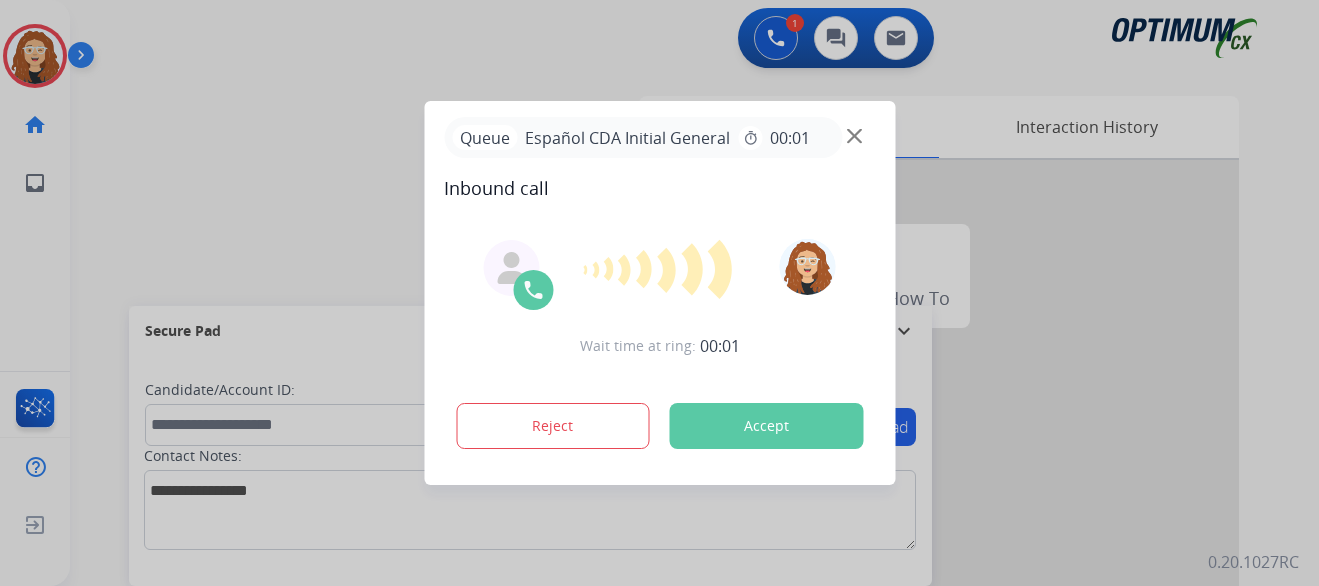 click at bounding box center [659, 293] 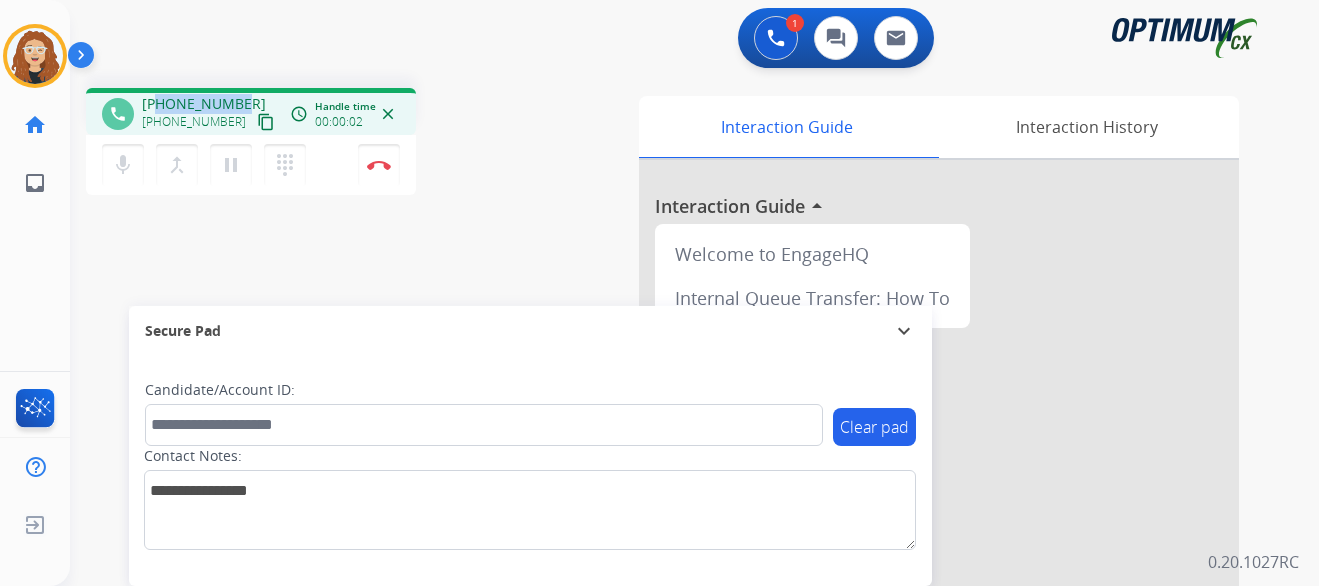 drag, startPoint x: 158, startPoint y: 104, endPoint x: 242, endPoint y: 99, distance: 84.14868 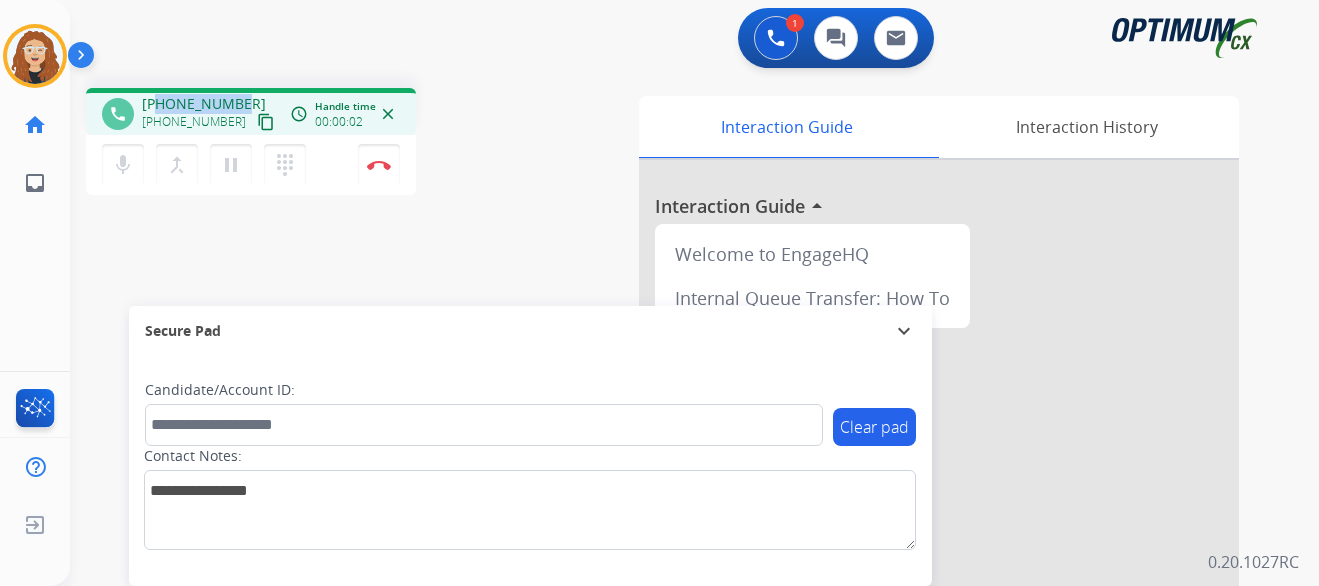 click on "[PHONE_NUMBER] [PHONE_NUMBER] content_copy" at bounding box center [210, 114] 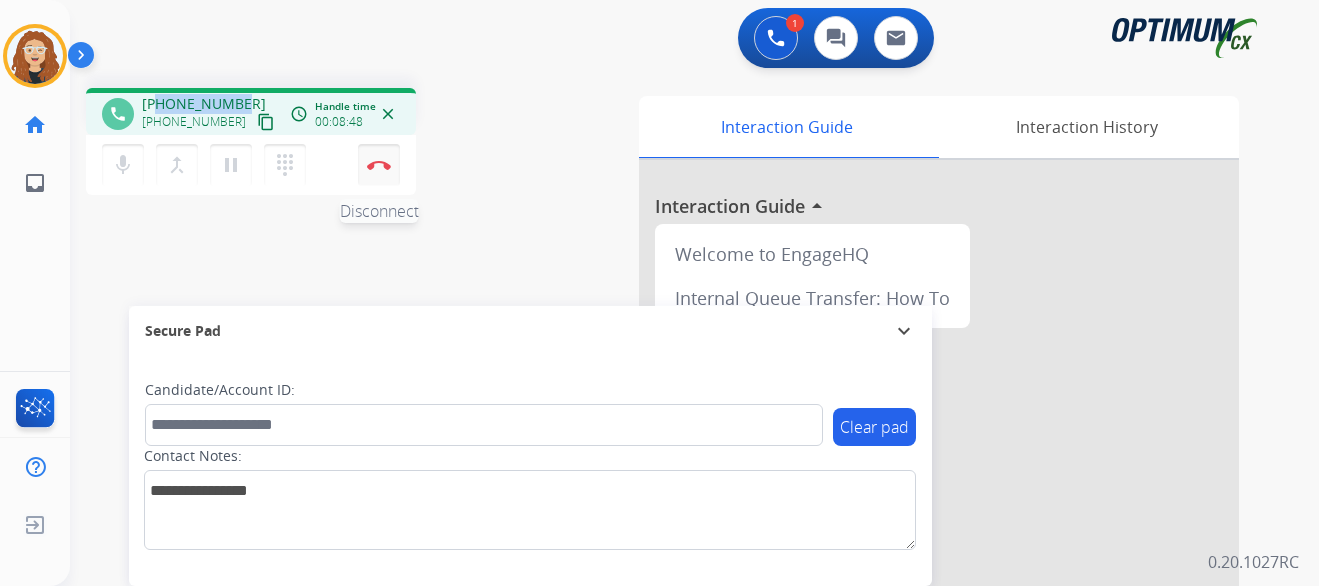 click at bounding box center [379, 165] 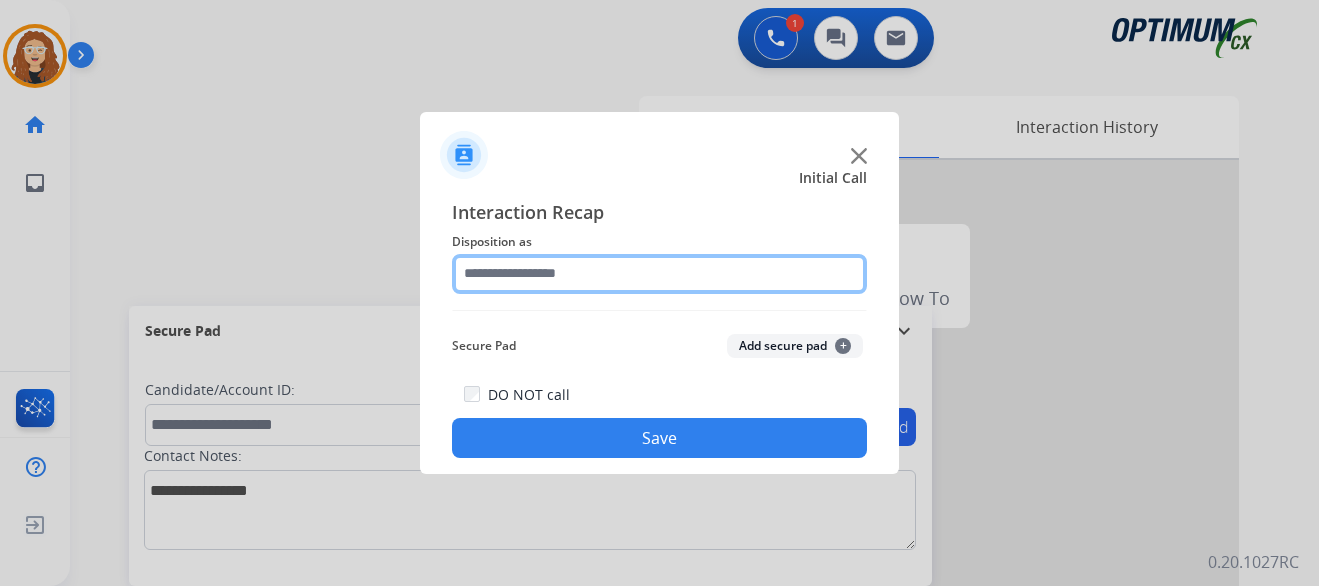 click 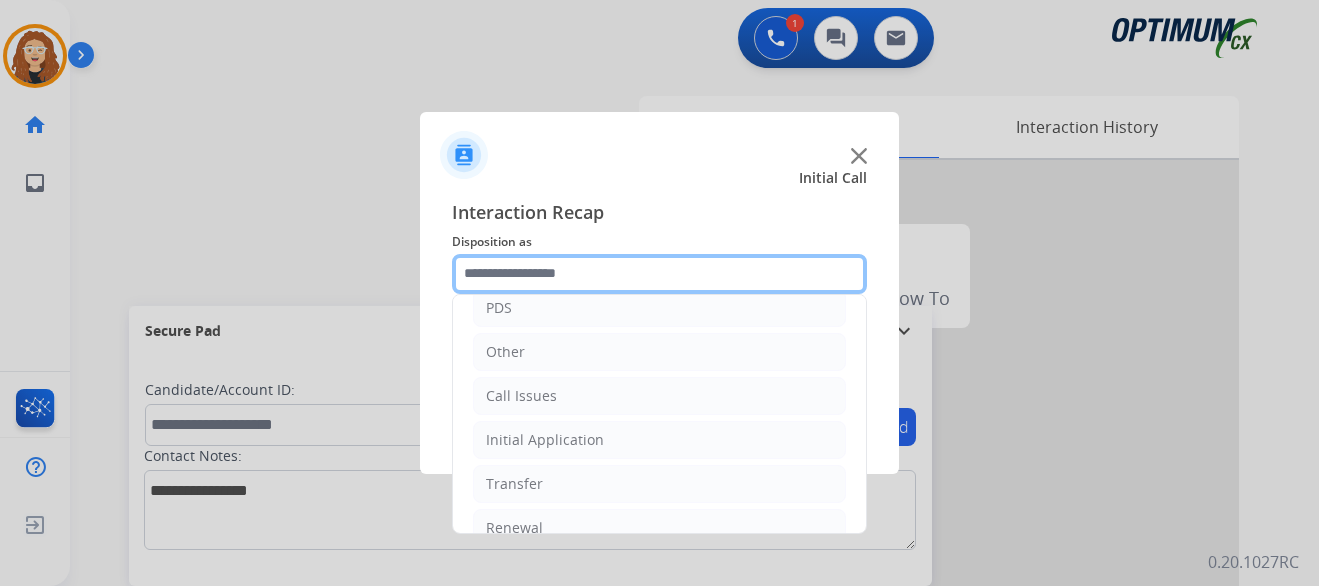 scroll, scrollTop: 136, scrollLeft: 0, axis: vertical 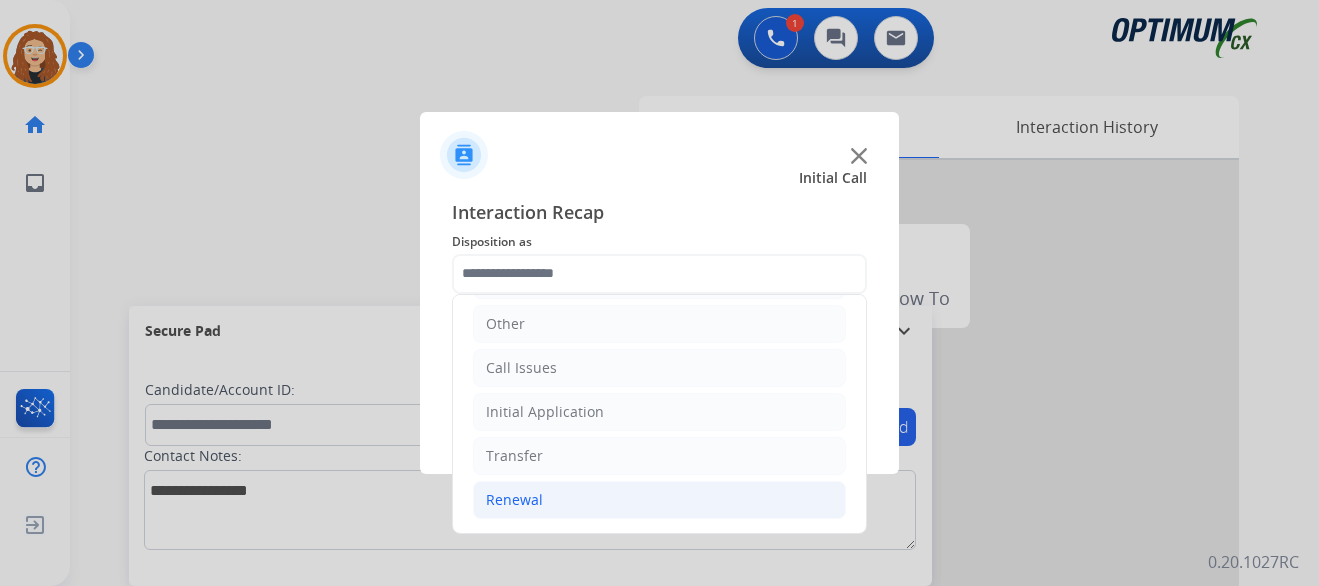 click on "Renewal" 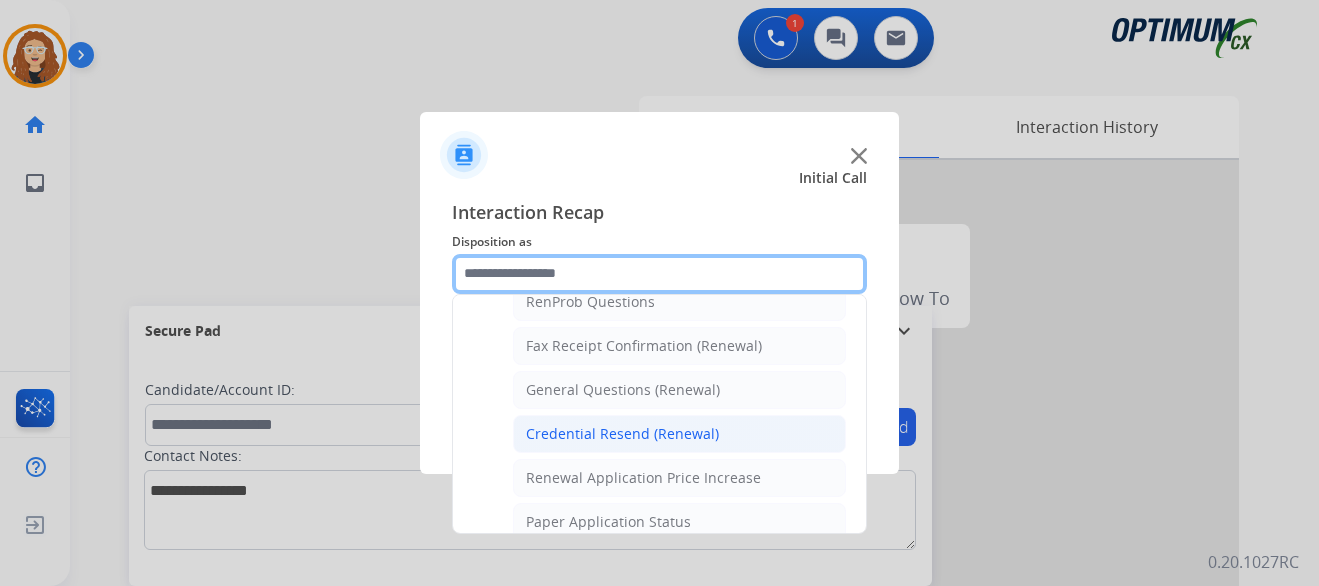scroll, scrollTop: 531, scrollLeft: 0, axis: vertical 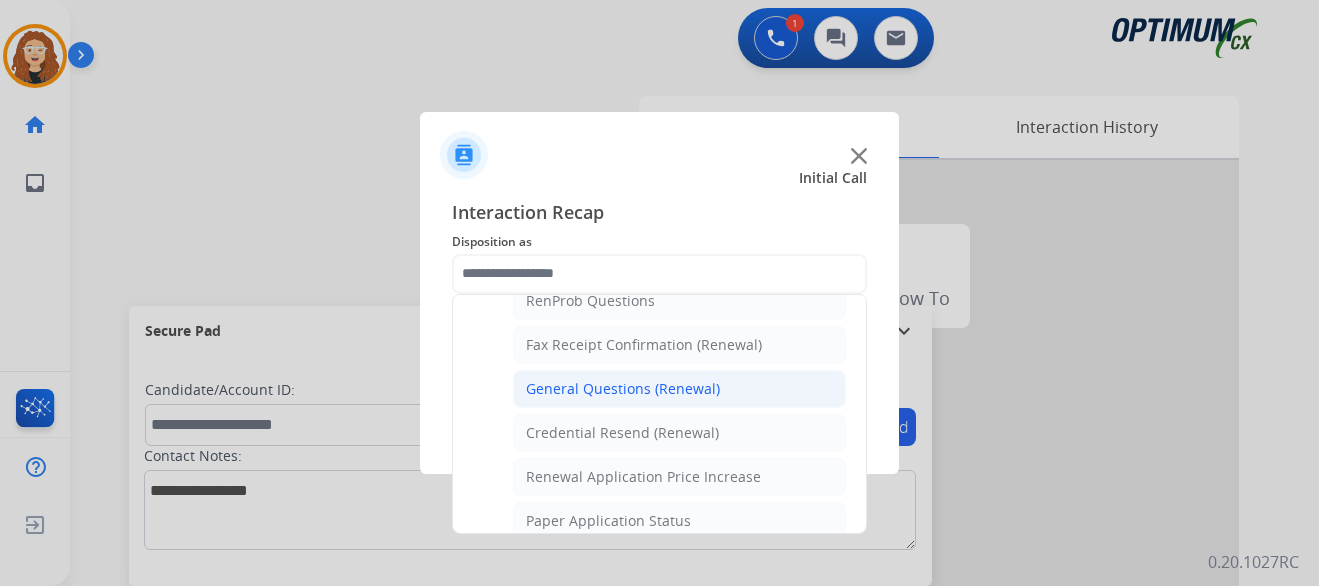 click on "General Questions (Renewal)" 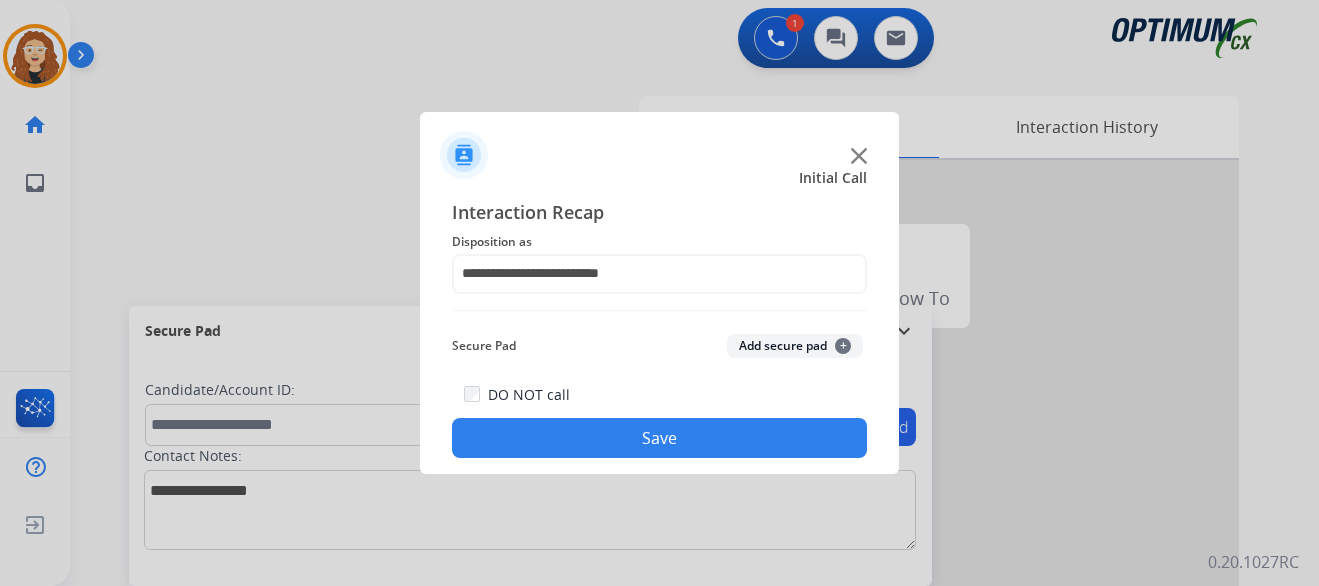 click on "Save" 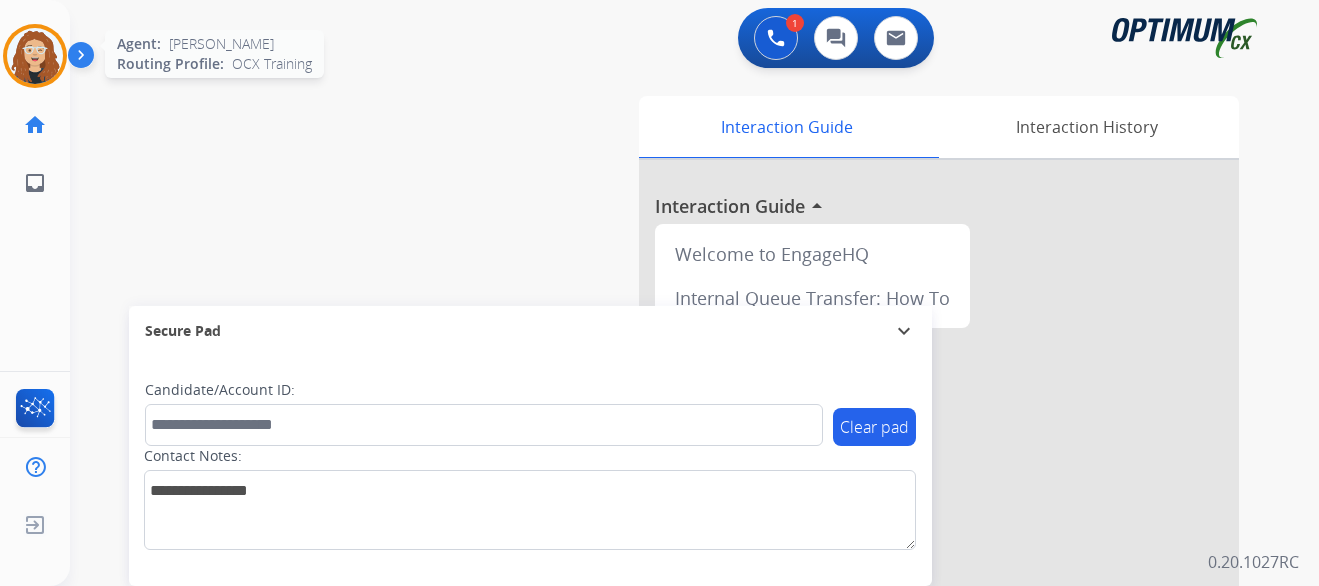 click at bounding box center (35, 56) 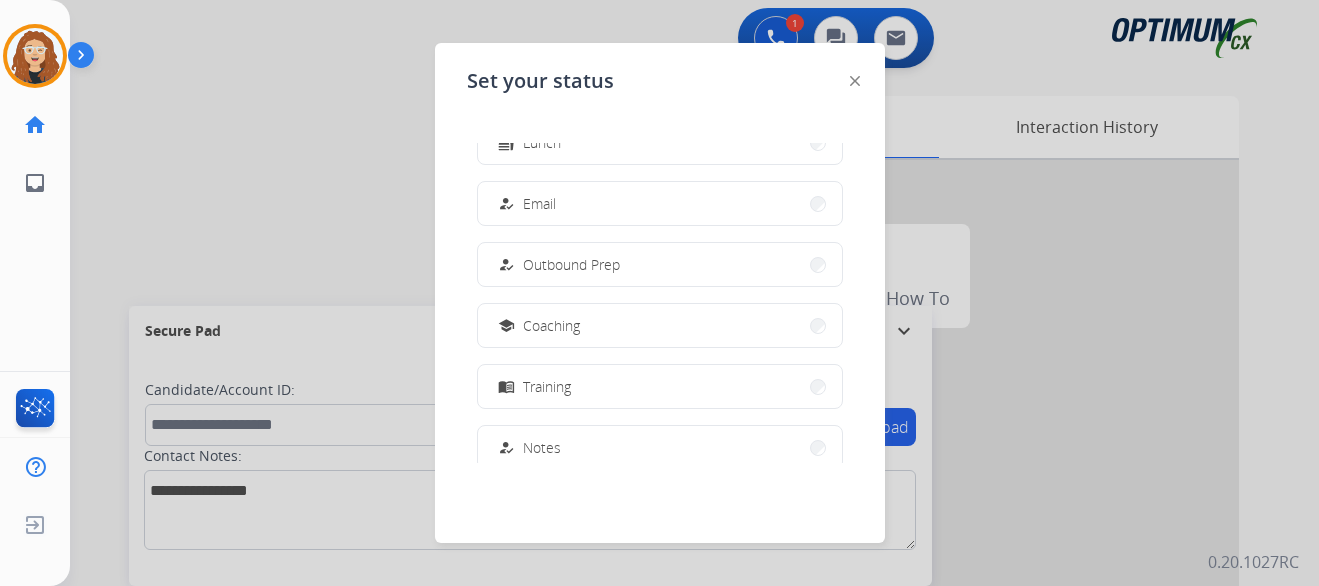 scroll, scrollTop: 499, scrollLeft: 0, axis: vertical 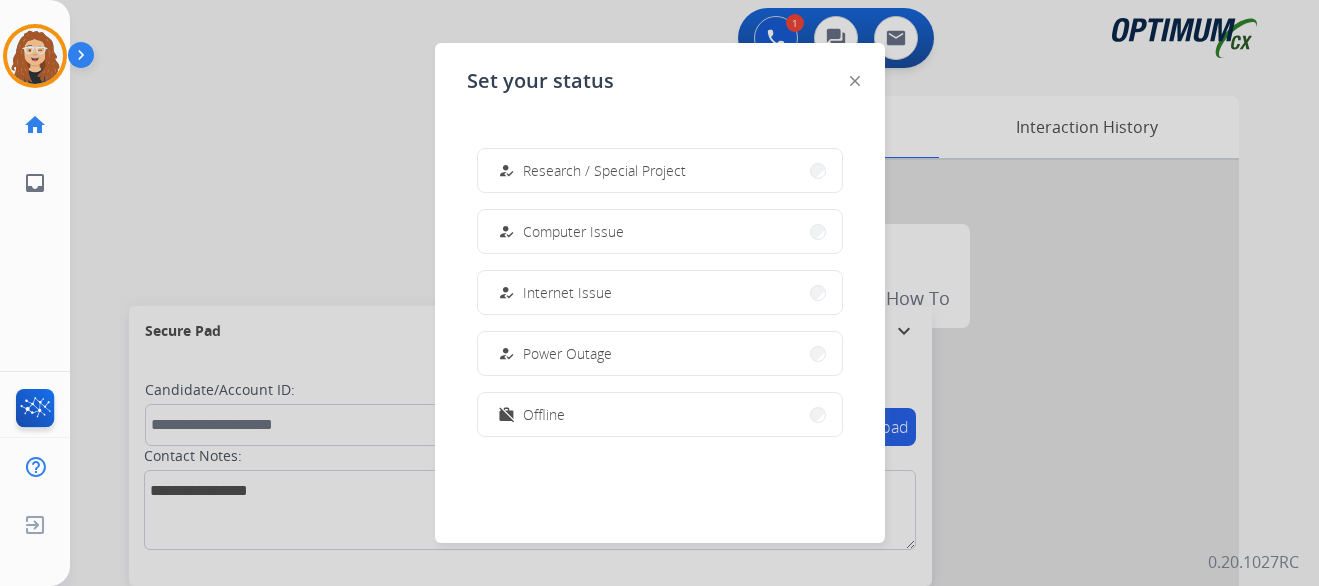 click on "work_off Offline" at bounding box center [660, 414] 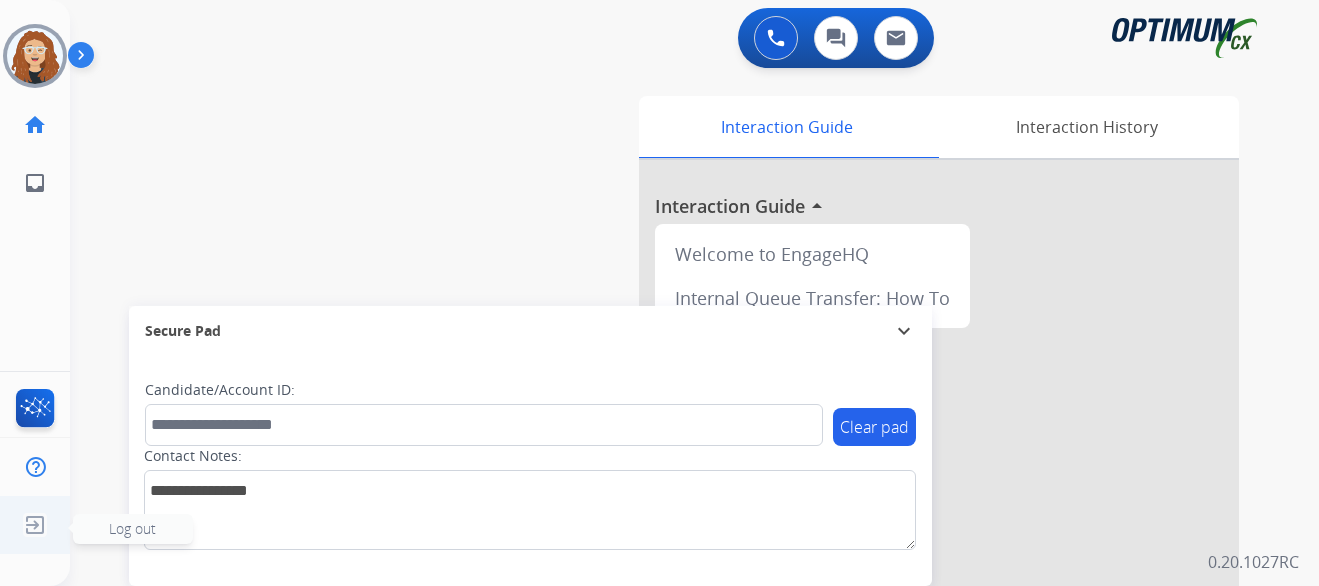 click 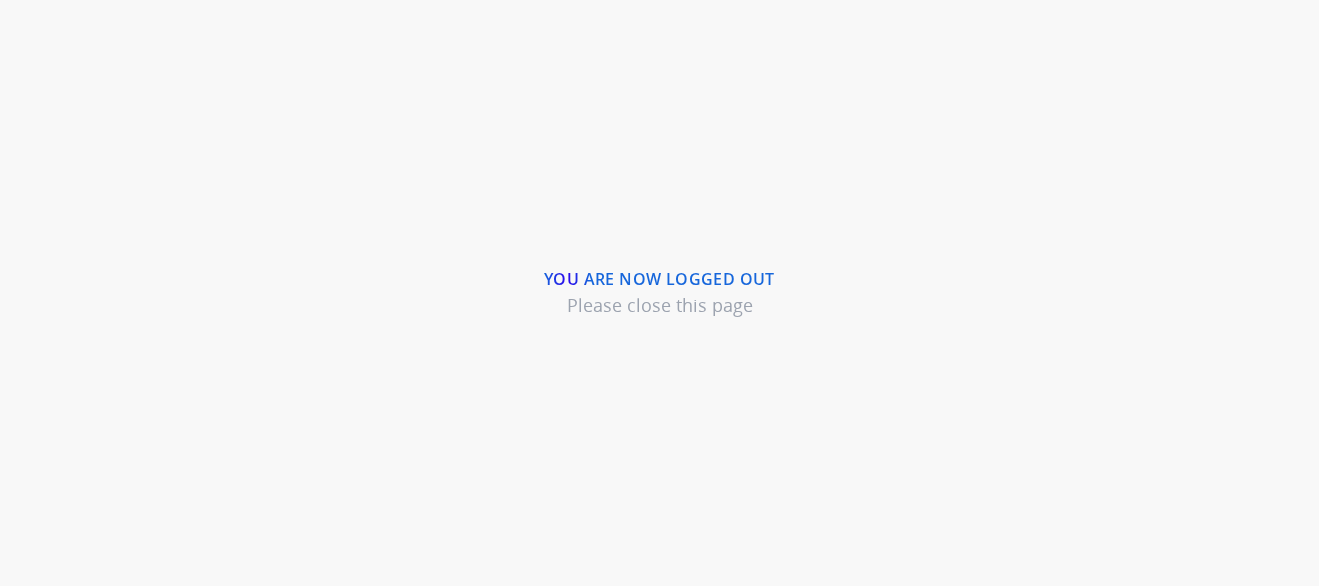 scroll, scrollTop: 0, scrollLeft: 0, axis: both 